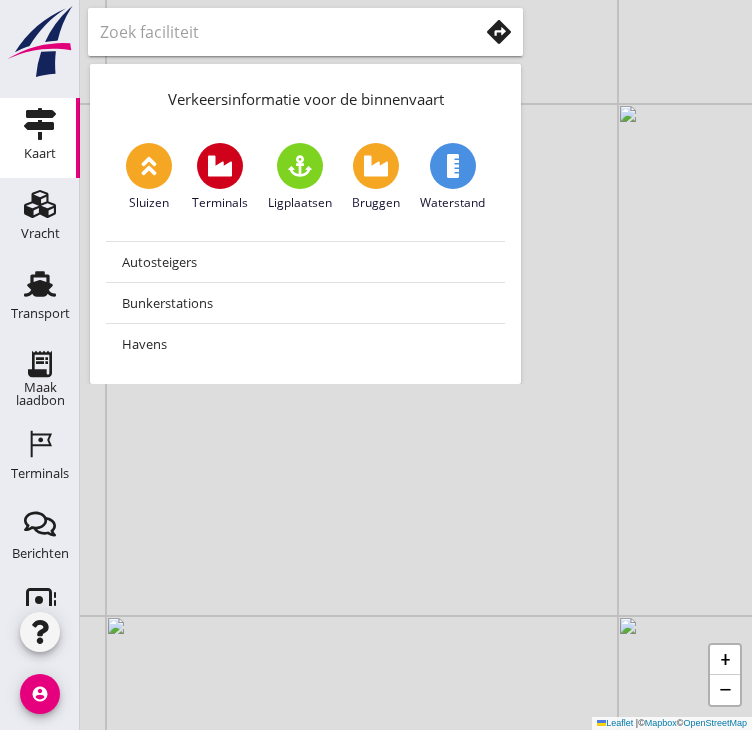 scroll, scrollTop: 0, scrollLeft: 0, axis: both 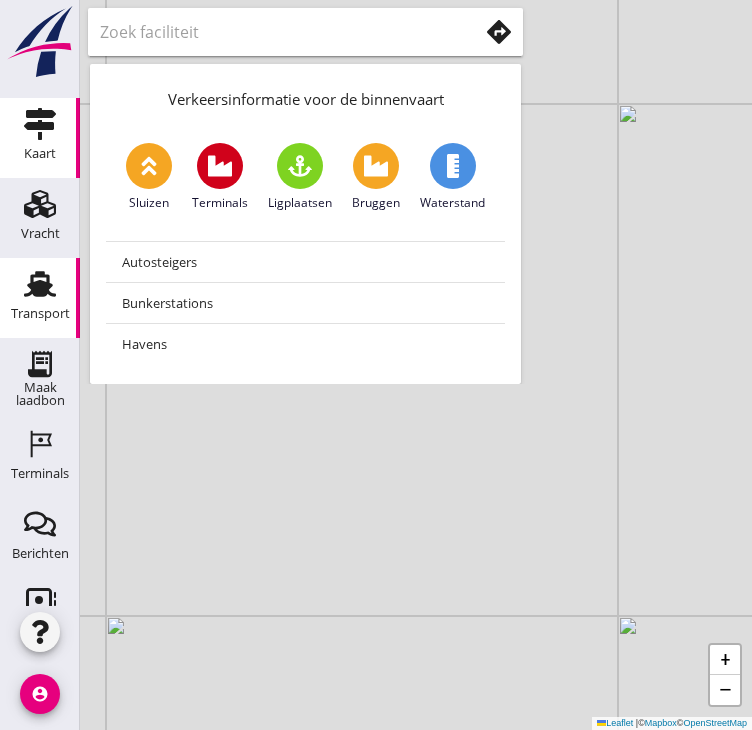 click on "Transport  Transport" at bounding box center (40, 298) 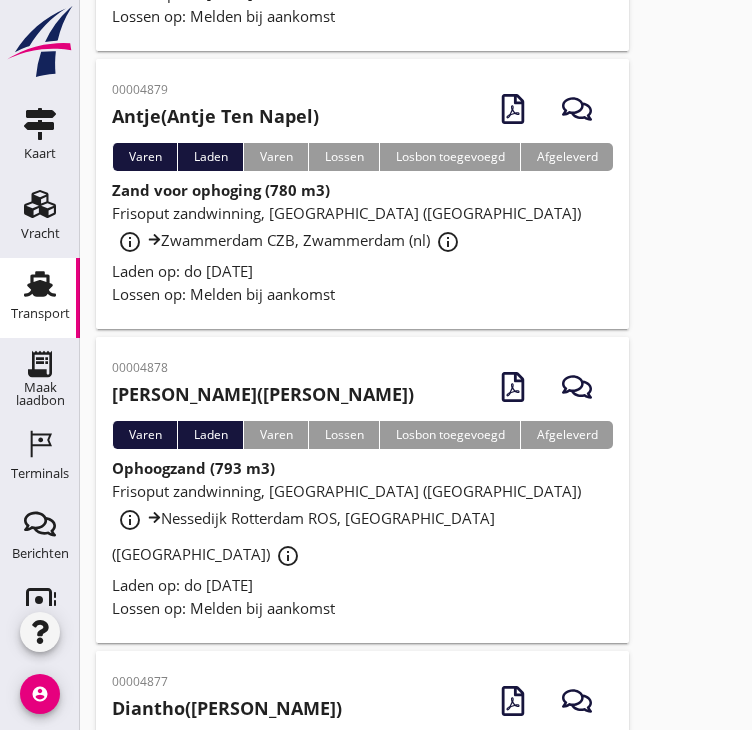 scroll, scrollTop: 2735, scrollLeft: 0, axis: vertical 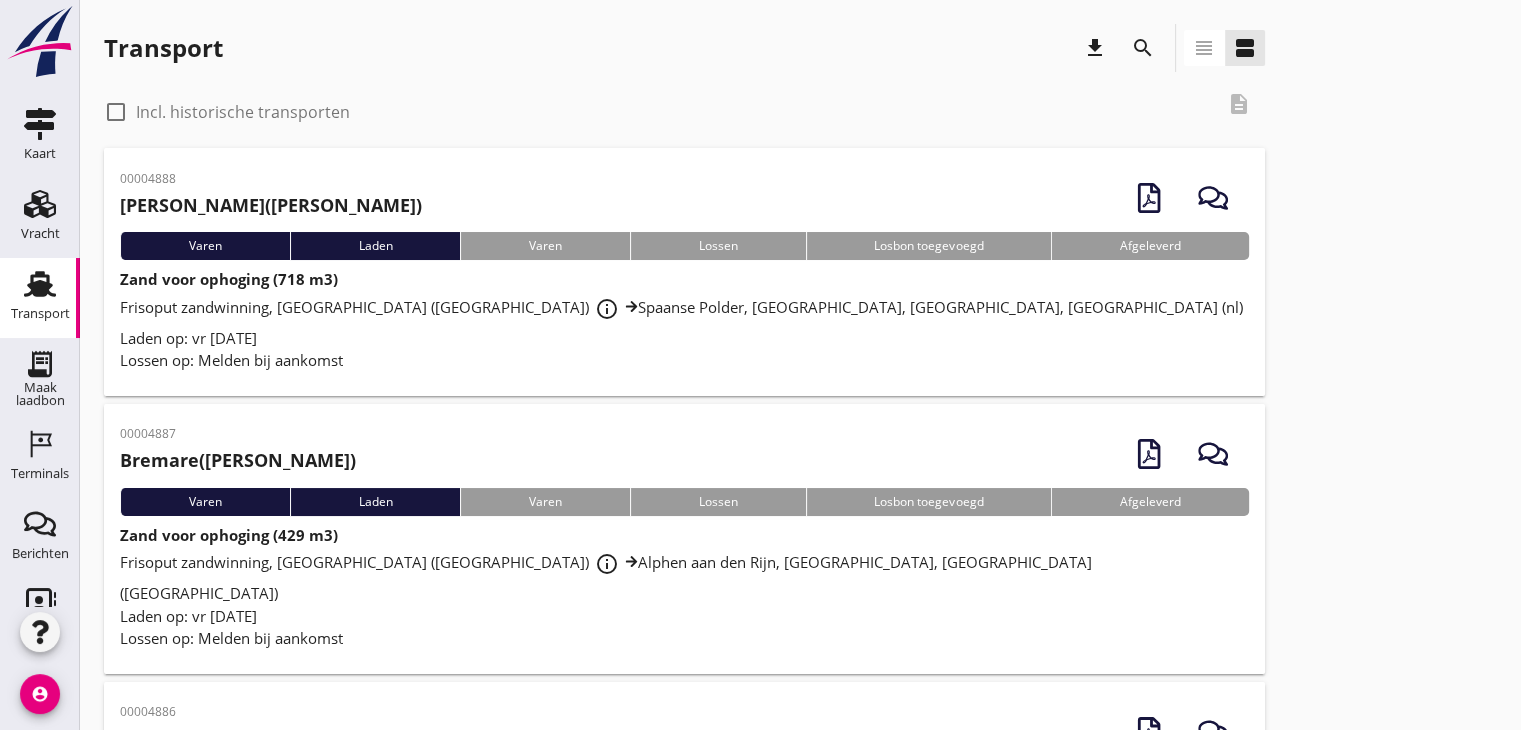 click on "Frisoput zandwinning, [GEOGRAPHIC_DATA] (nl)  info_outline  [GEOGRAPHIC_DATA], [GEOGRAPHIC_DATA], [GEOGRAPHIC_DATA] (nl)" at bounding box center [606, 577] 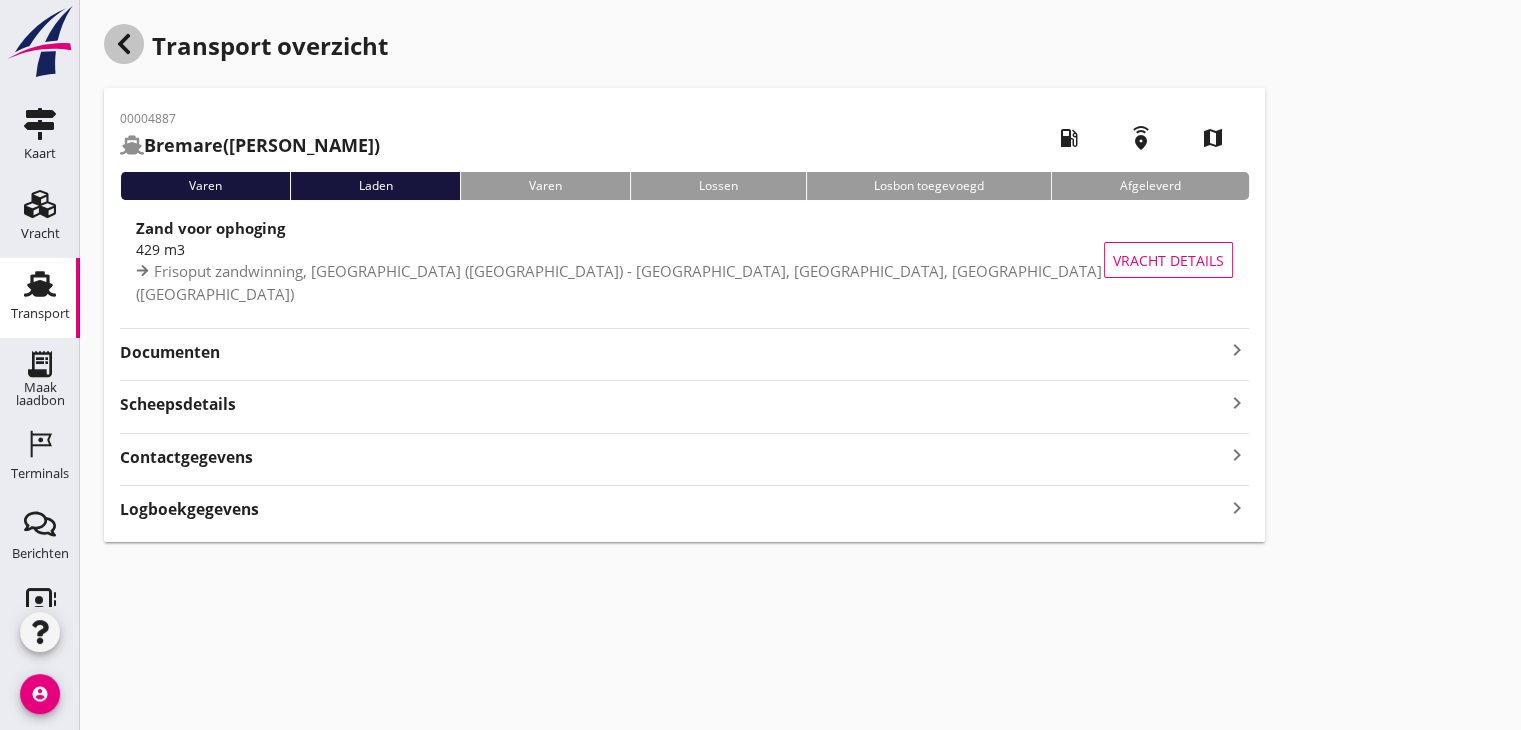 click at bounding box center [124, 44] 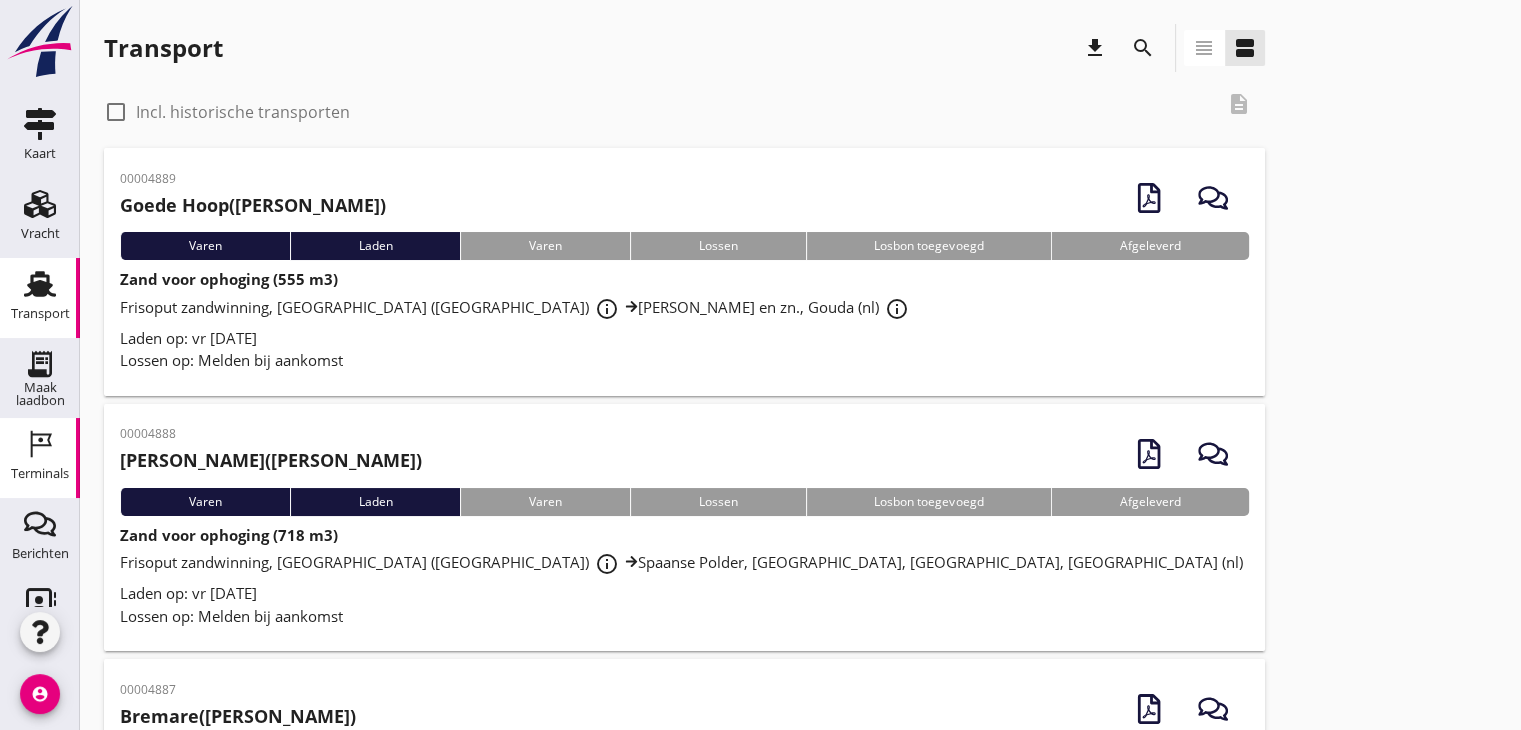 click on "Terminals" at bounding box center [40, 474] 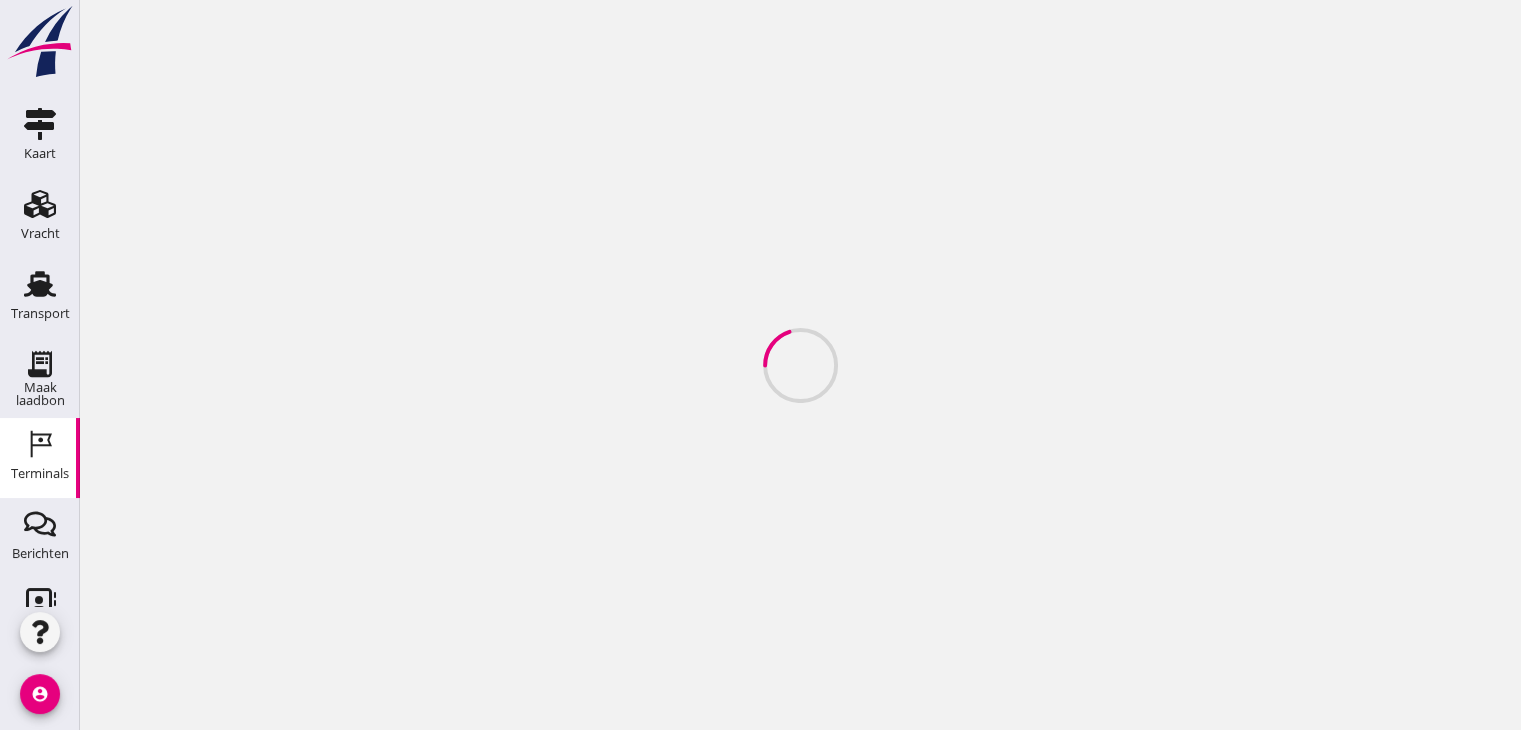 scroll, scrollTop: 0, scrollLeft: 0, axis: both 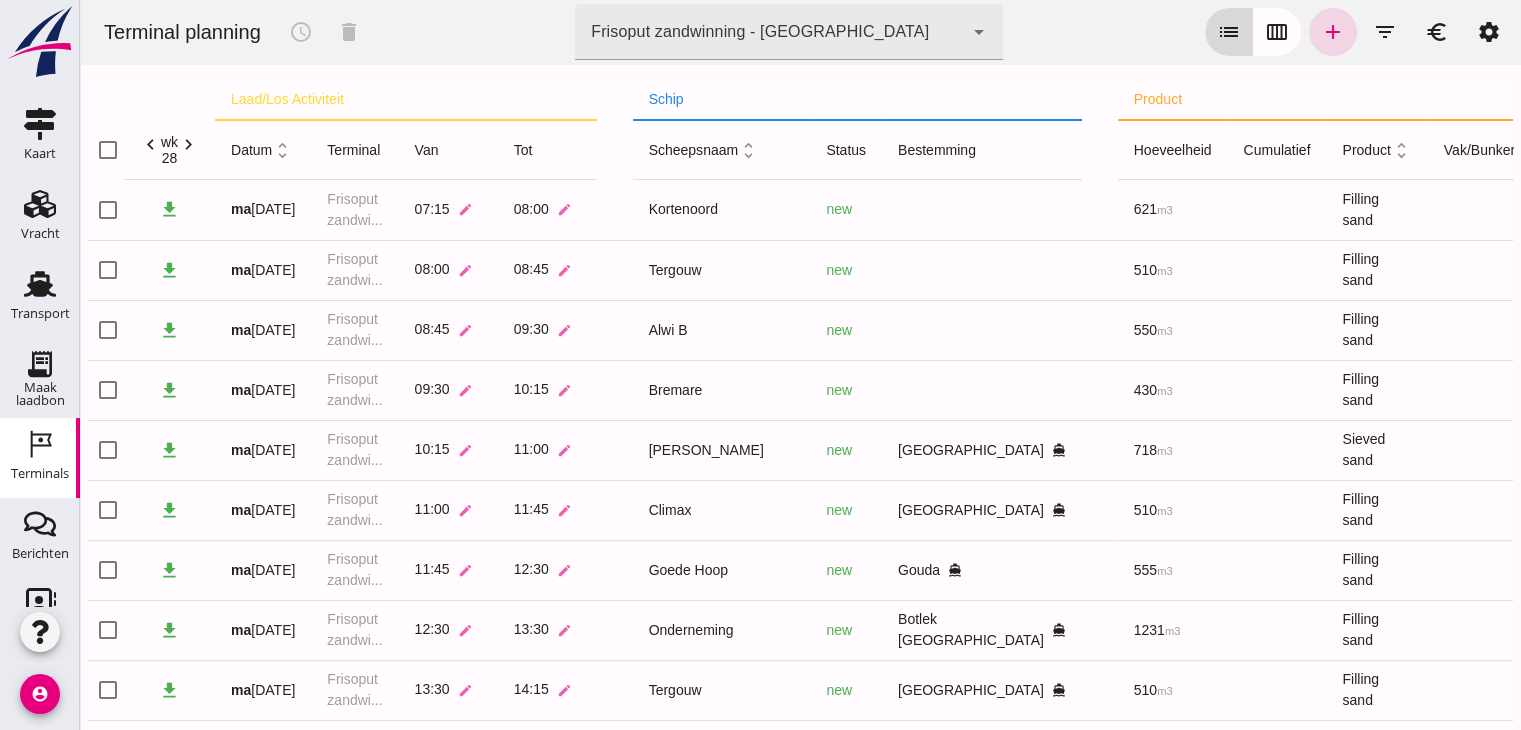click on "calendar_view_week" 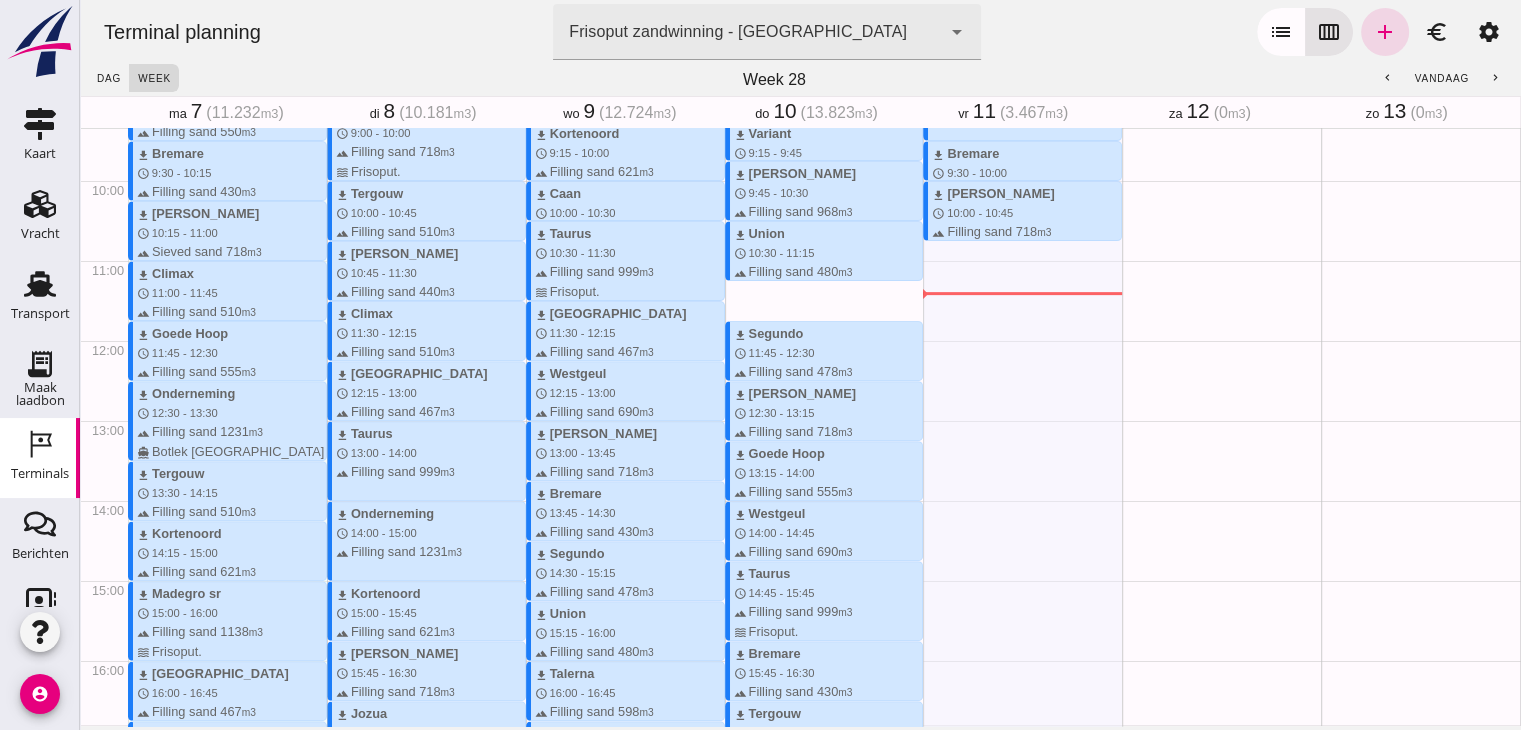 scroll, scrollTop: 734, scrollLeft: 0, axis: vertical 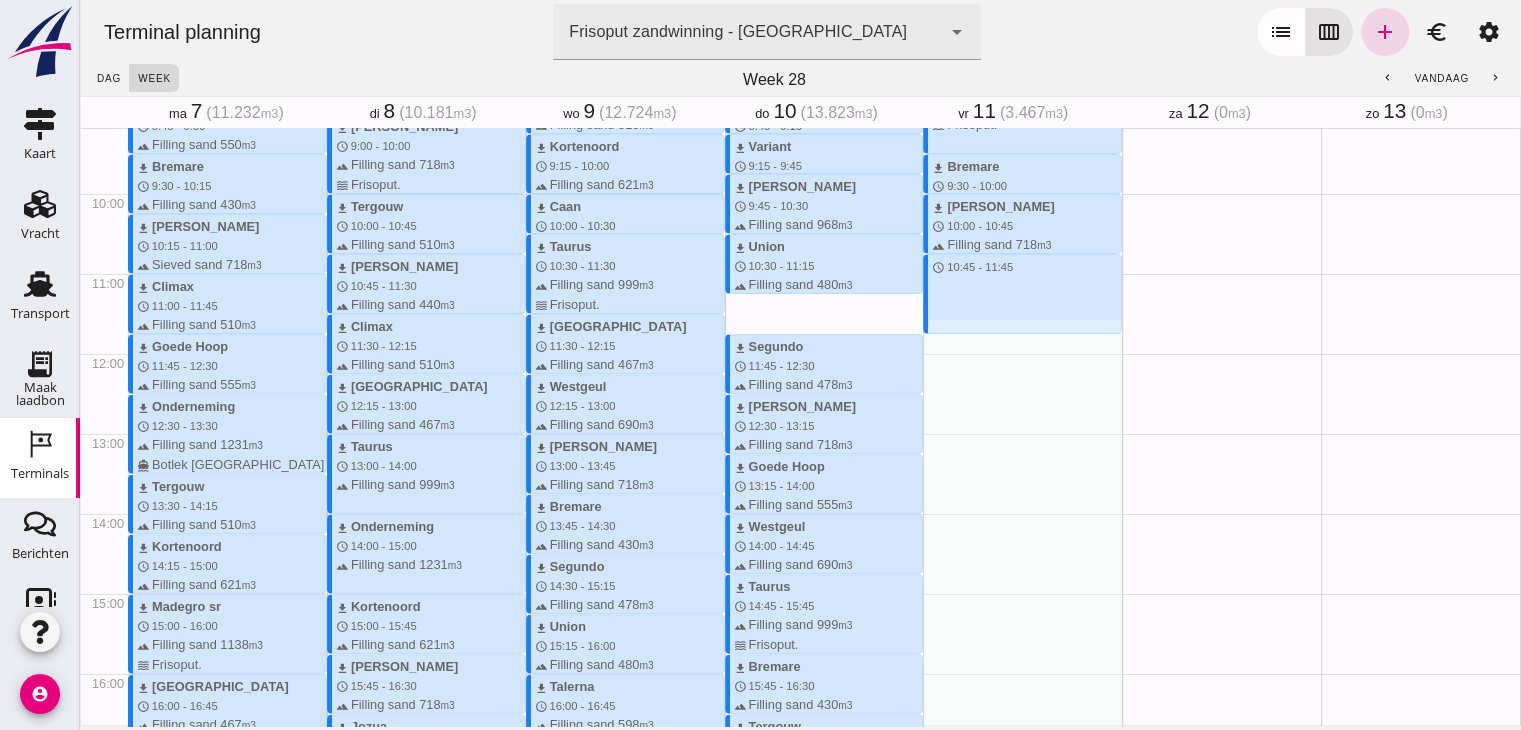drag, startPoint x: 947, startPoint y: 258, endPoint x: 956, endPoint y: 328, distance: 70.5762 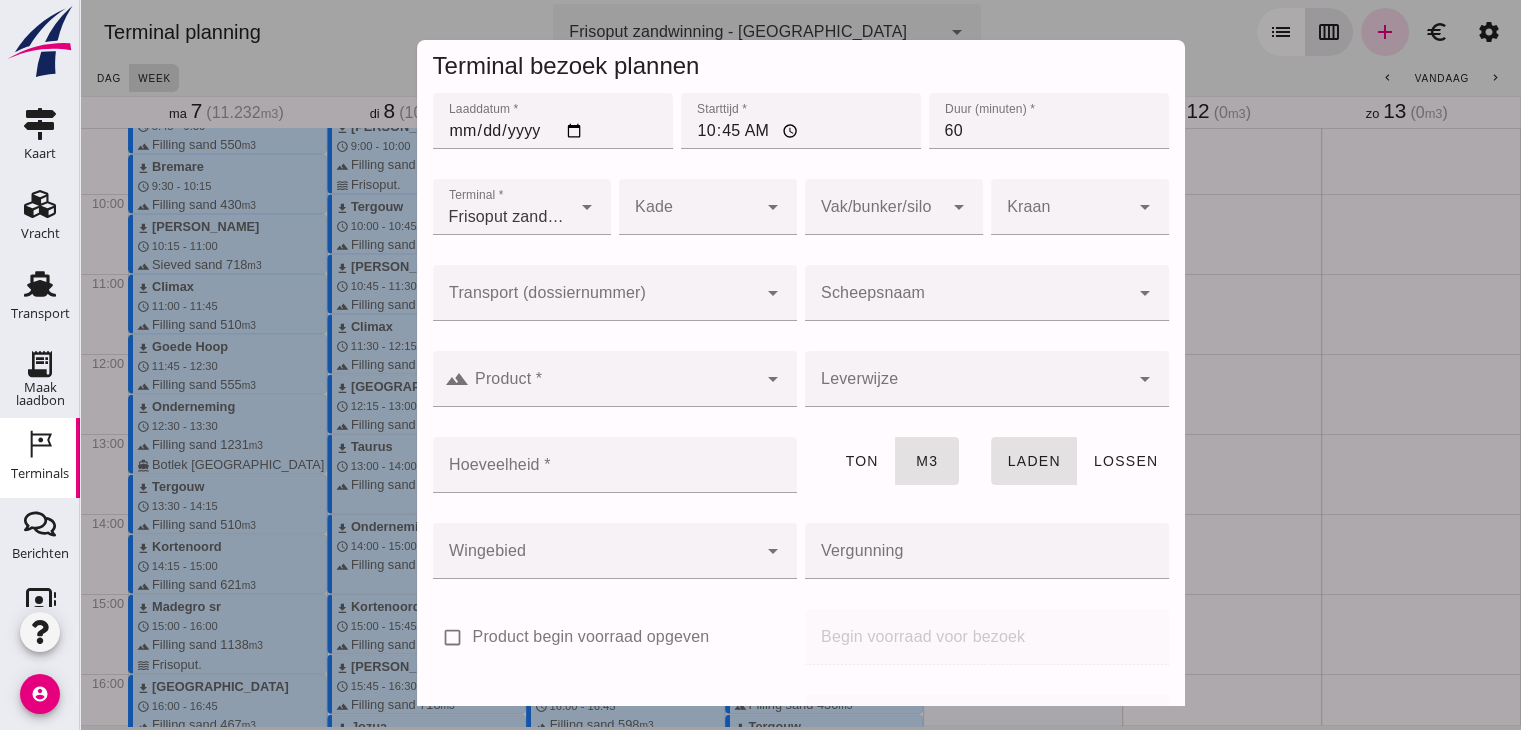 click on "Scheepsnaam" 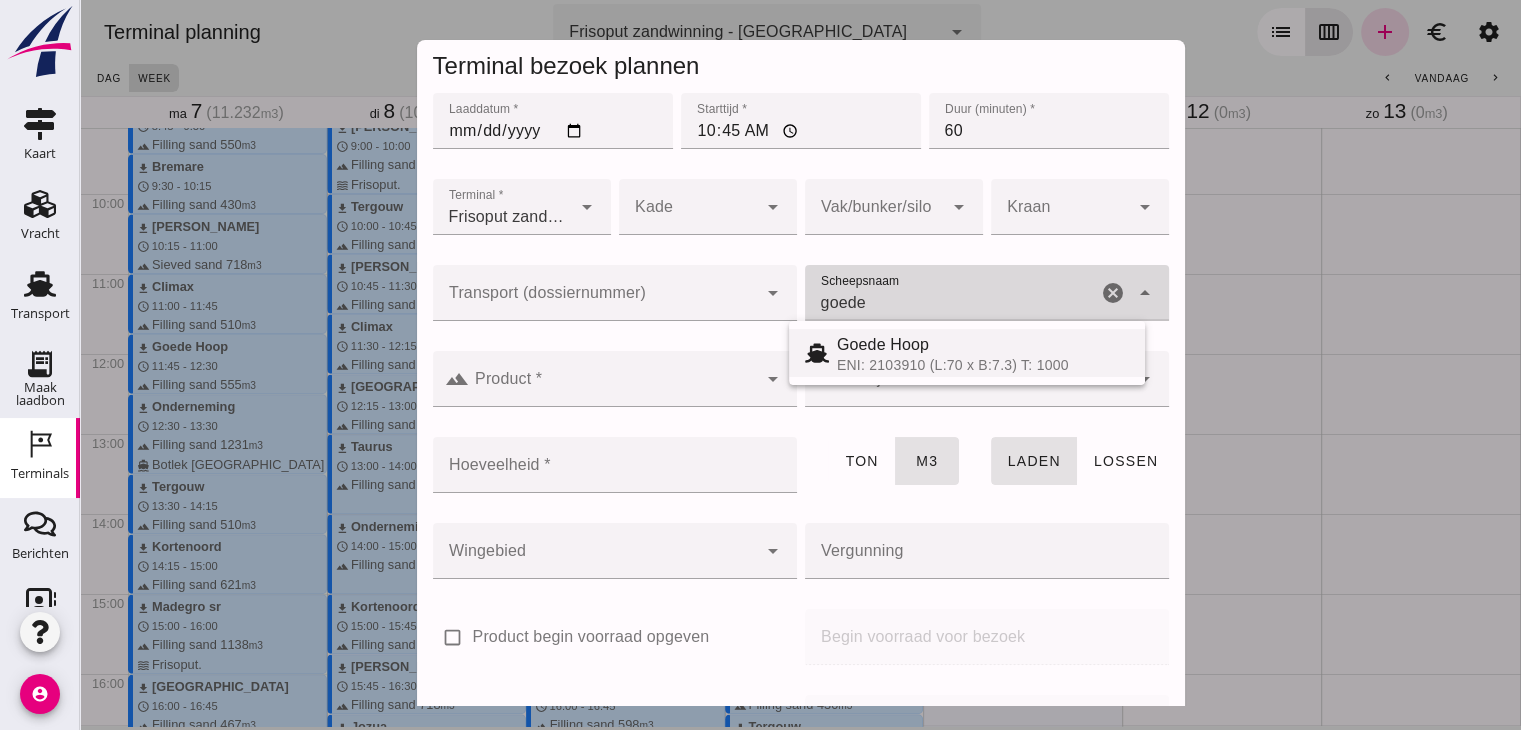 click on "Goede Hoop" at bounding box center [983, 345] 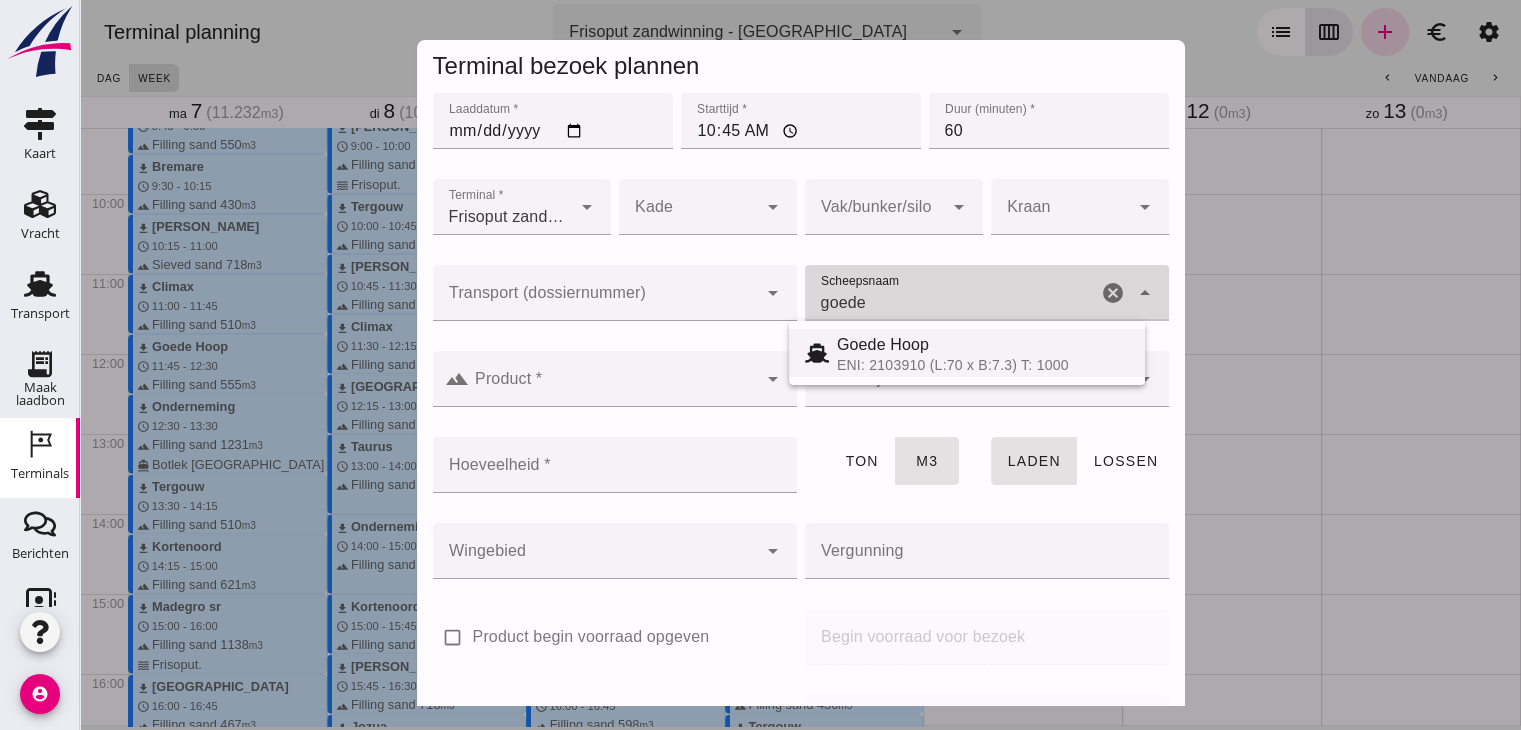 type on "Goede Hoop" 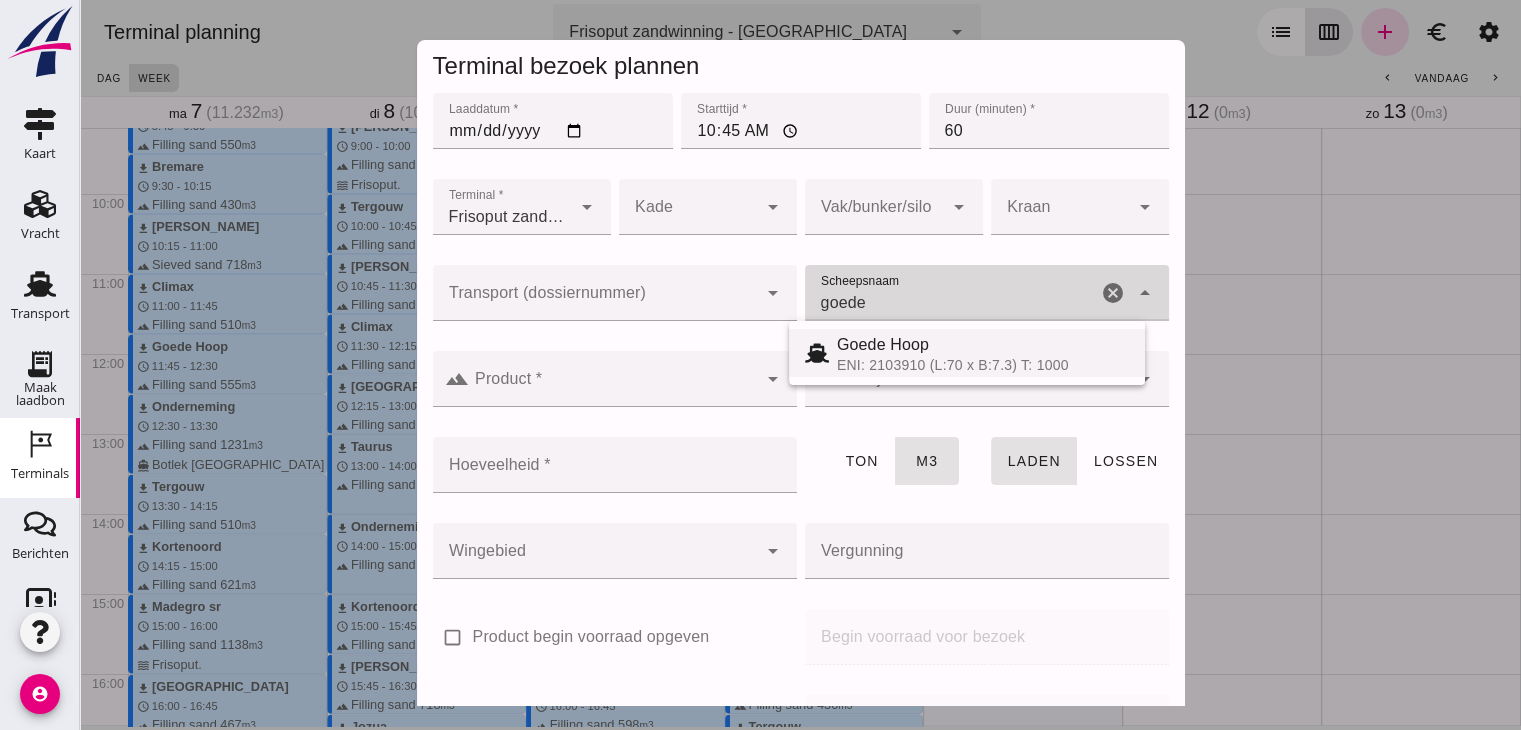 type on "555" 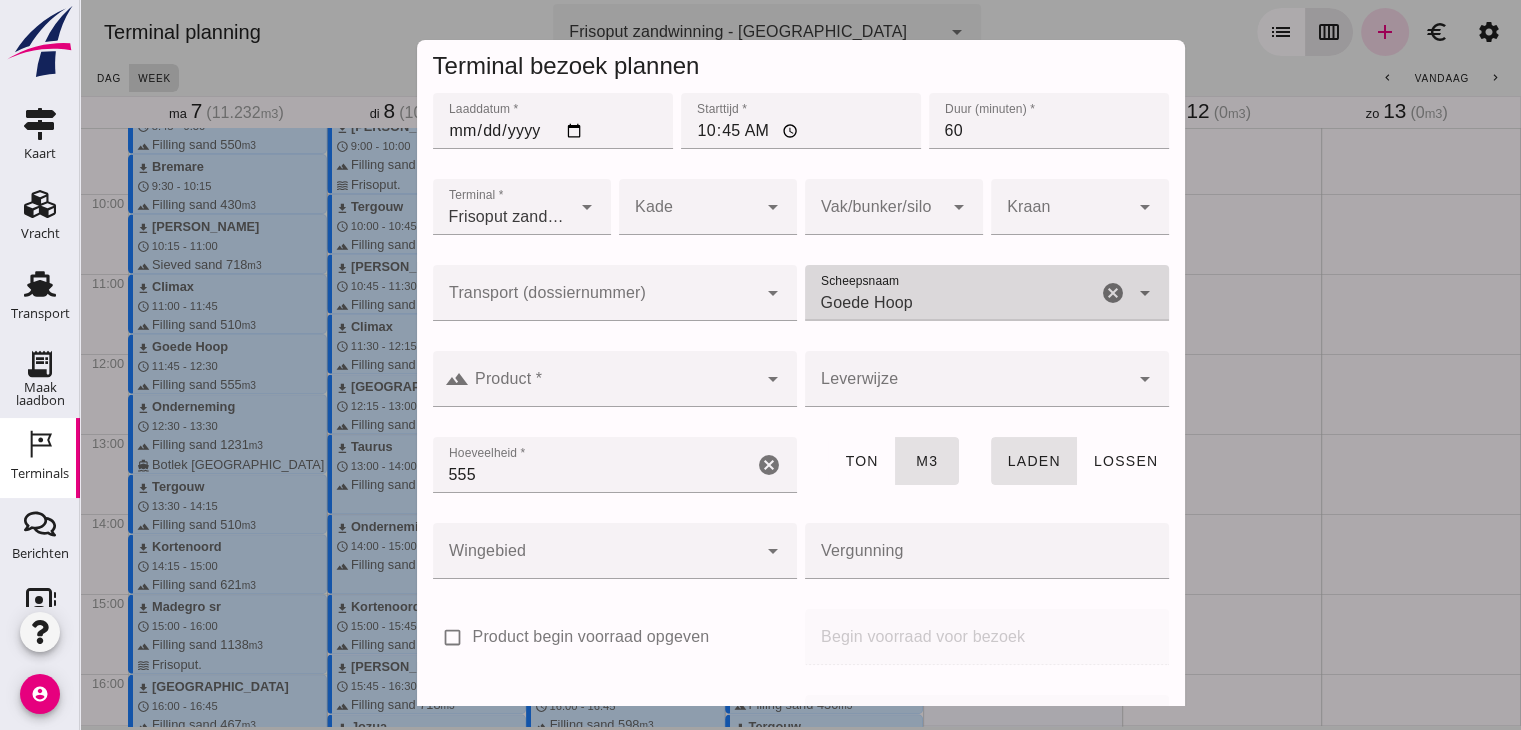 type on "Goede Hoop" 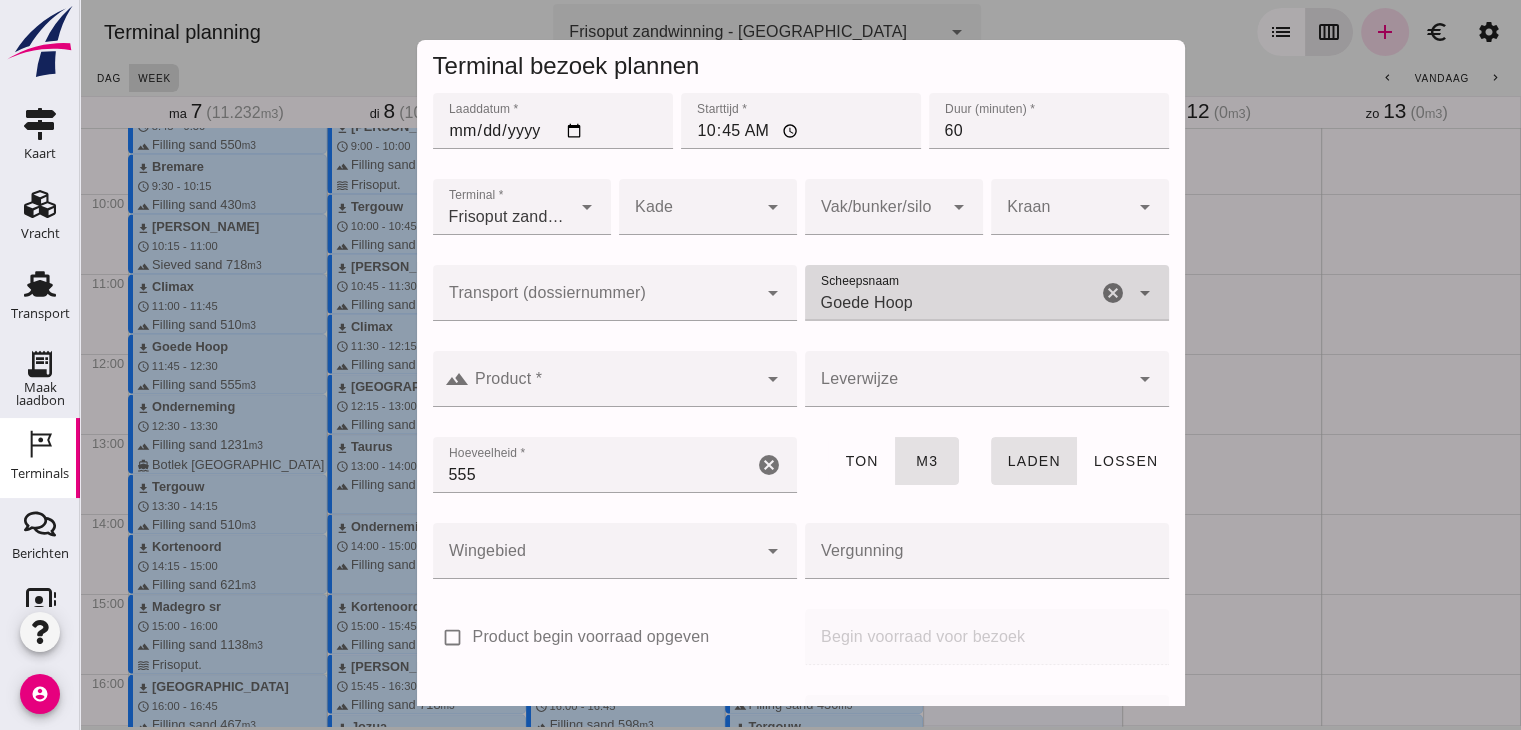 click 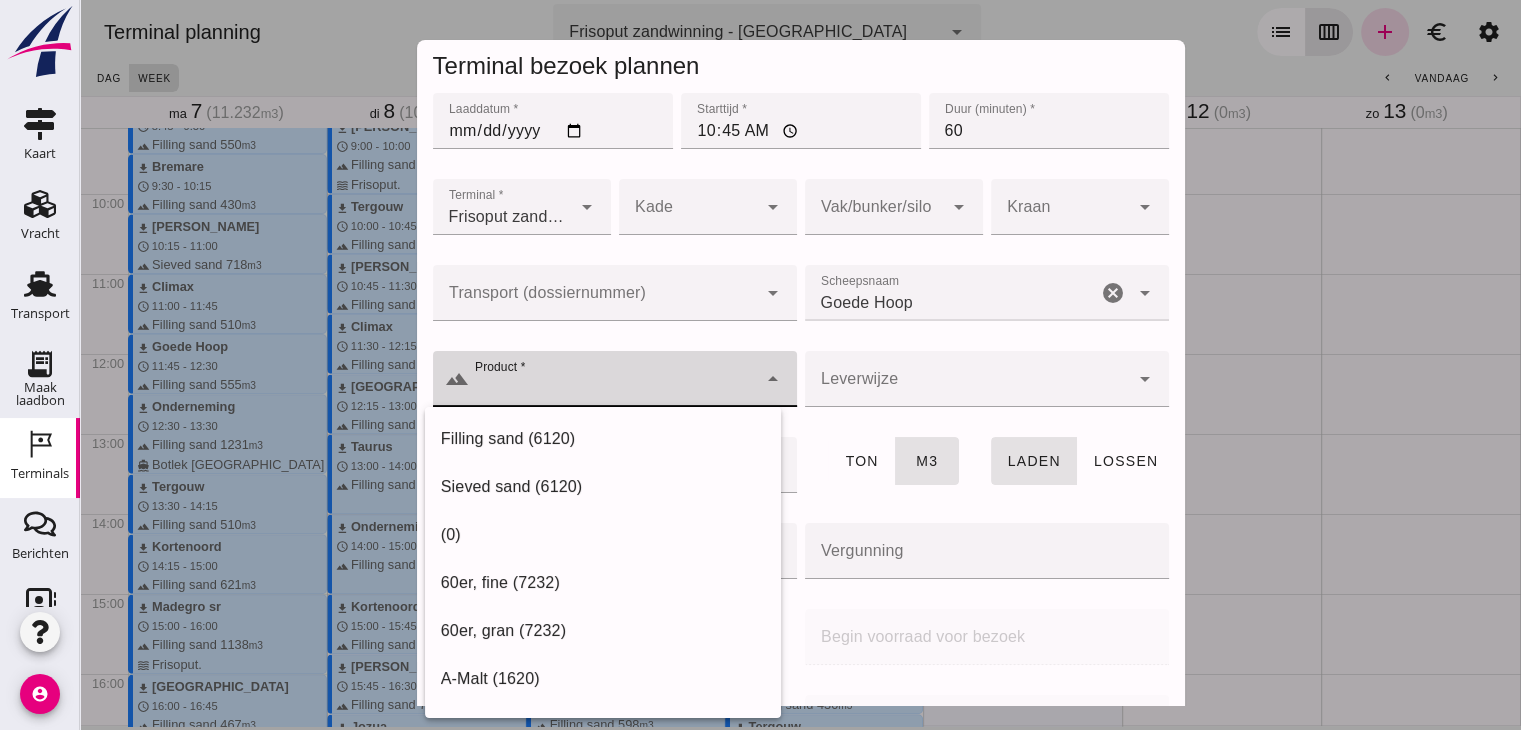 click on "Filling sand (6120) Sieved sand (6120)  (0) 60er, fine (7232) 60er, gran (7232) A-Malt (1620) AS (7243) ATM-Sand (6120) Aluminium (5620) Aluminiumhydroxide (8202) Ammonium sulphate nitrate (7243) Ammoniumsulphate (7243) Andalusite (6141) Anhydrite (6334) Anode blocks (9312) Anorthosiet (6399) Anthracite (2110) Anthracite coils (2130) Arg. soybeanpellets (1720) Asbestos (6390) Asbestos cement Ash (6152) Asphalt (6391) Asphalt (in barrels) (6392) Asphalt granulate (6392) Bags Baking wheat (110) Ballast (6311) Ballclay Barite (6392) Barley (120) Bars (5311) Barytes (6393) Basamon Bauxite (4530) Bauxite sand (4530) Beacon sand (6120) Beans Beet pulp pellets (1794) Beets (600) Bentonite (6141) Betakal Big Bag crusher sand (6120) Big Bag crusher sand (Limestone) (6120) Big Bag filling sand (6120) Big Bag paving sand (6120) Meer producten aan het ophalen..." 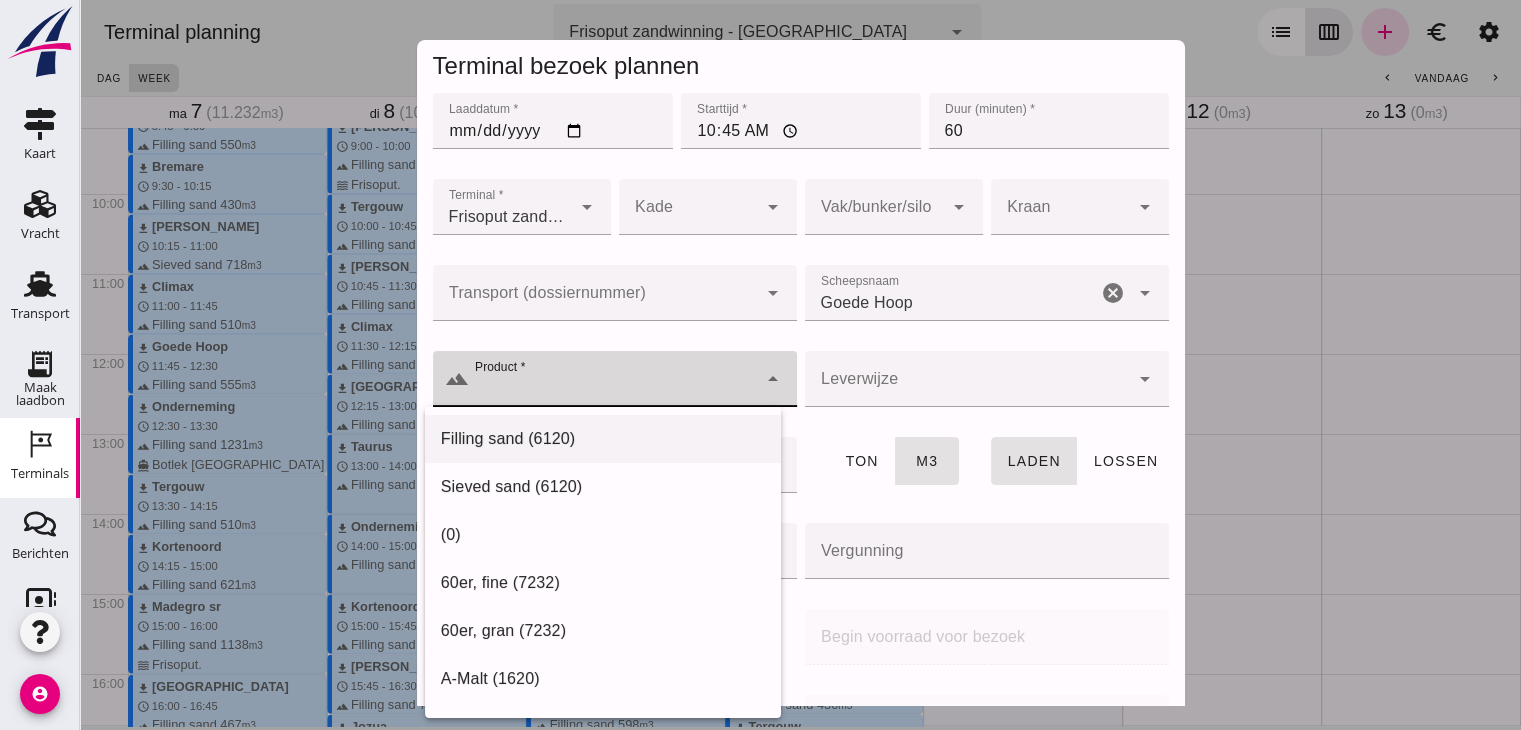 click on "Filling sand (6120)" at bounding box center (603, 439) 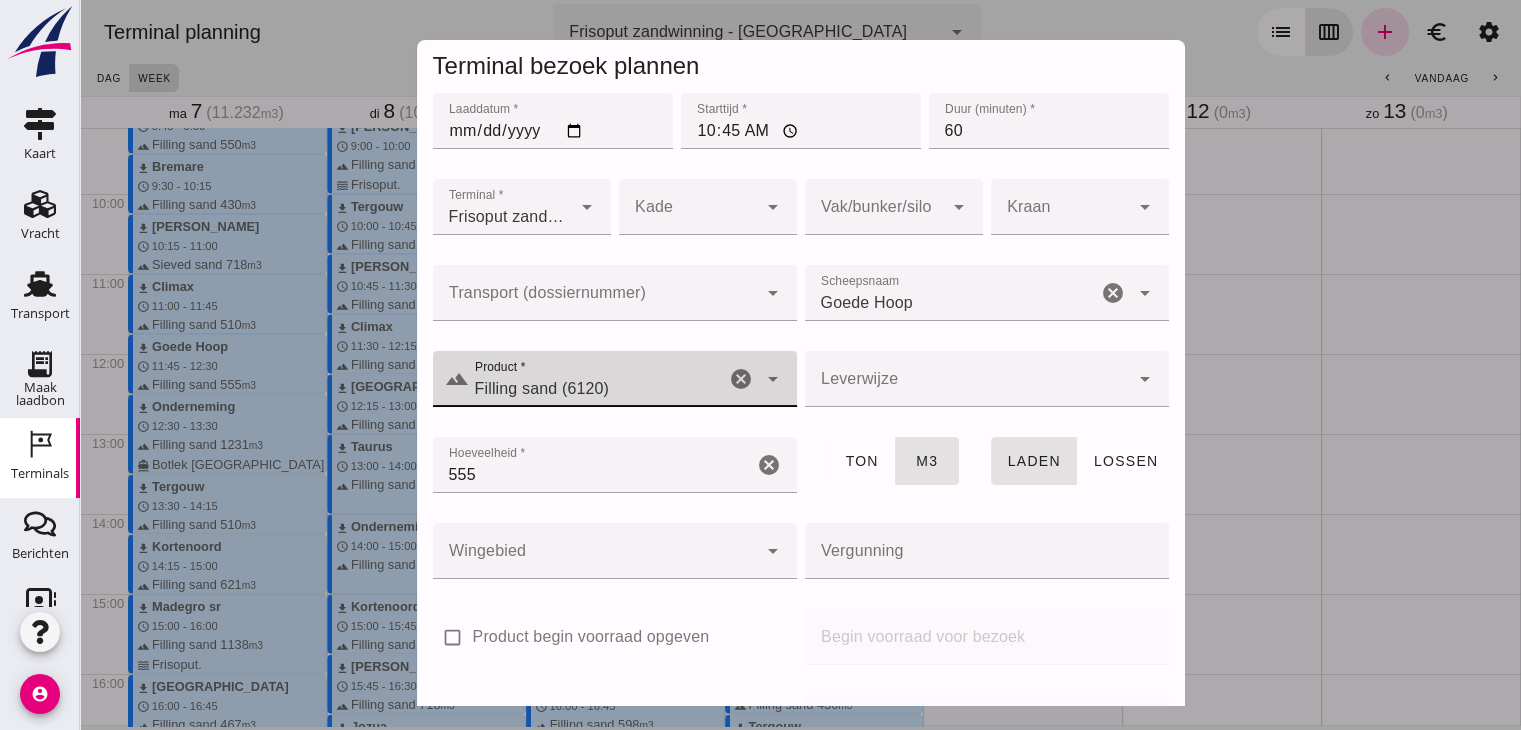 click 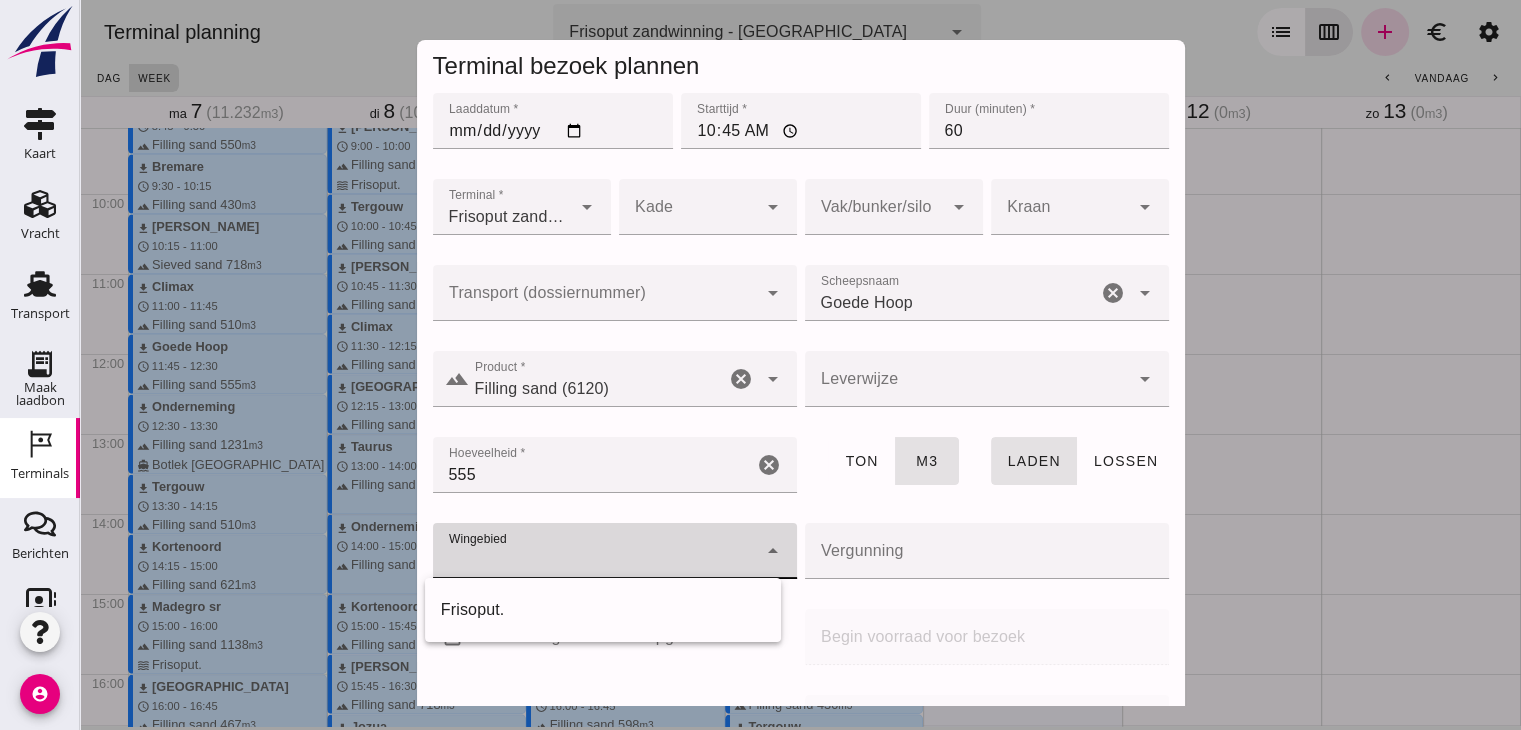 click on "Frisoput." at bounding box center (603, 610) 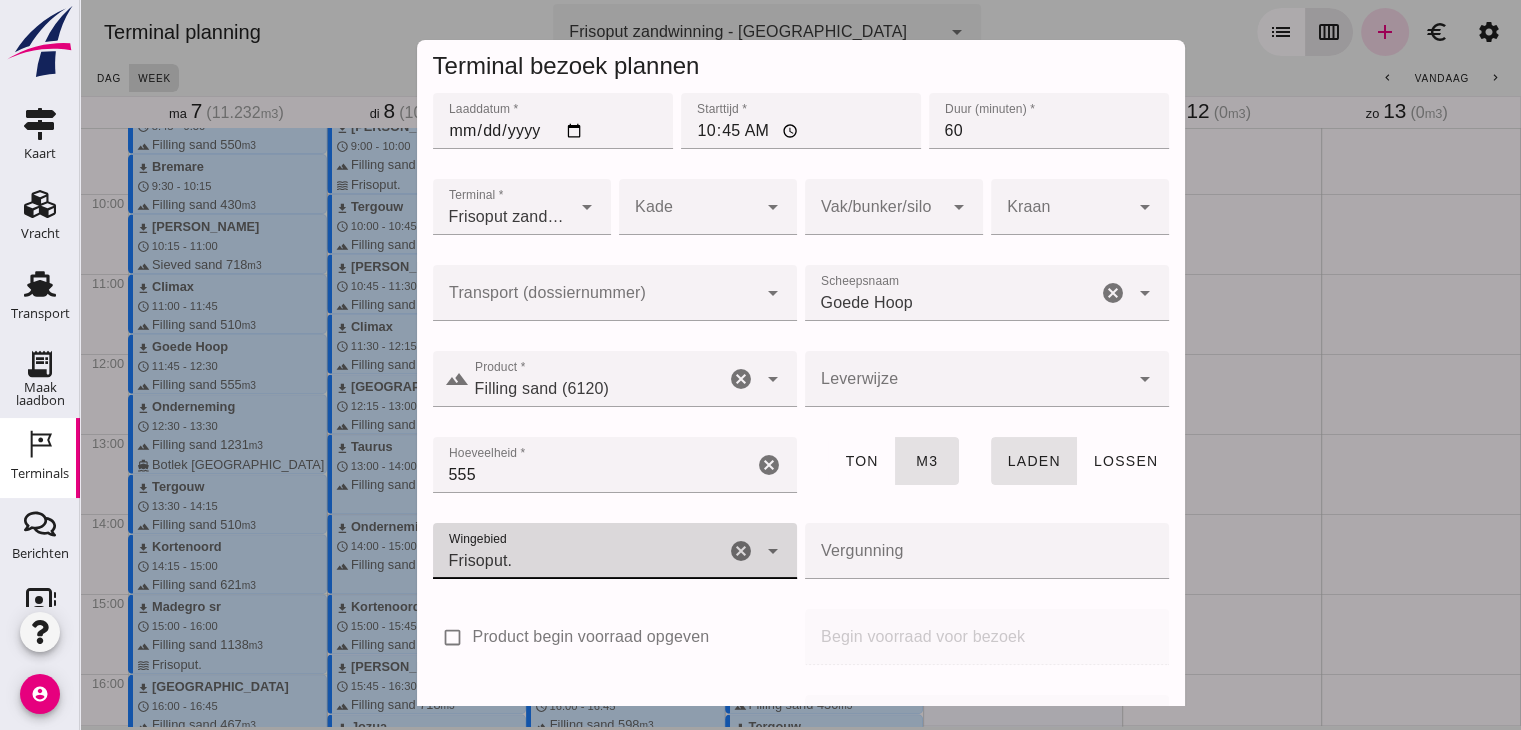 scroll, scrollTop: 237, scrollLeft: 0, axis: vertical 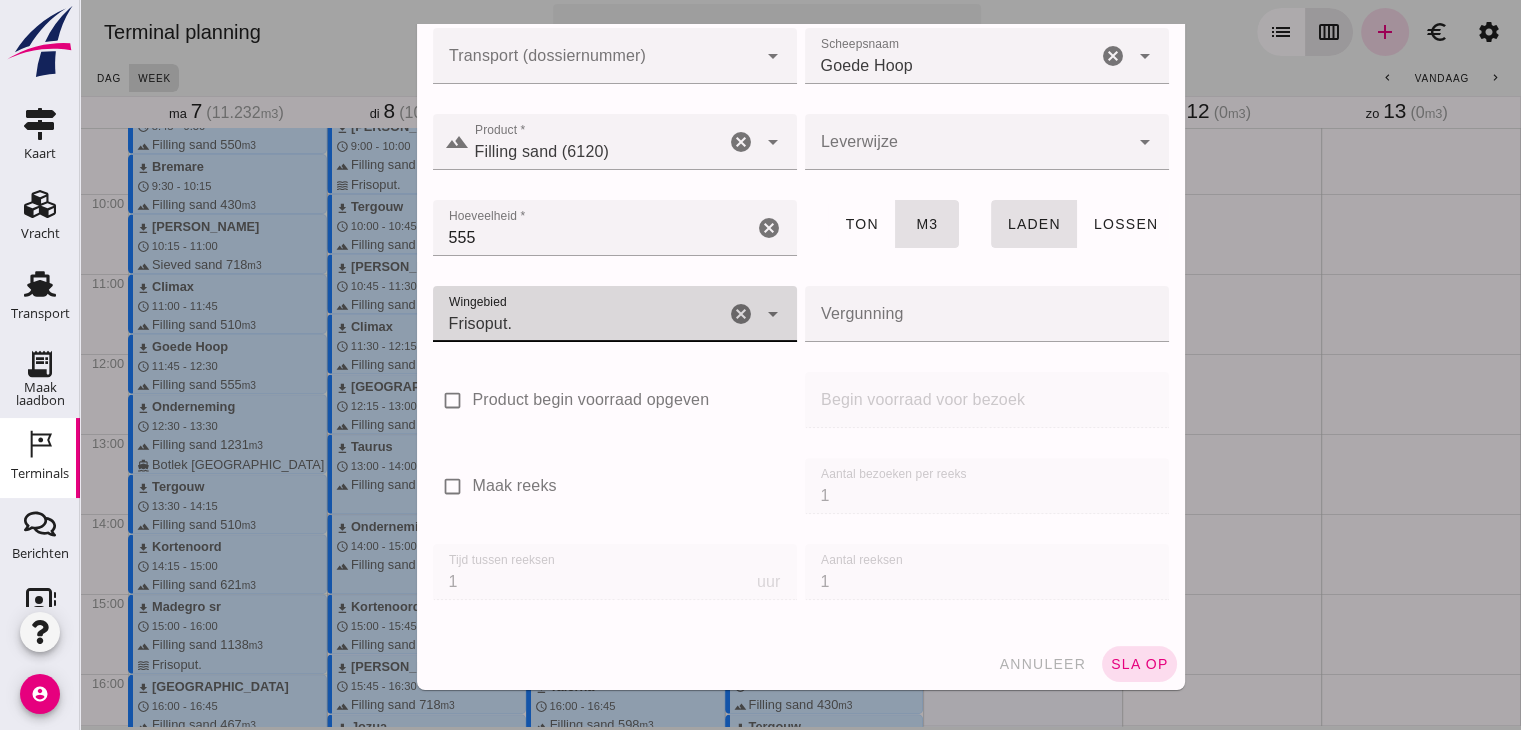 click on "sla op" 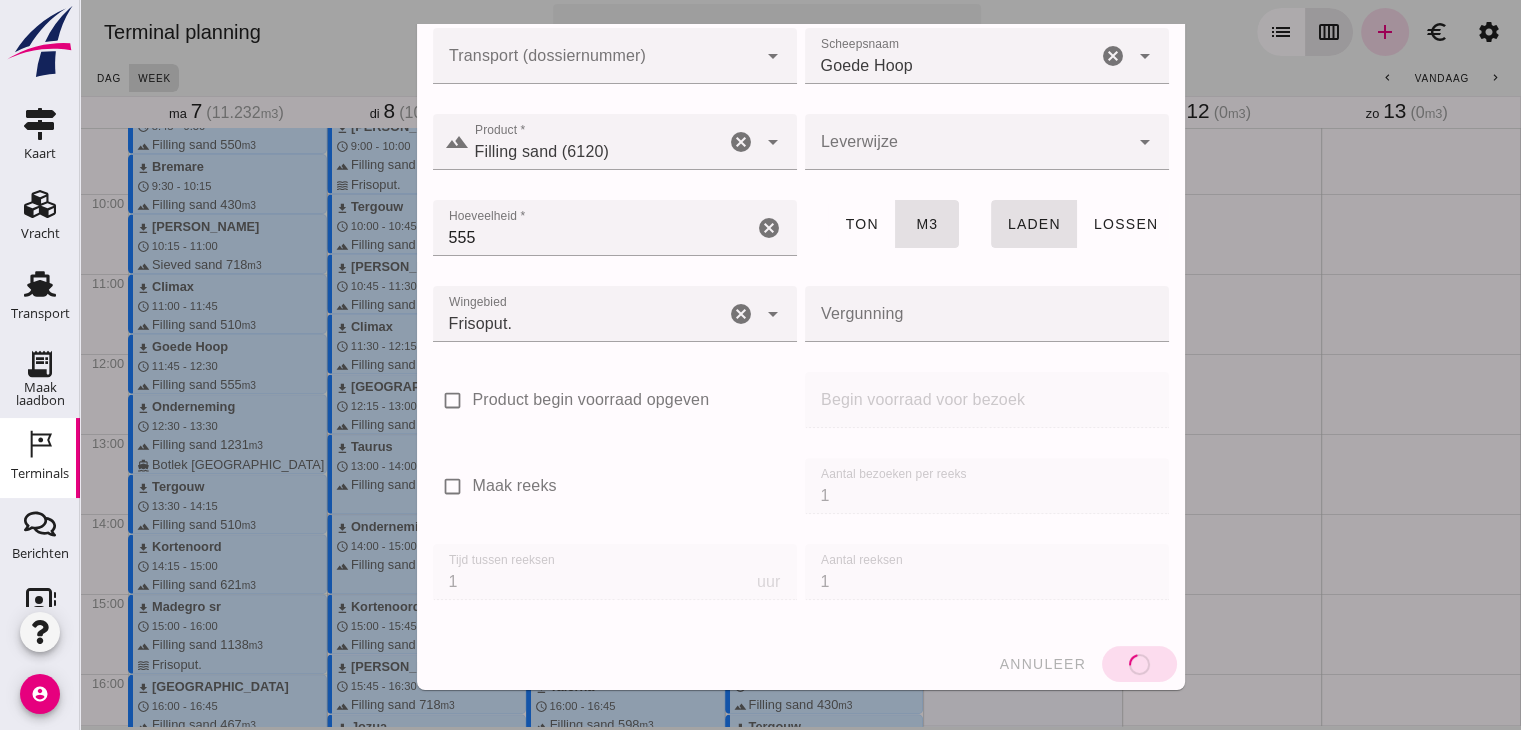 type 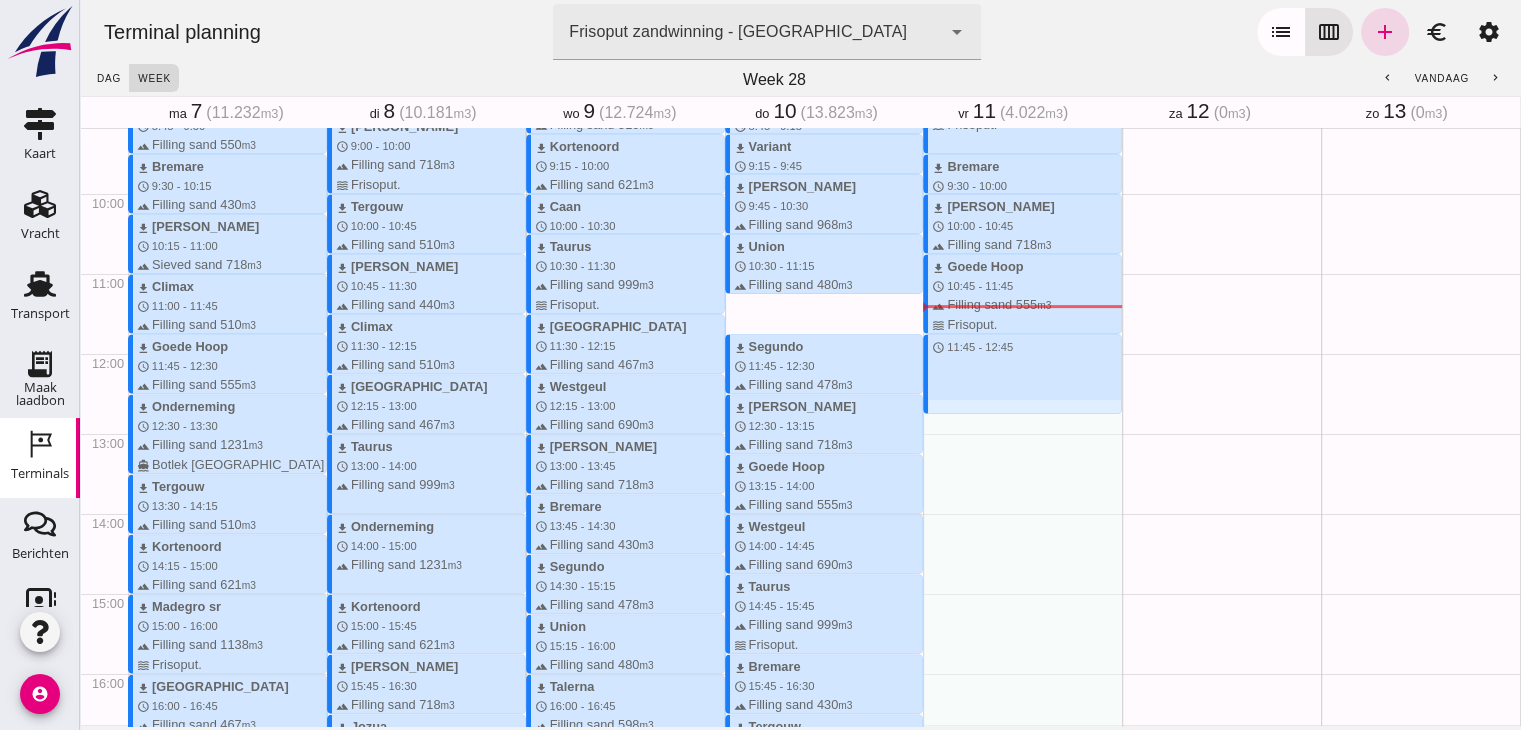 drag, startPoint x: 957, startPoint y: 333, endPoint x: 955, endPoint y: 409, distance: 76.02631 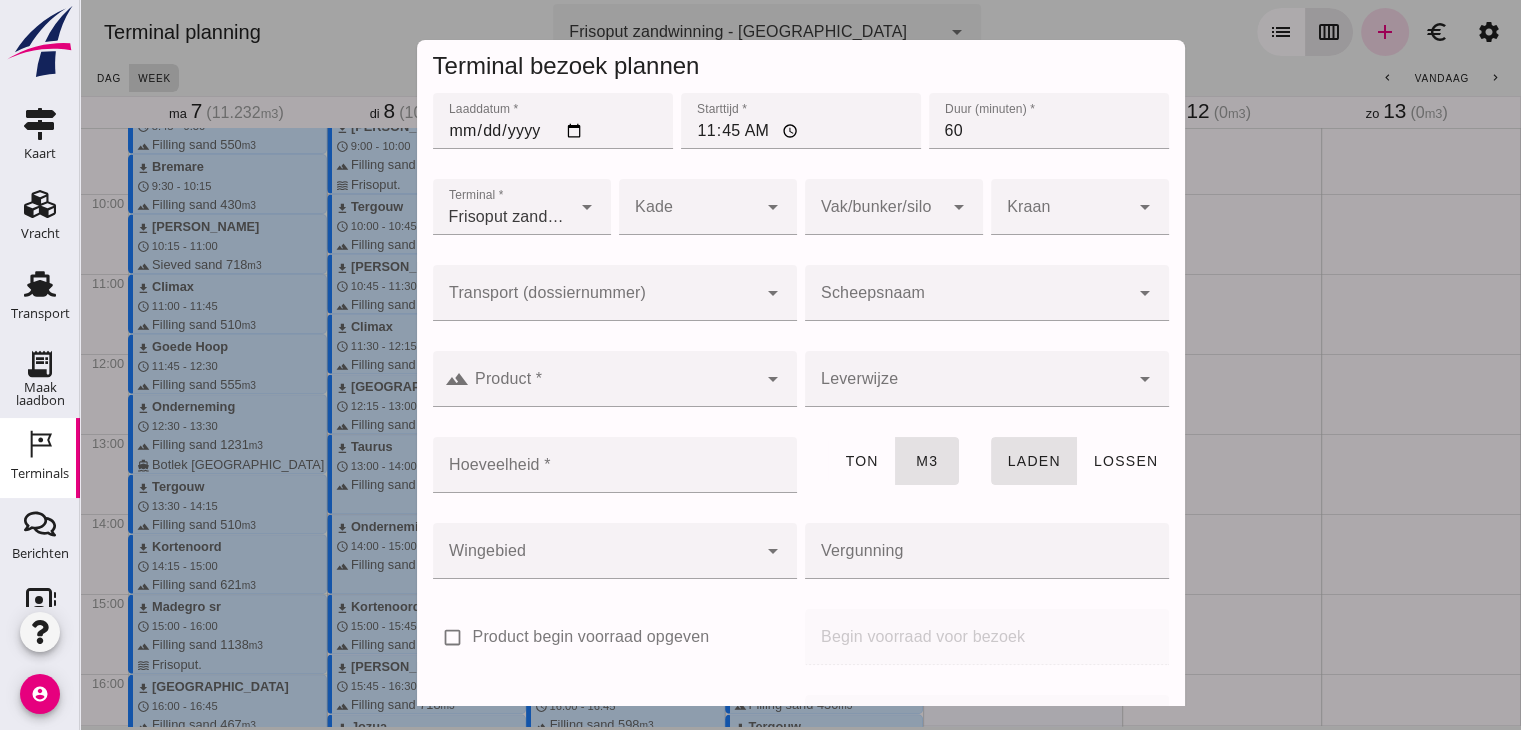 click 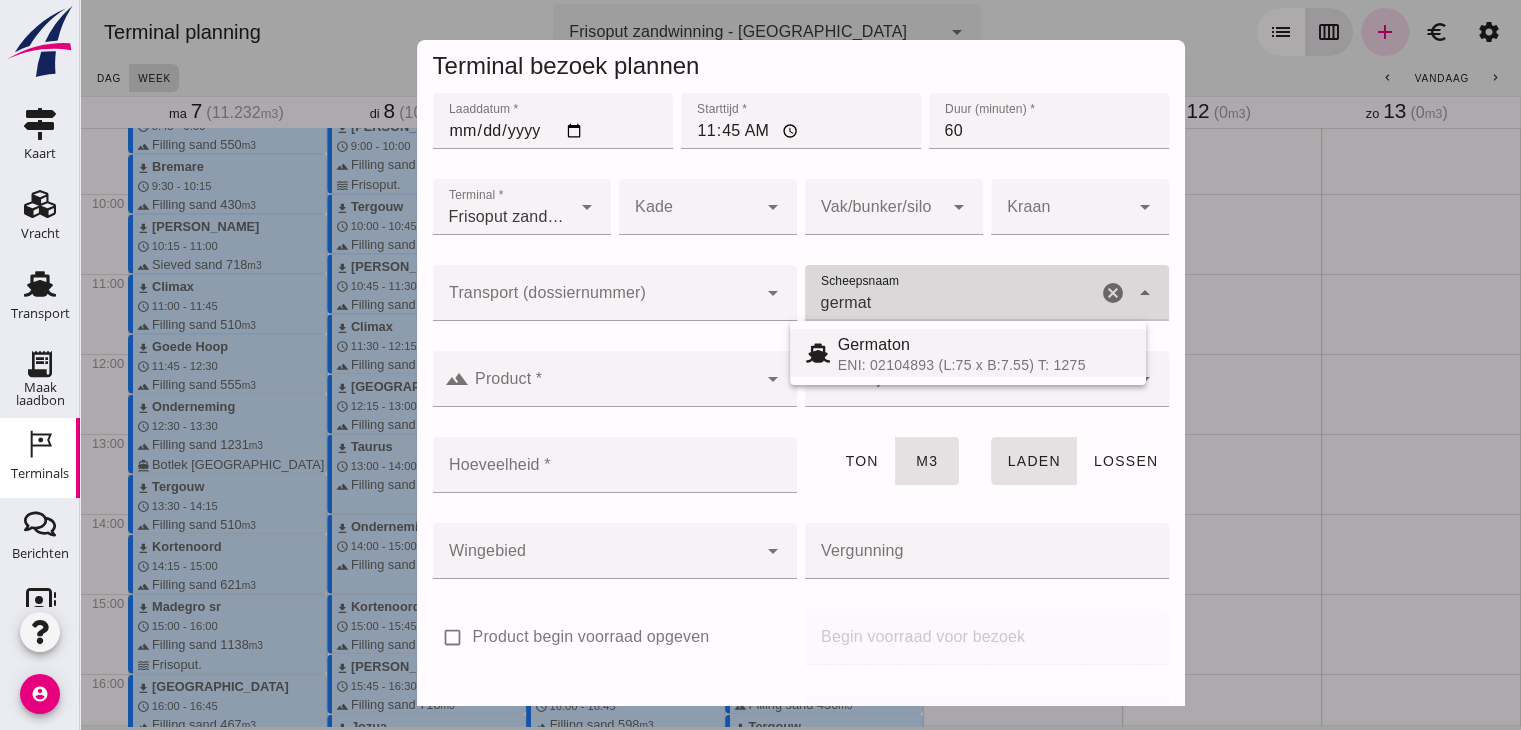 click on "Germaton" at bounding box center (984, 345) 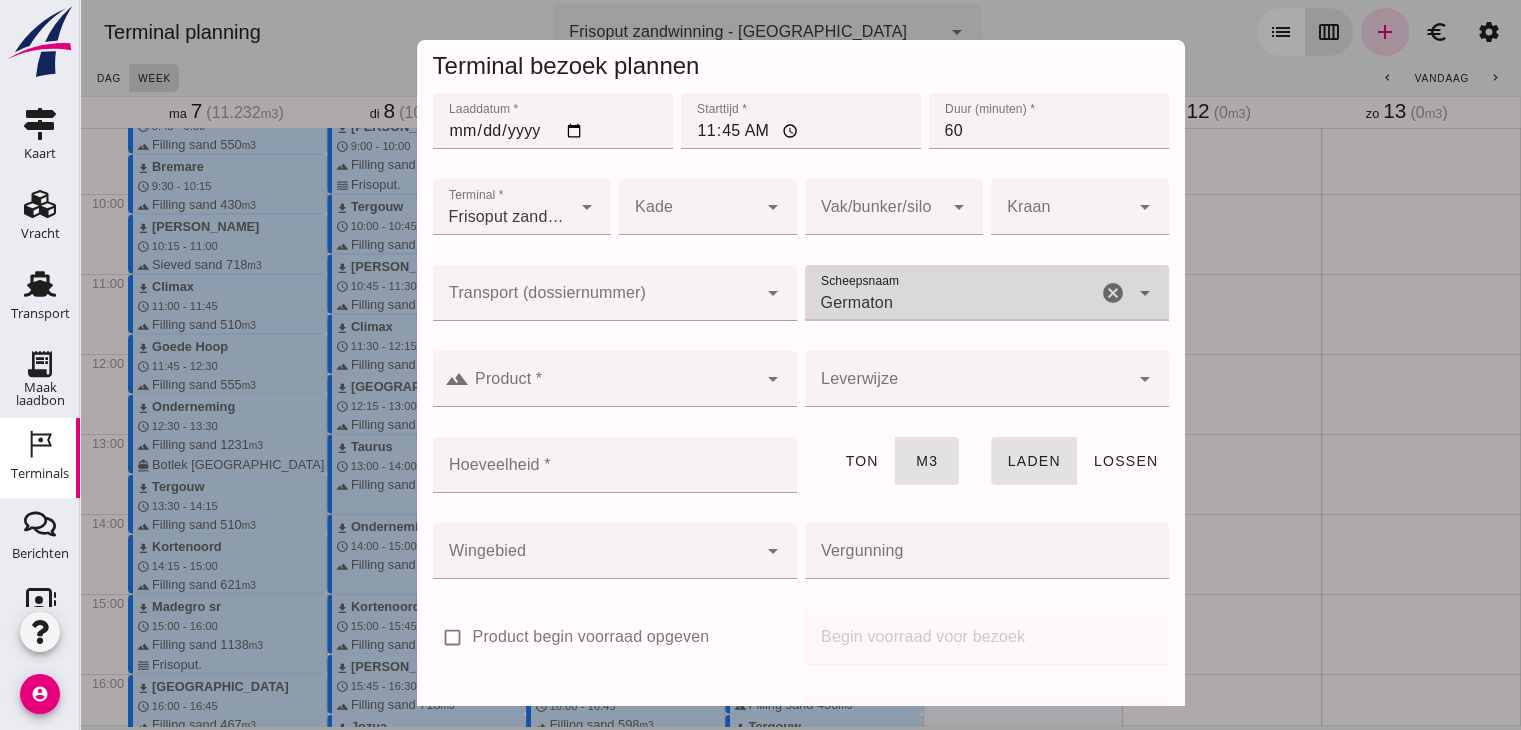 type on "Germaton" 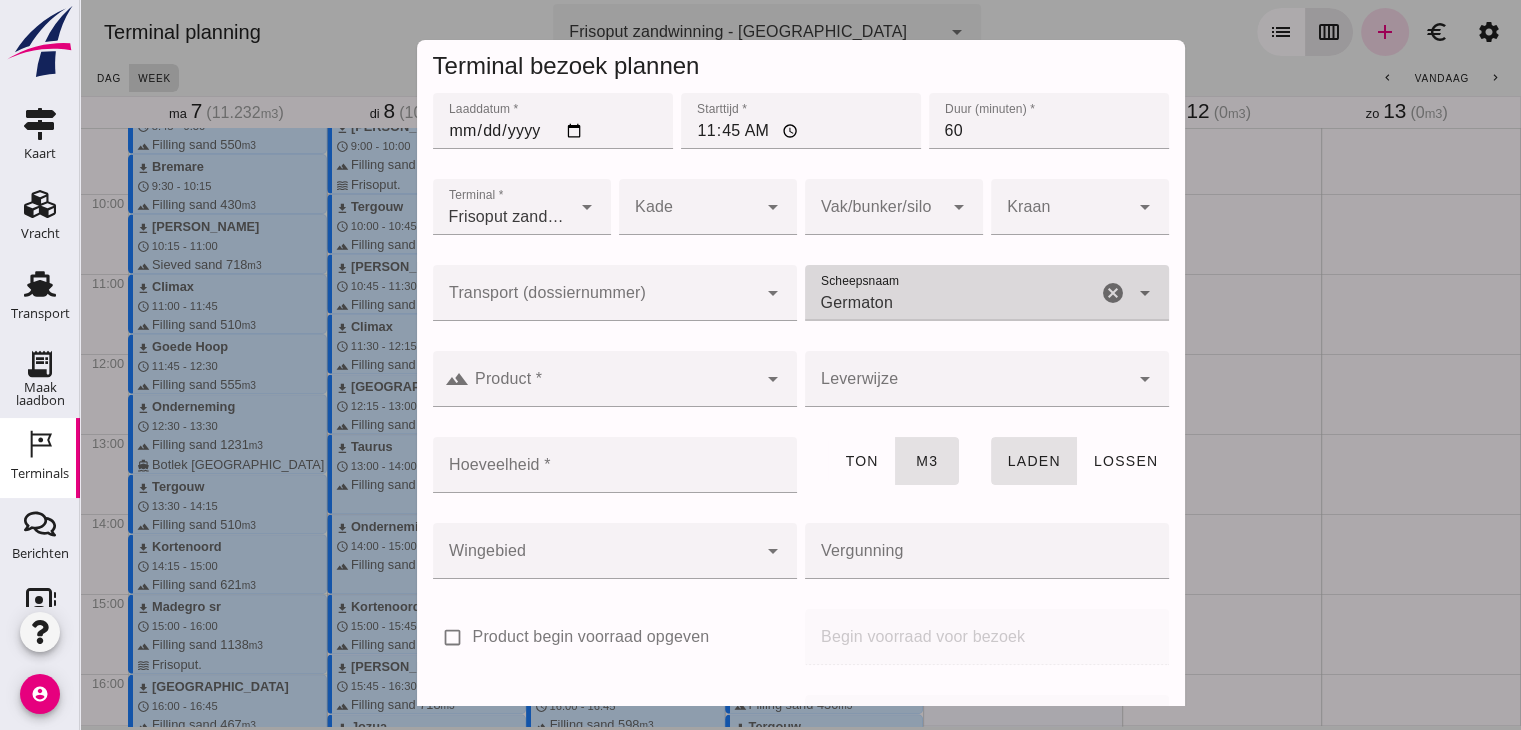 click on "Product *" 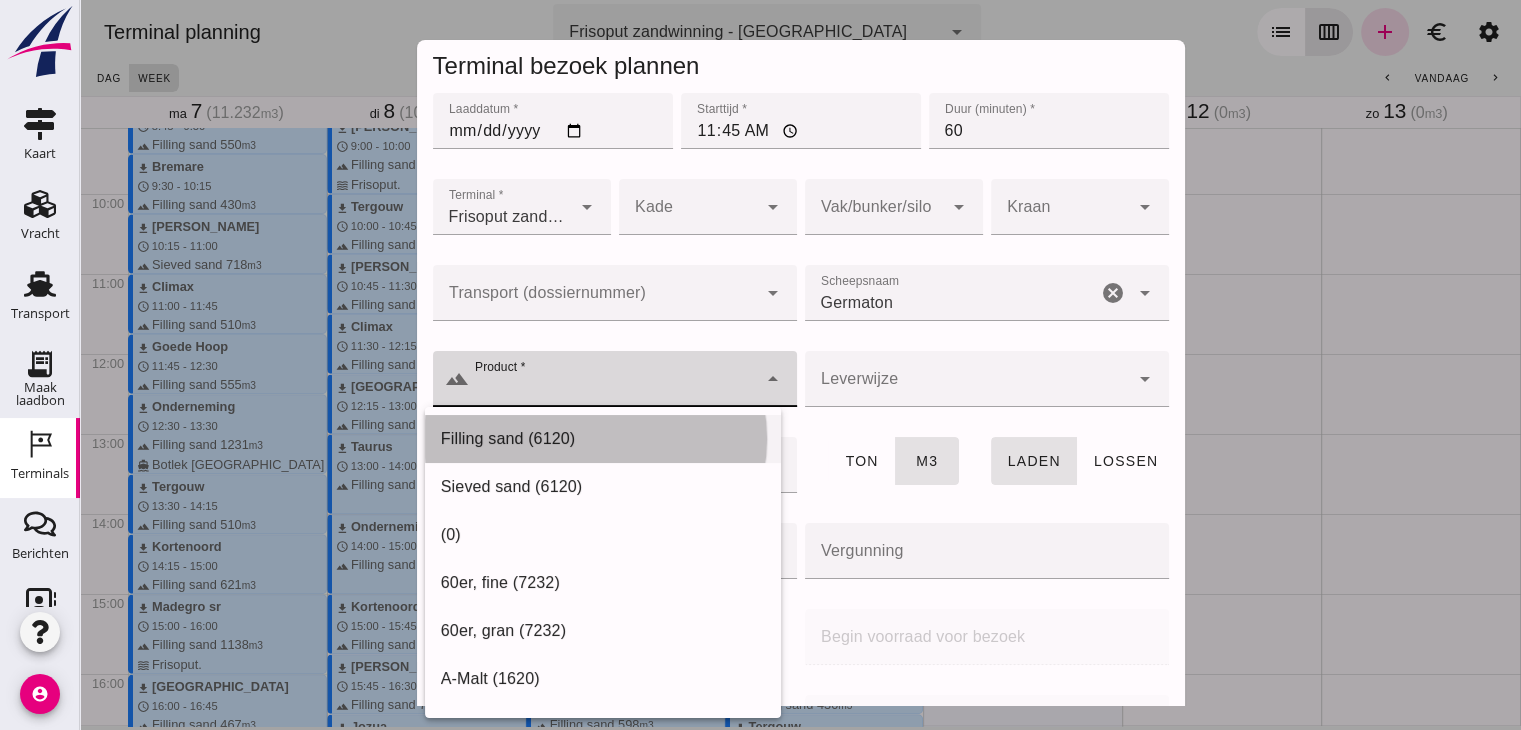 click on "Filling sand (6120)" at bounding box center (603, 439) 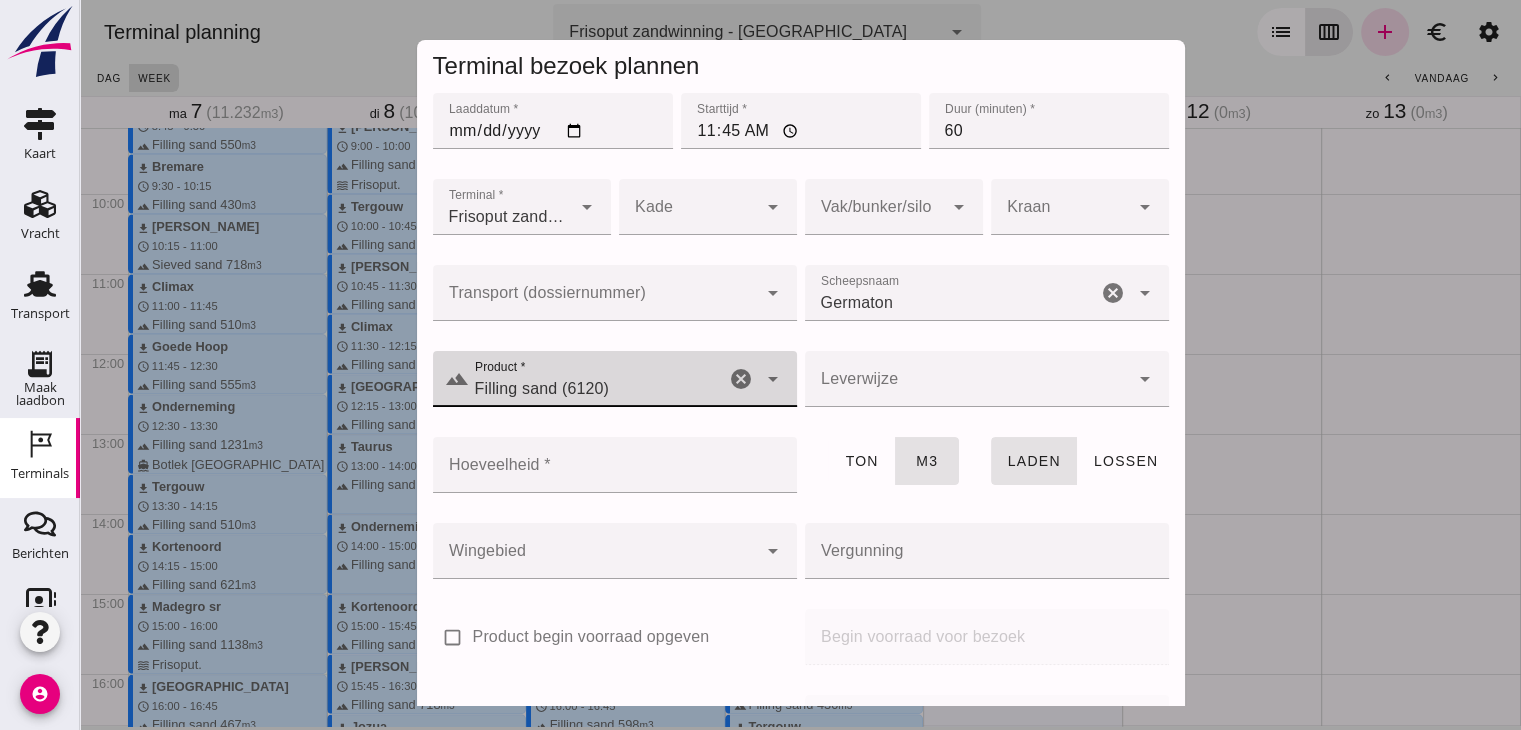 click on "Hoeveelheid *" 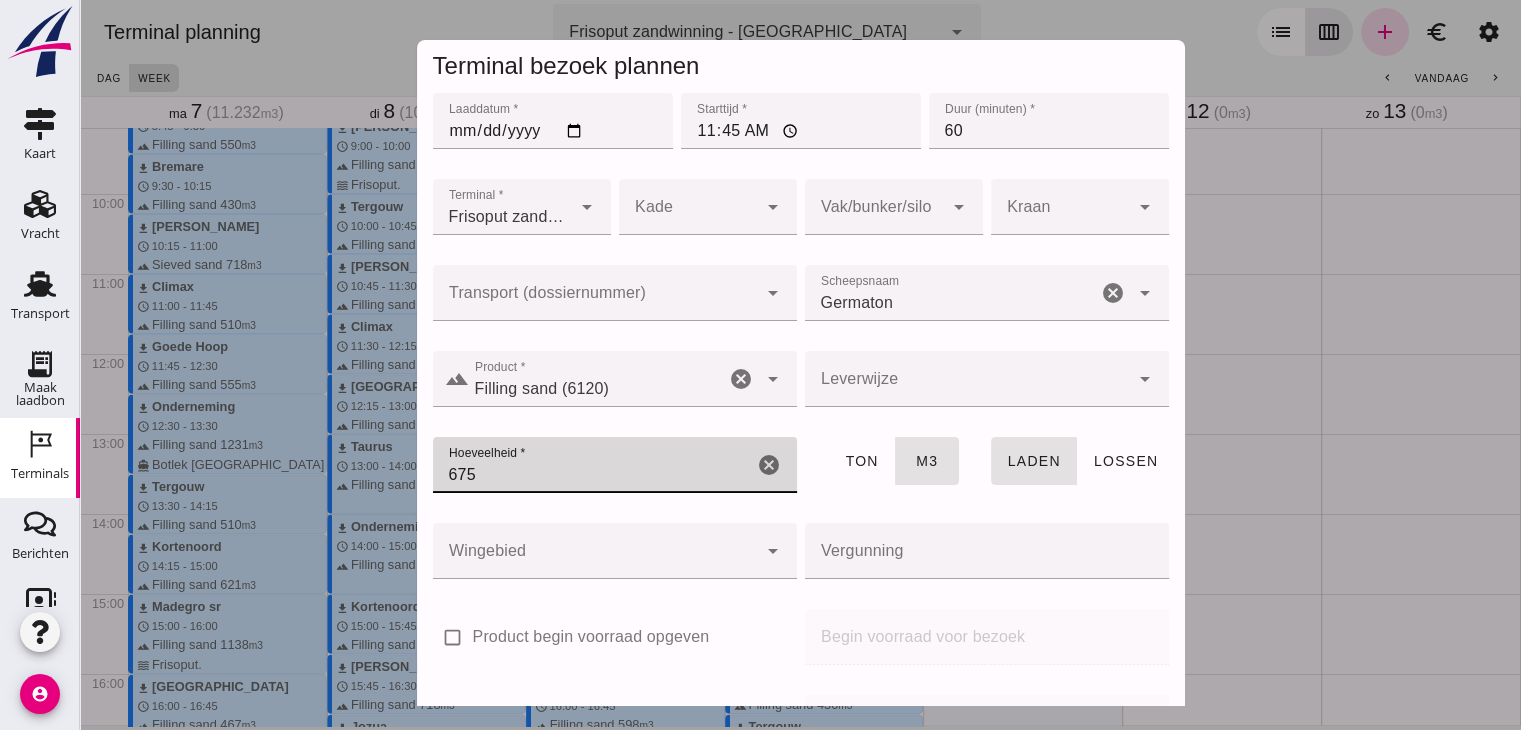 type on "675" 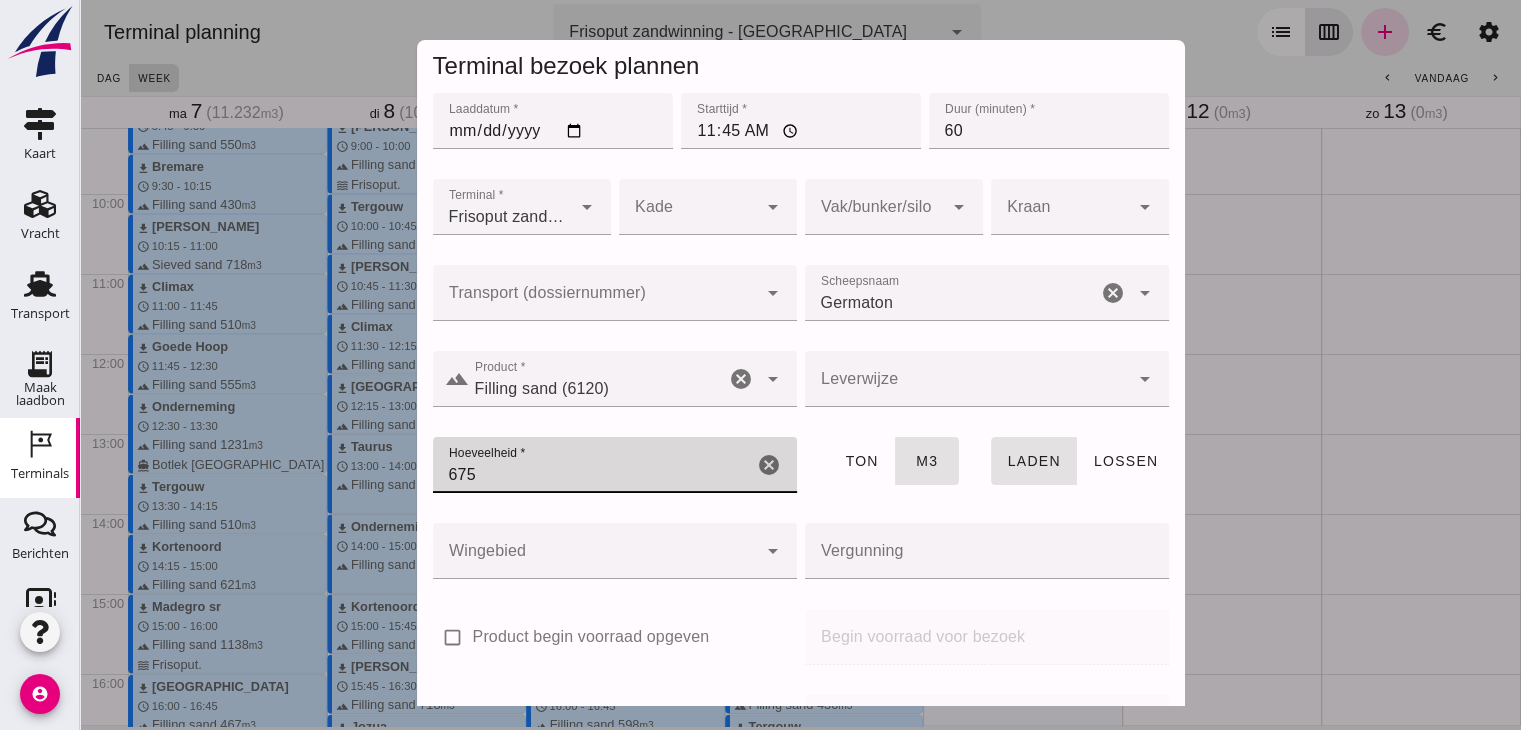 click 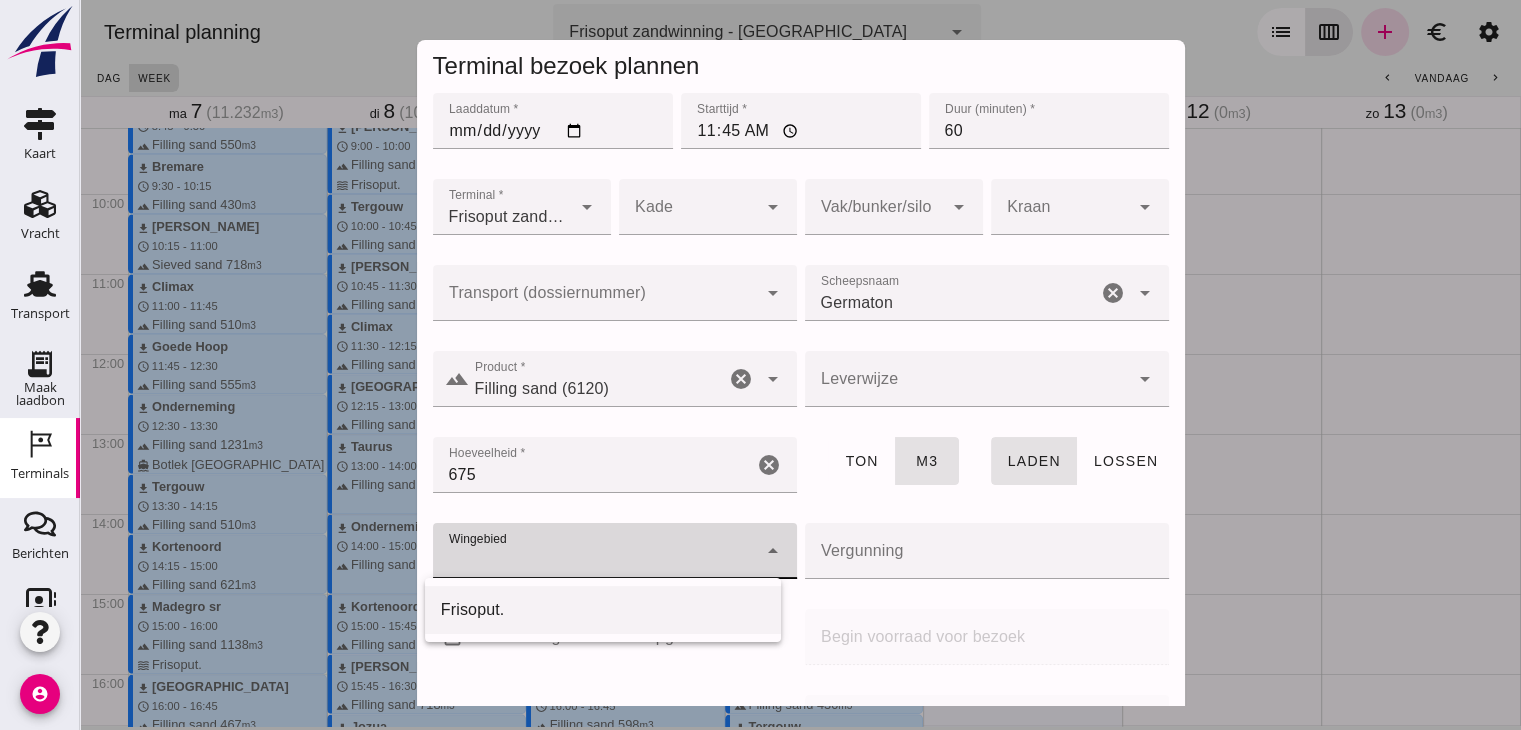 click on "Frisoput." 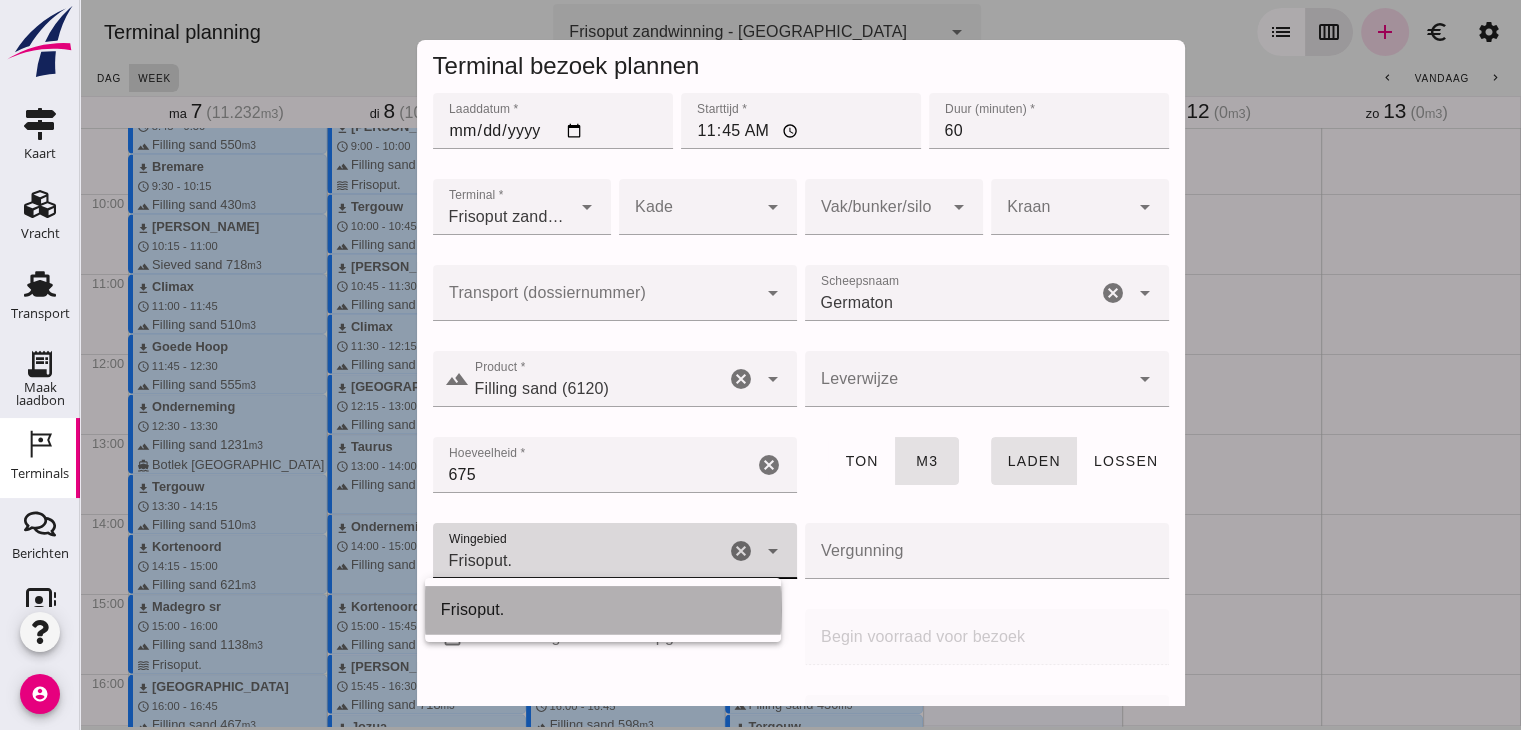 type on "143" 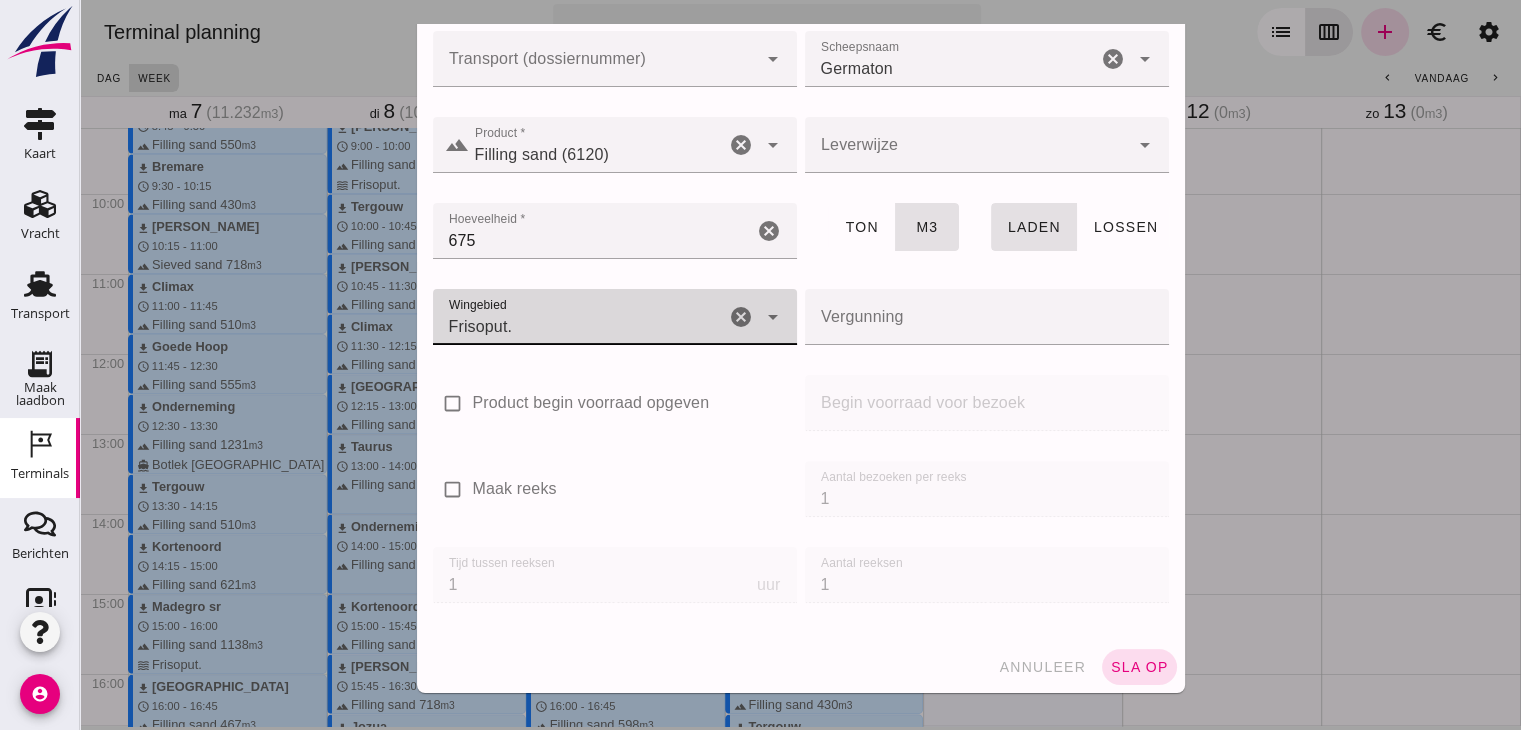 scroll, scrollTop: 237, scrollLeft: 0, axis: vertical 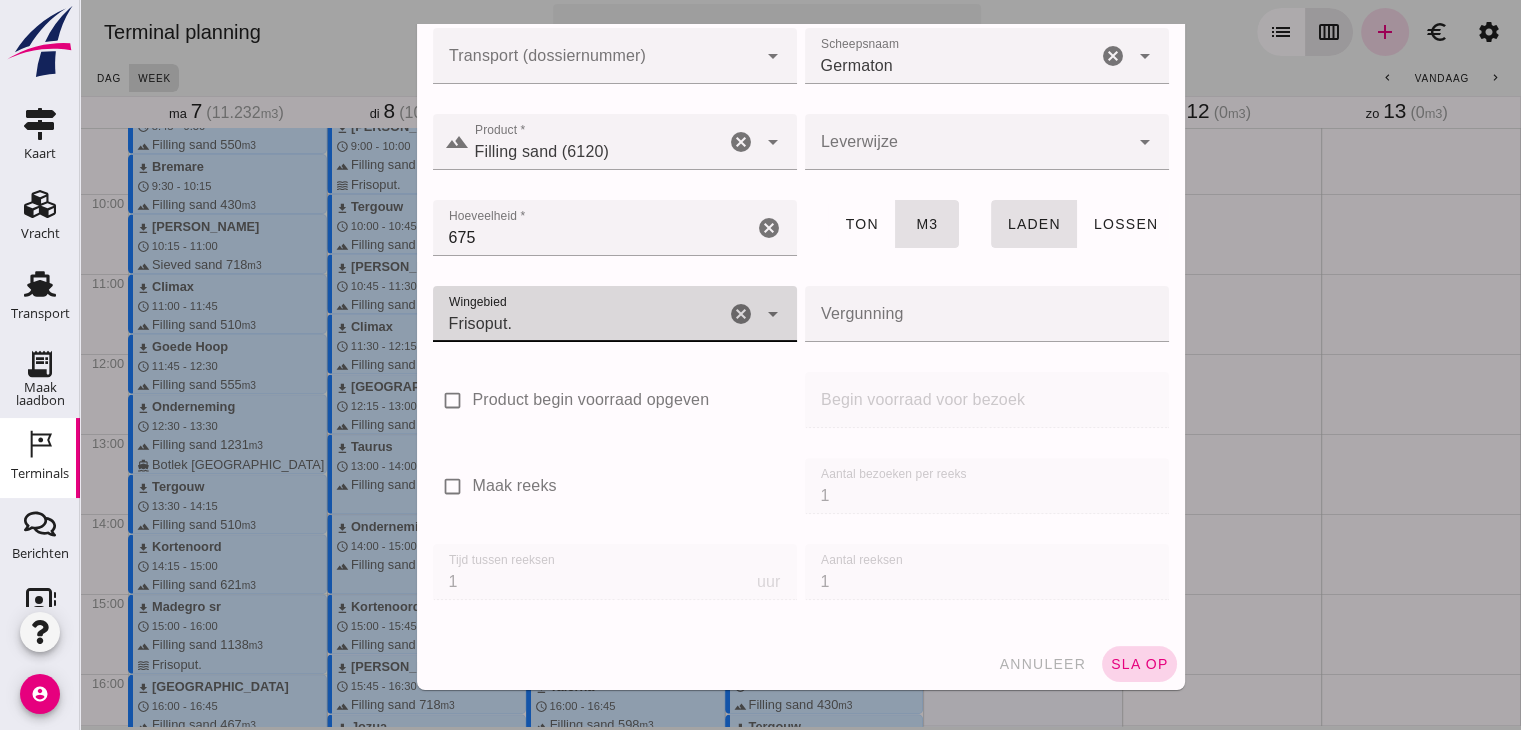 click on "sla op" 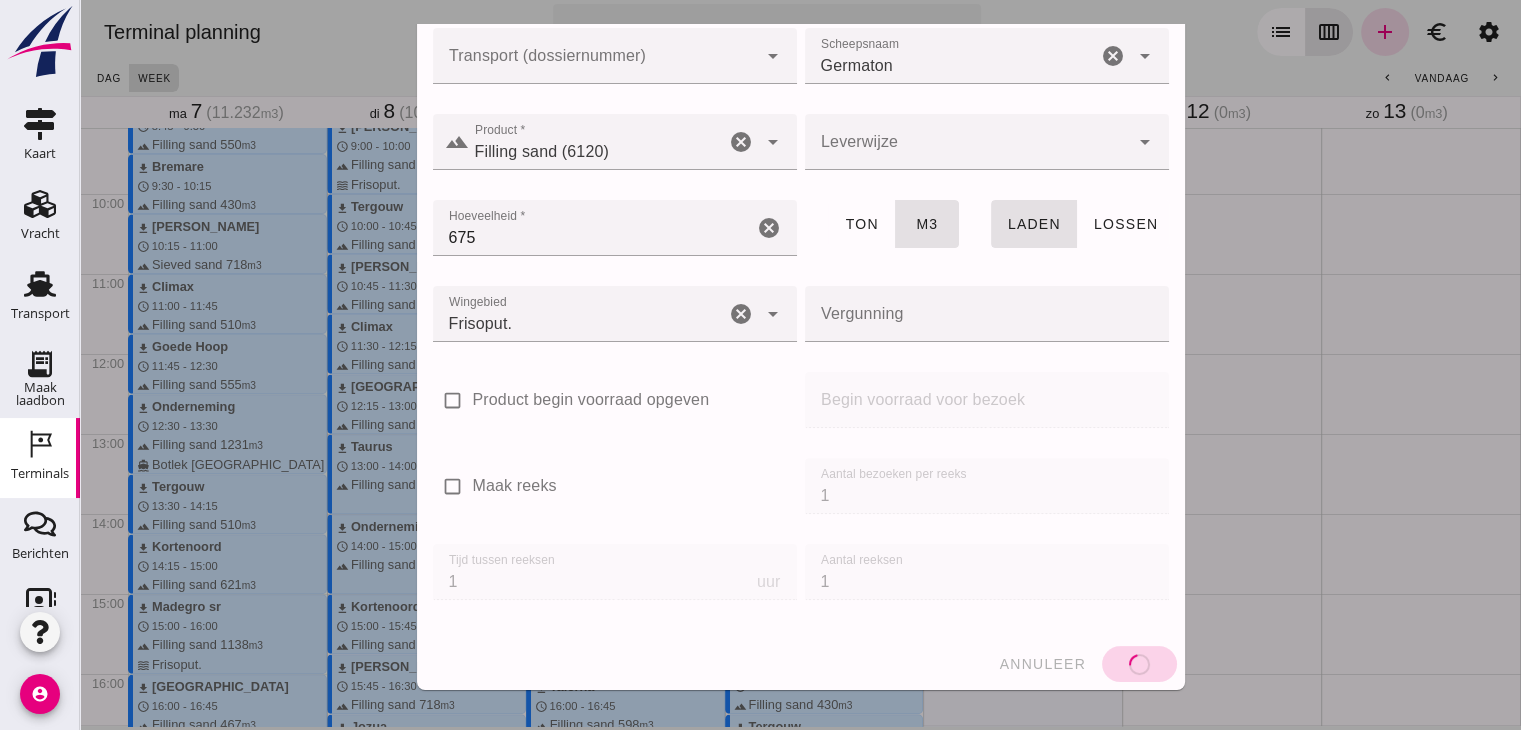 type 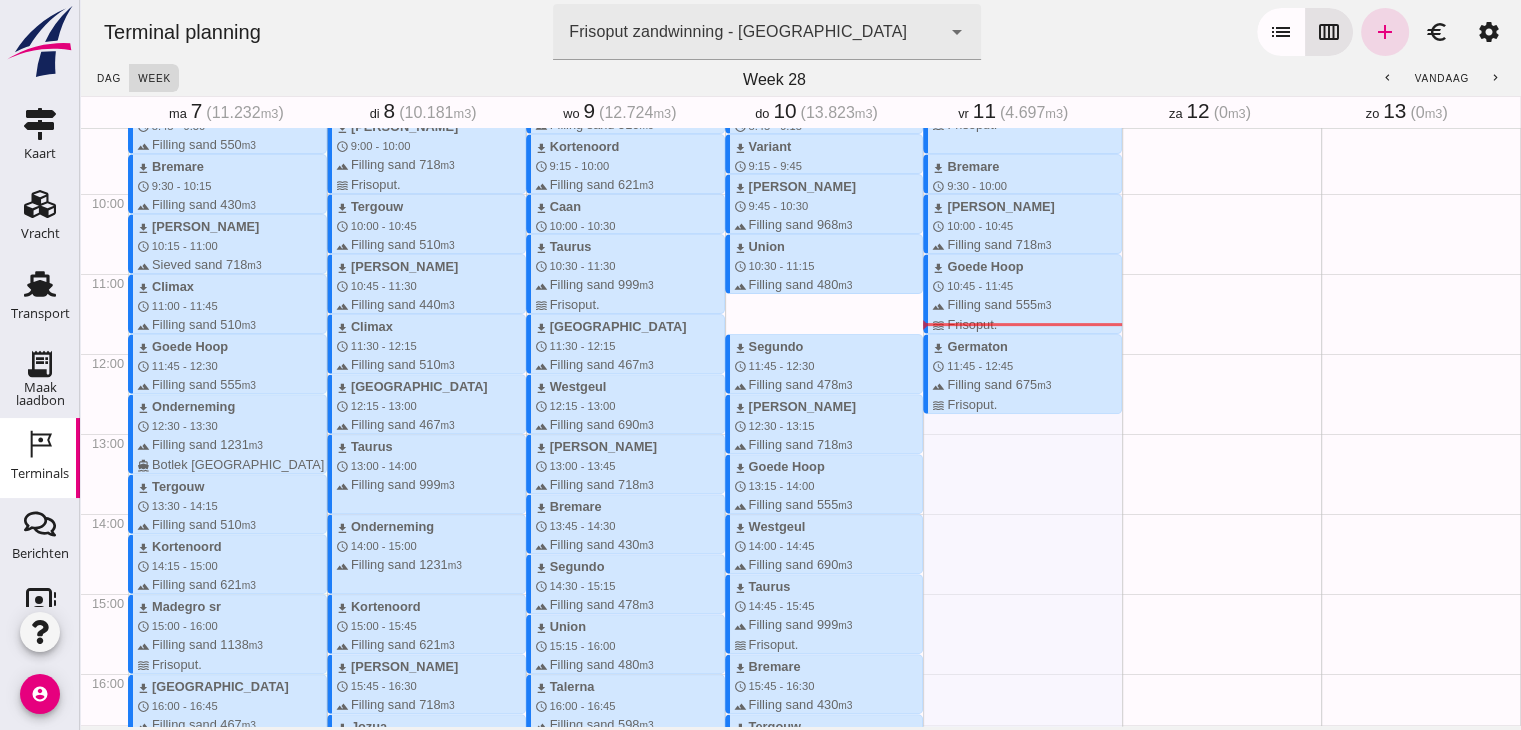 drag, startPoint x: 952, startPoint y: 420, endPoint x: 952, endPoint y: 454, distance: 34 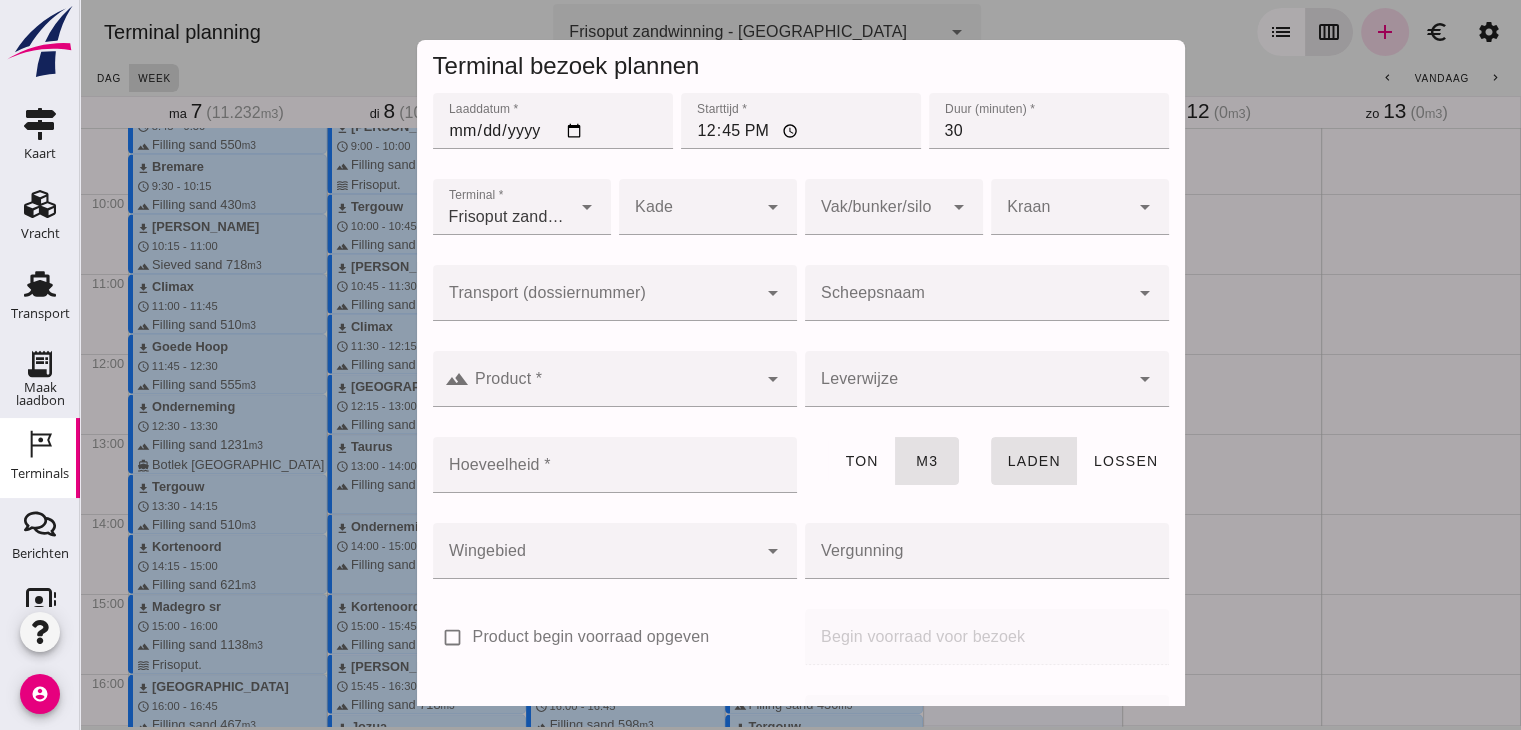 click on "Scheepsnaam" 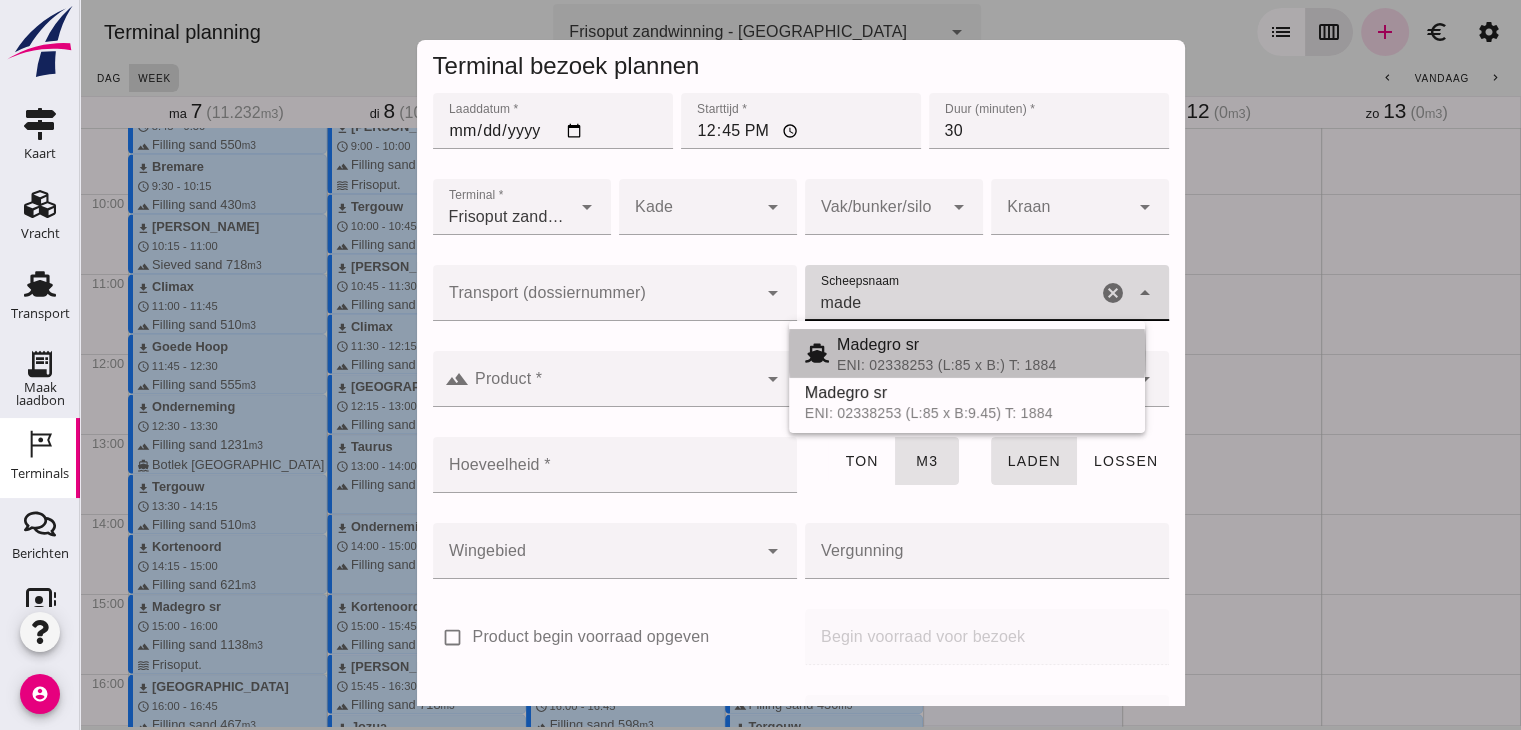 click on "Madegro sr" at bounding box center [983, 345] 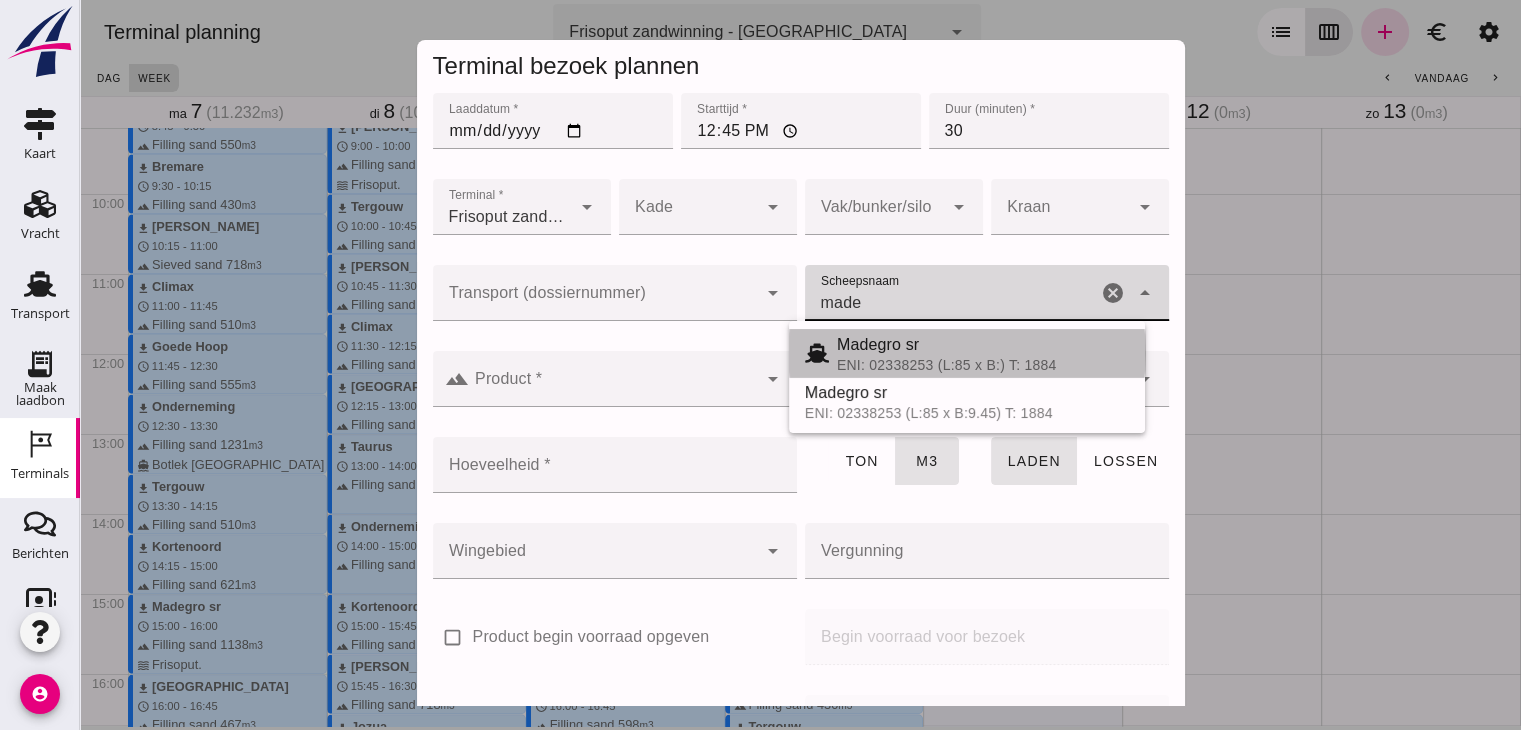 type on "Madegro sr" 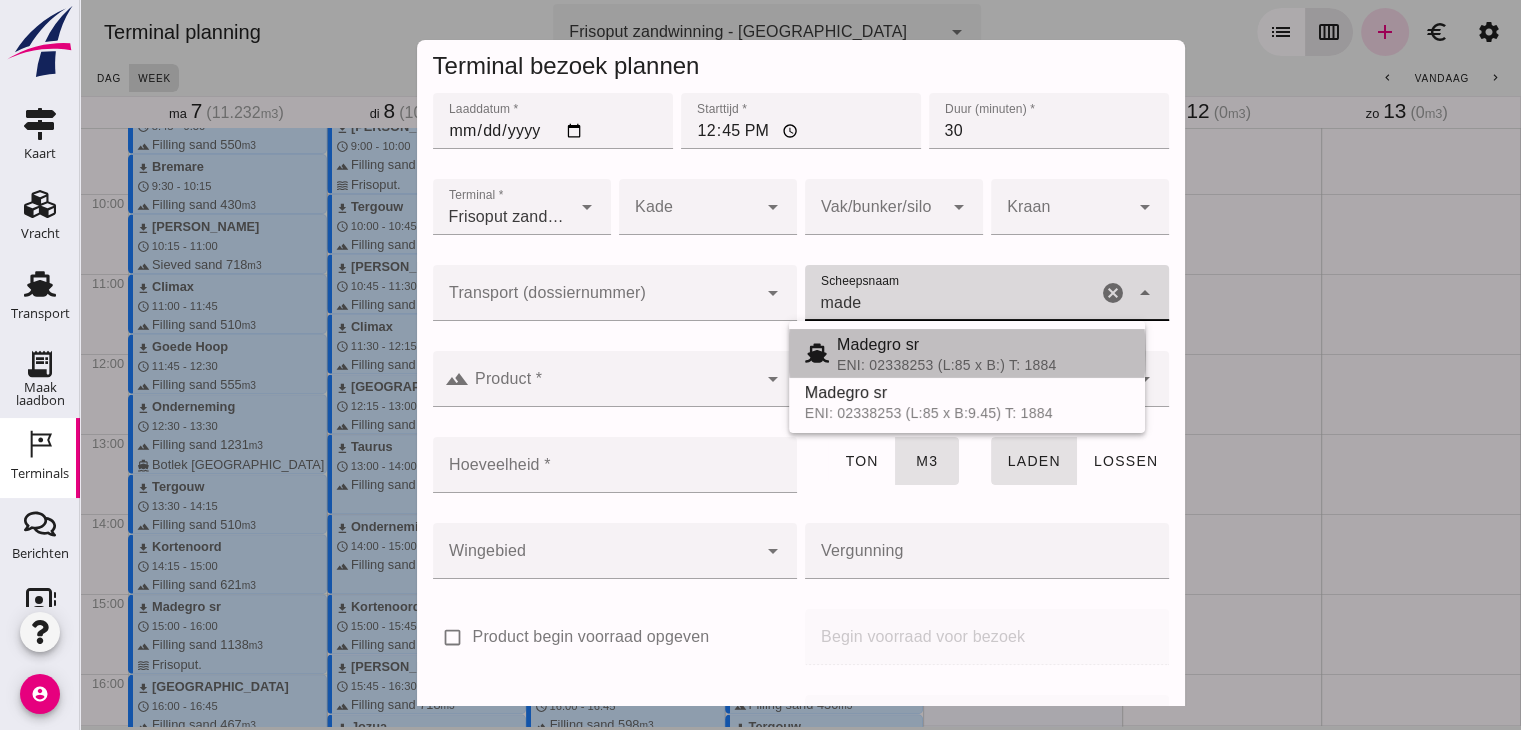 type on "1138" 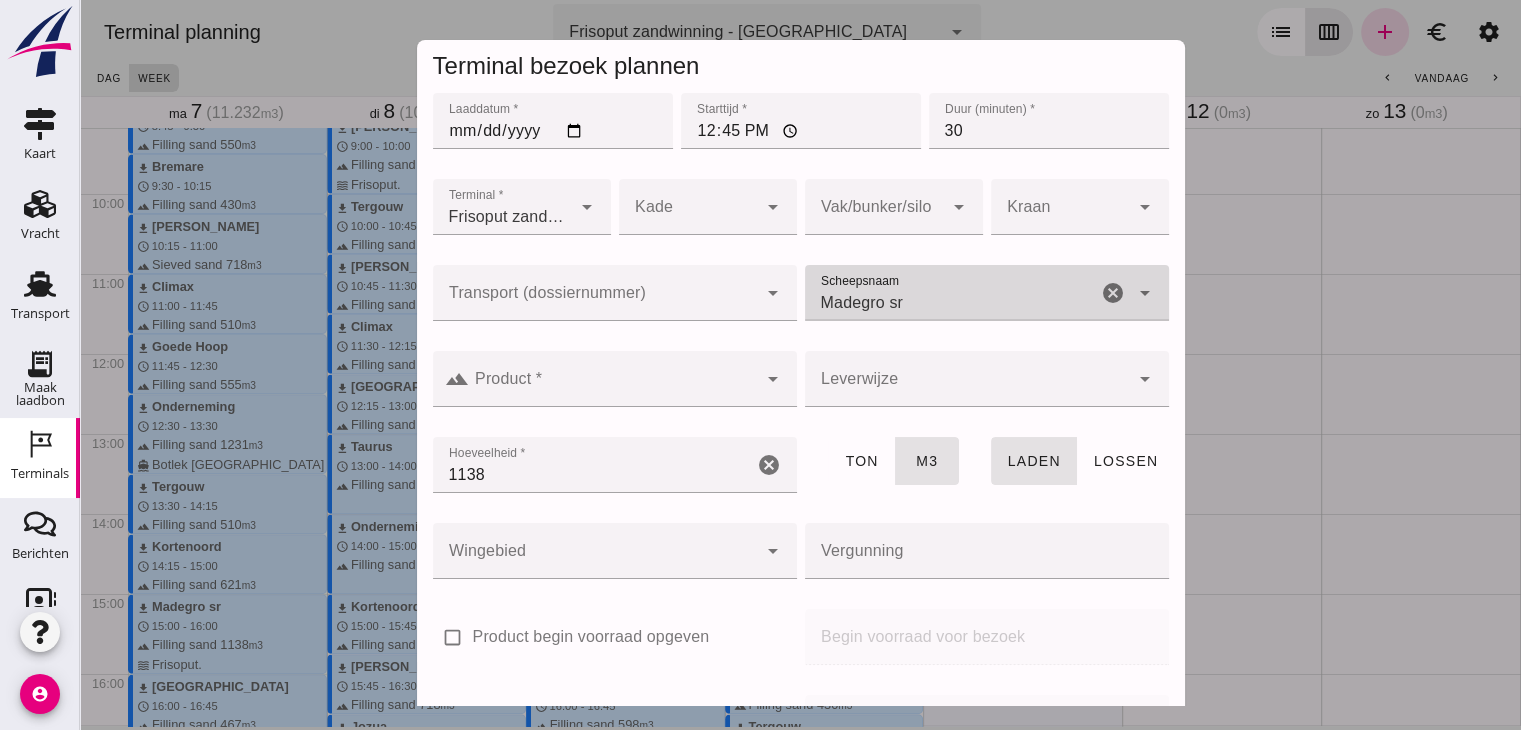 type on "Madegro sr" 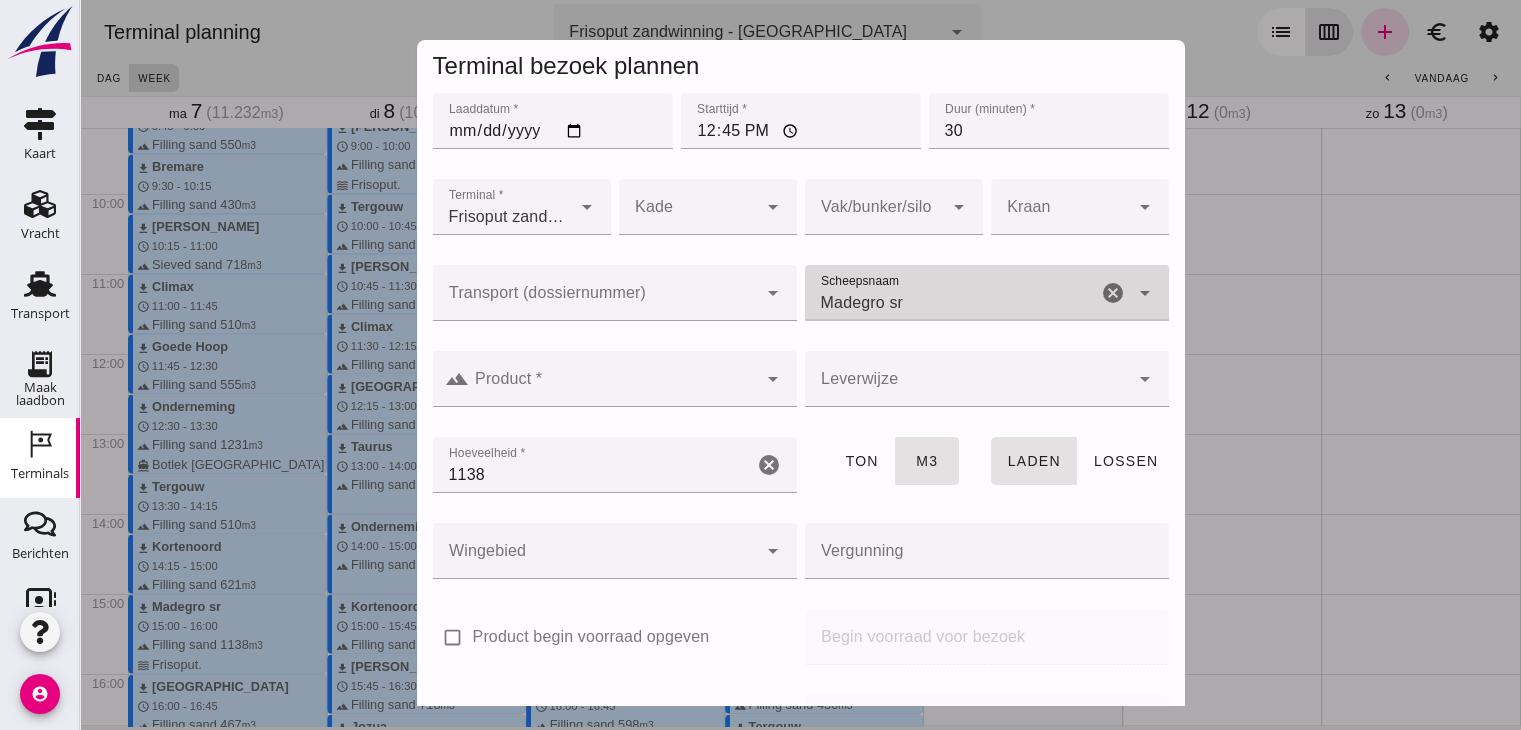 click on "Product *" 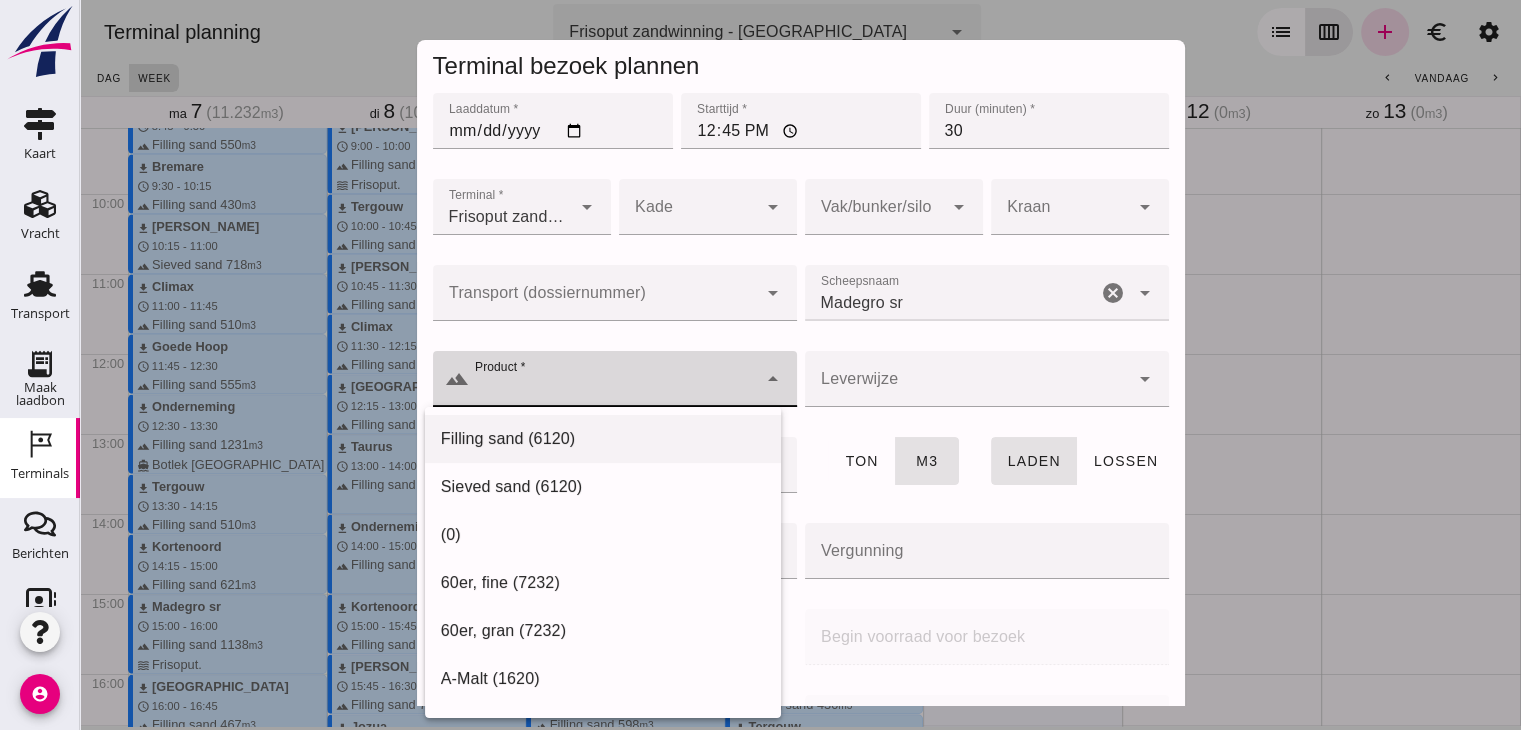 click on "Filling sand (6120)" at bounding box center [603, 439] 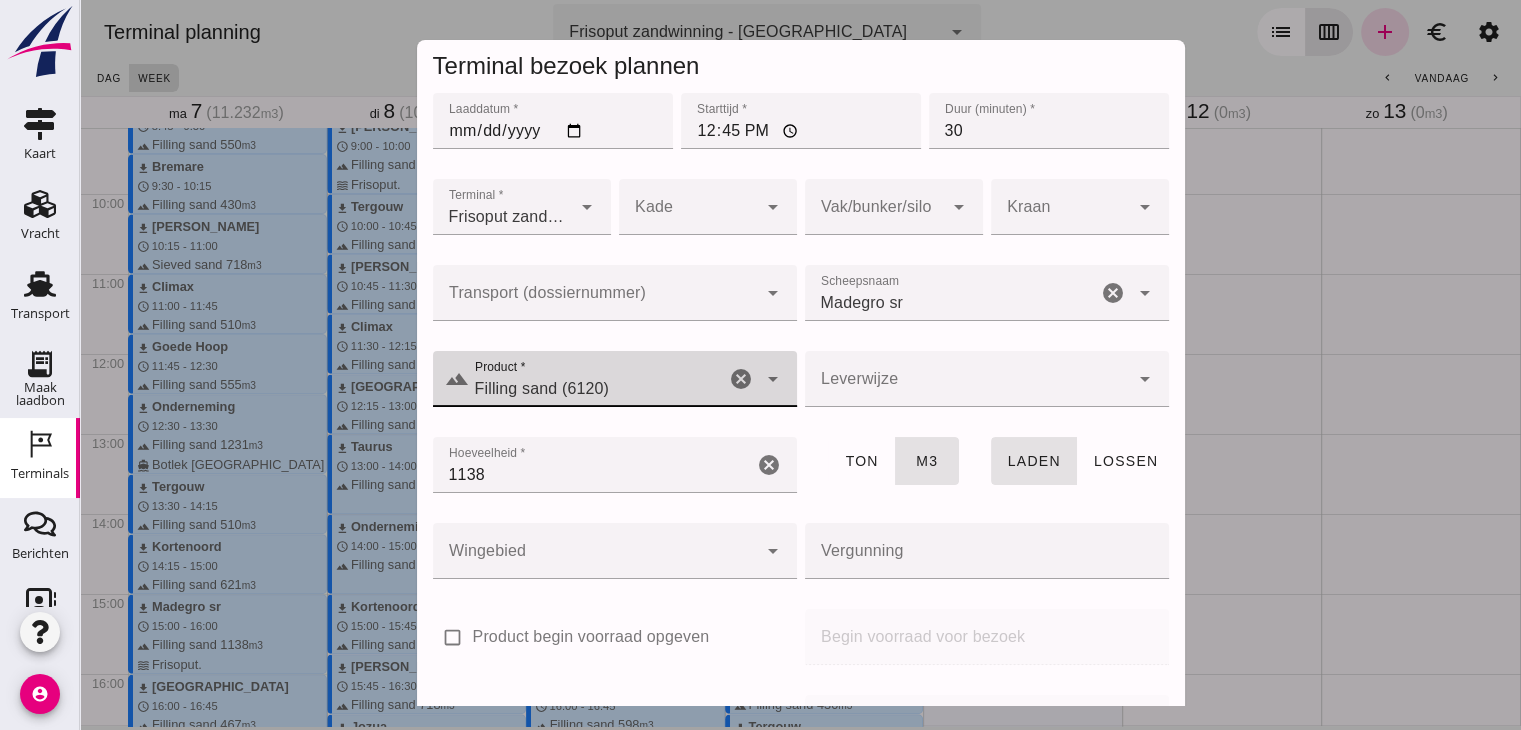 type on "Filling sand (6120)" 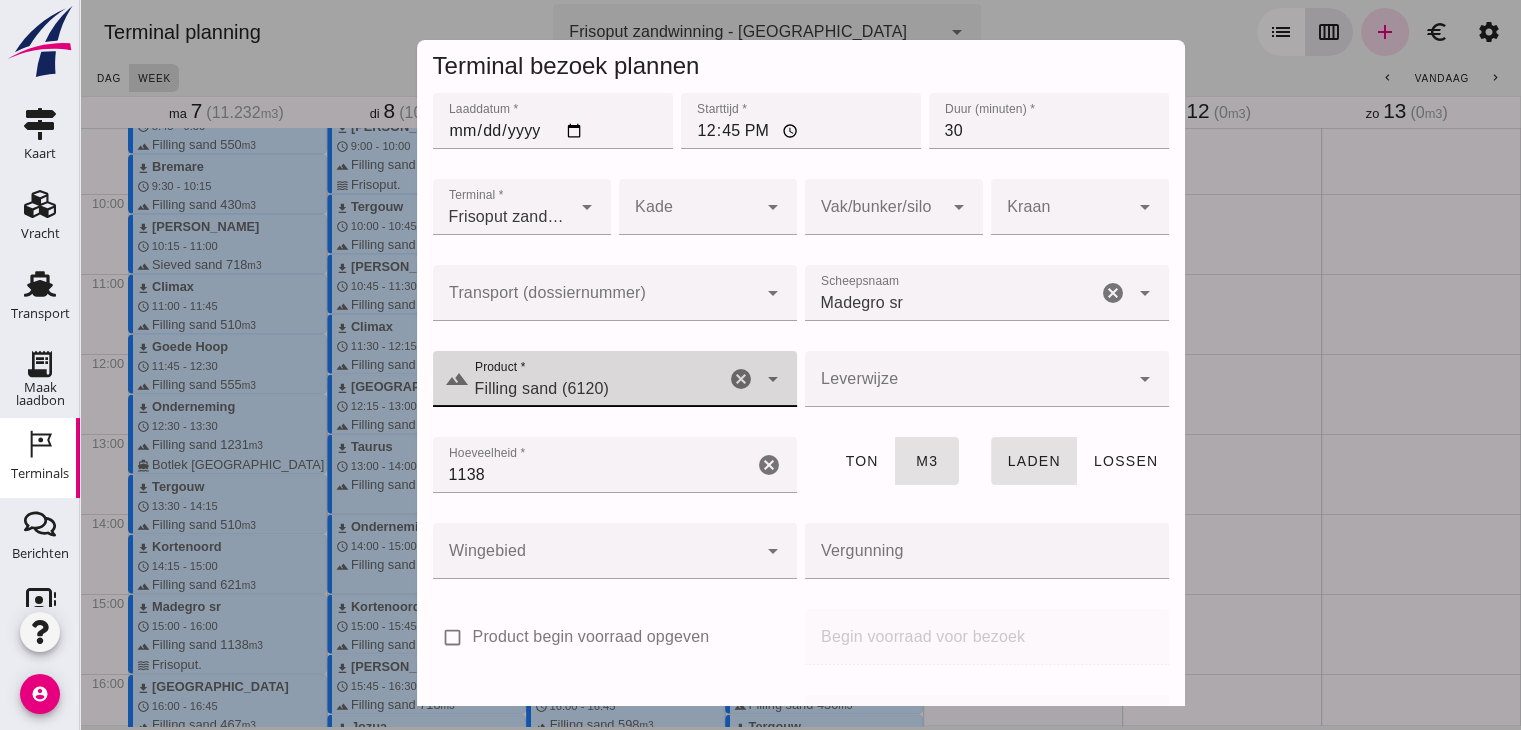 click 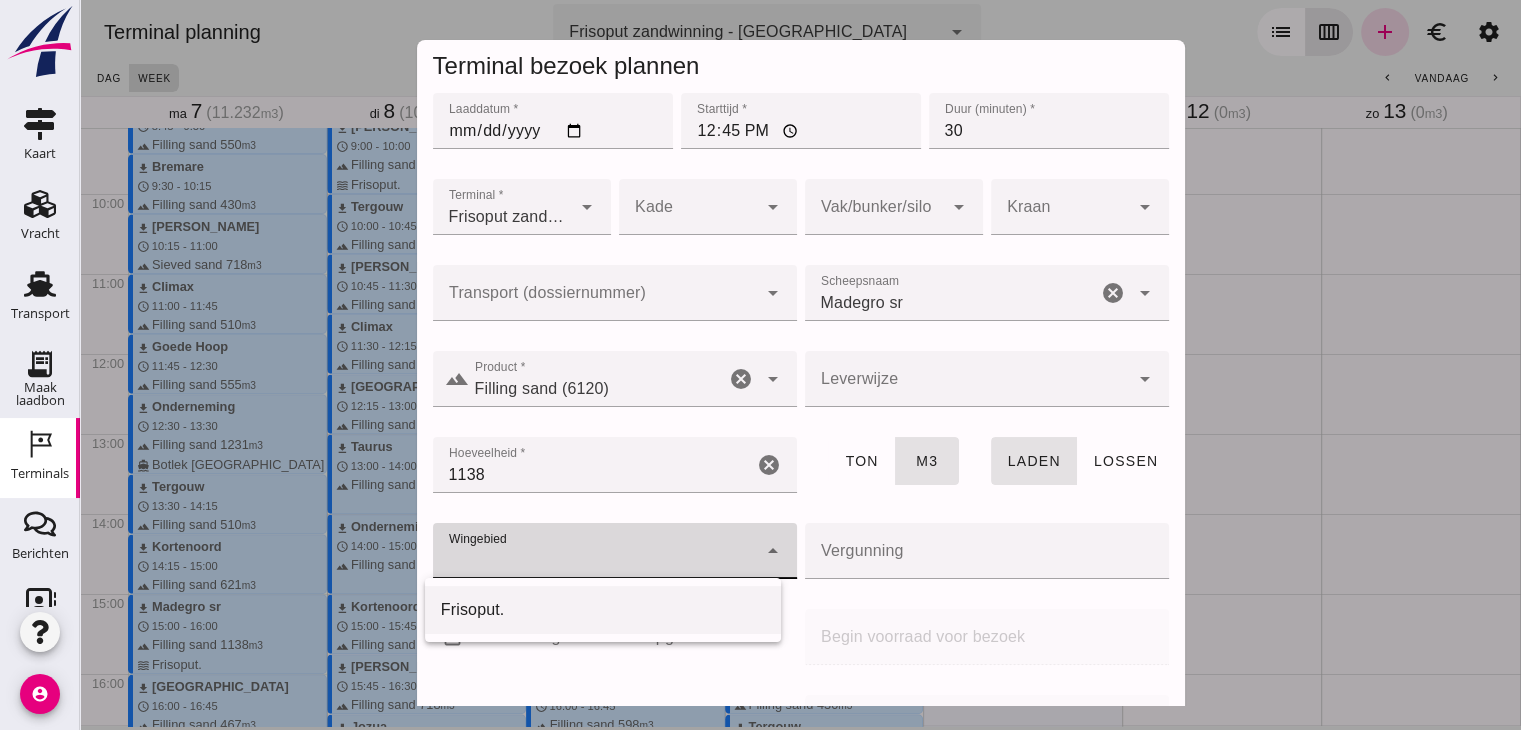 click on "Frisoput." at bounding box center [603, 610] 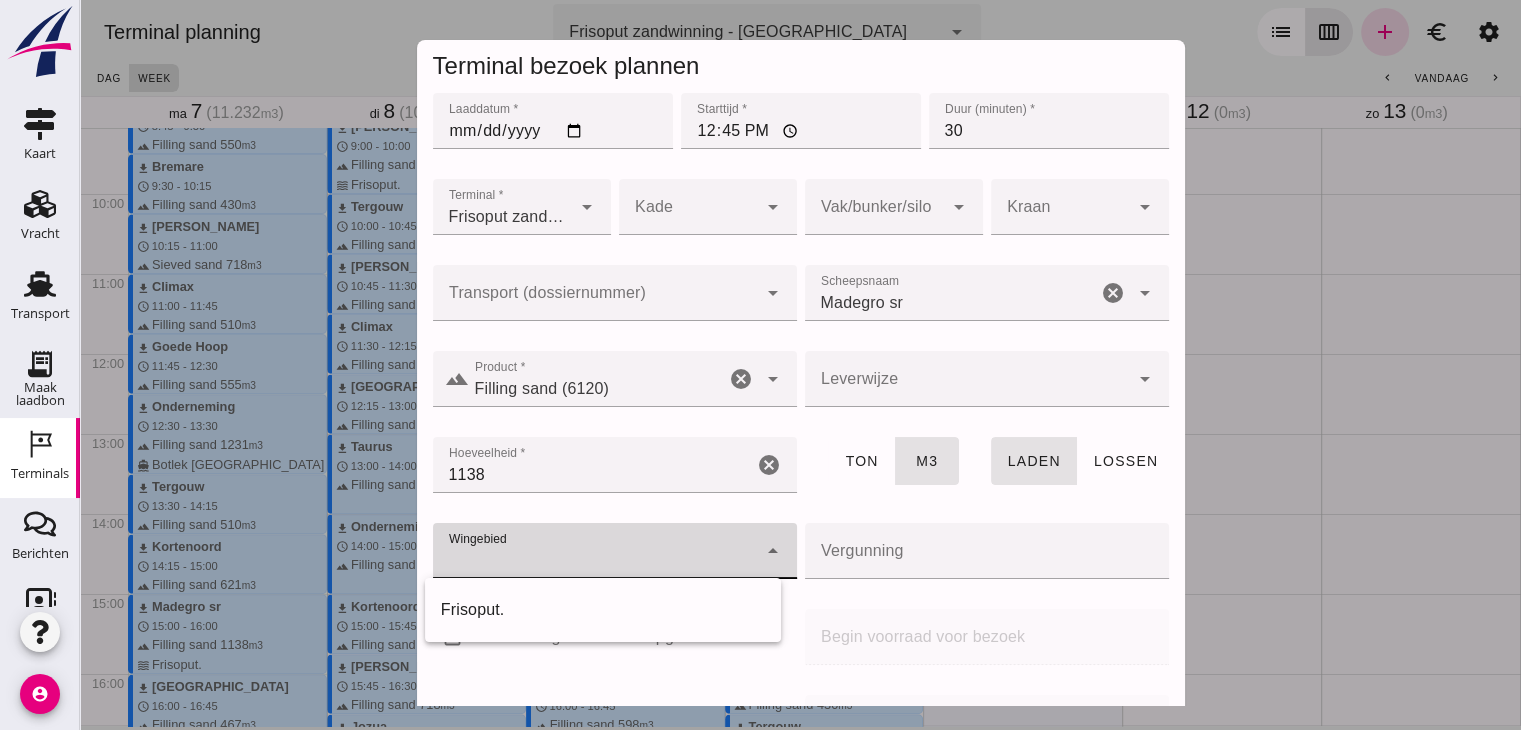 type on "143" 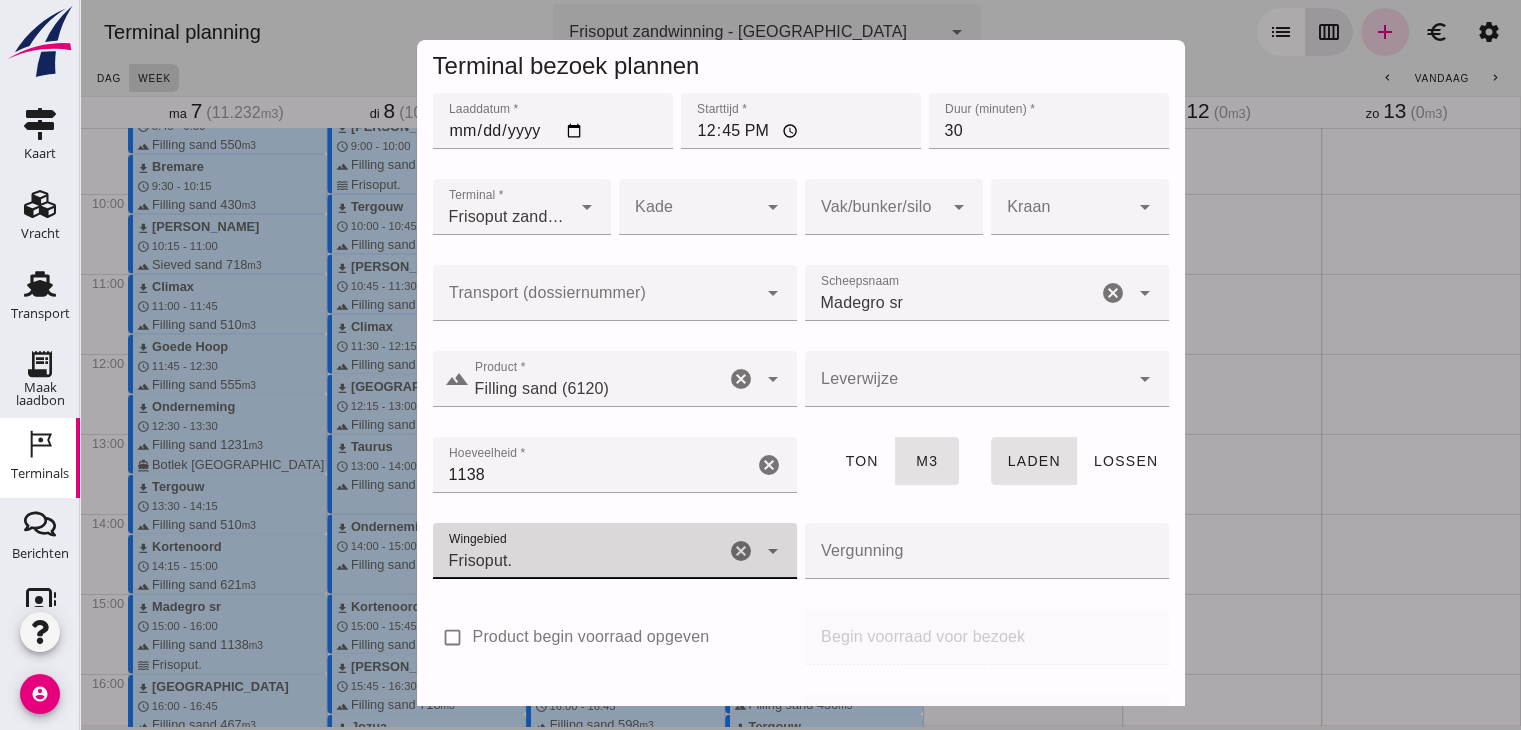scroll, scrollTop: 237, scrollLeft: 0, axis: vertical 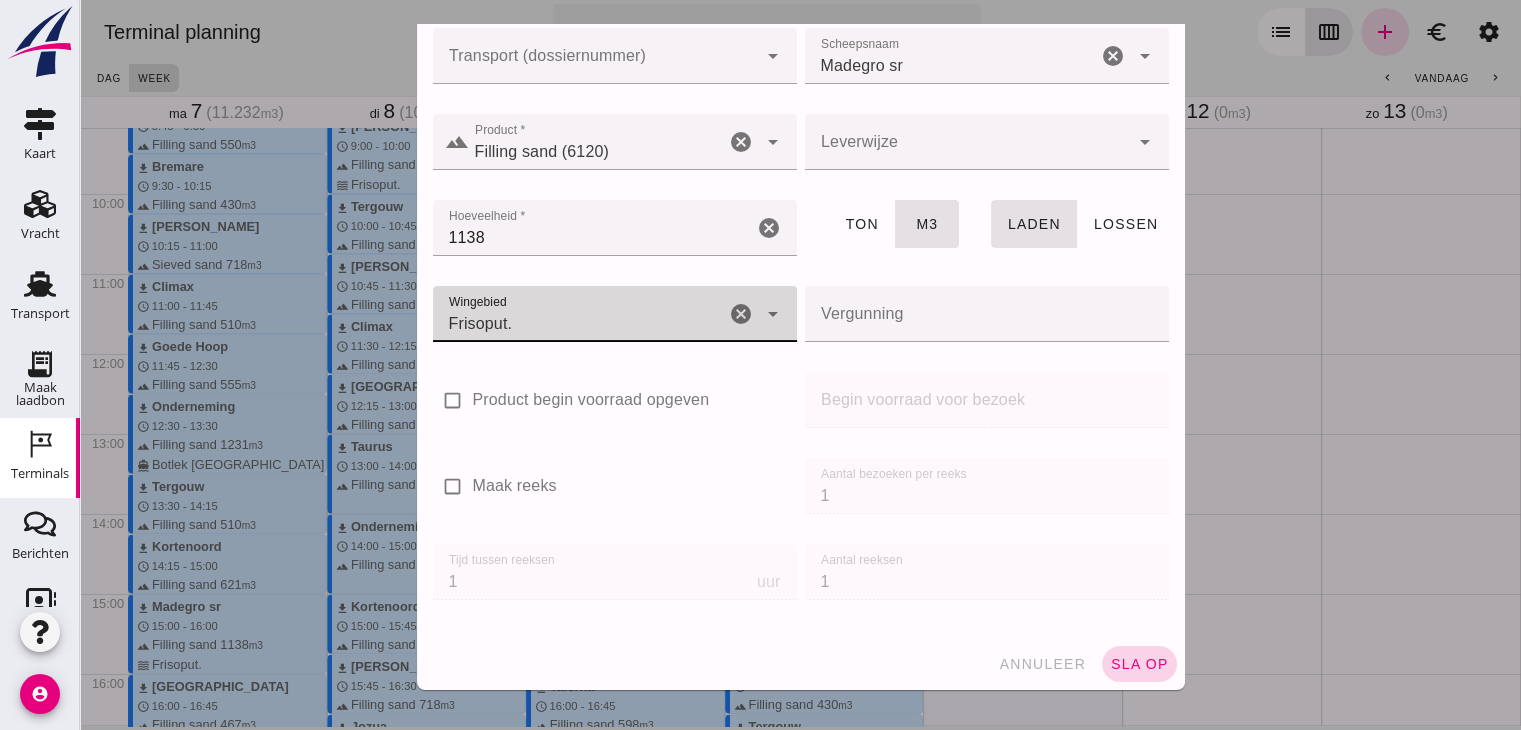 click on "sla op" 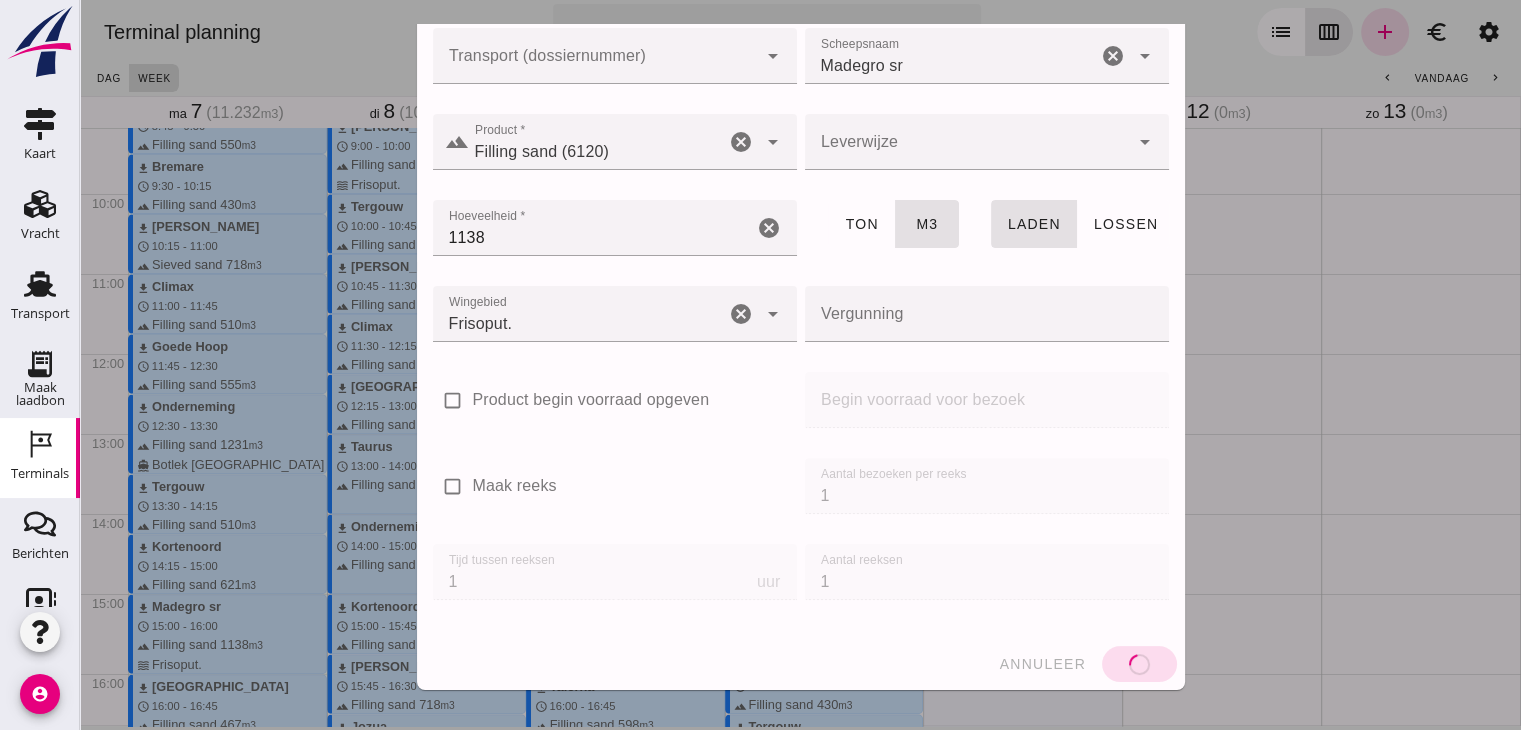 type 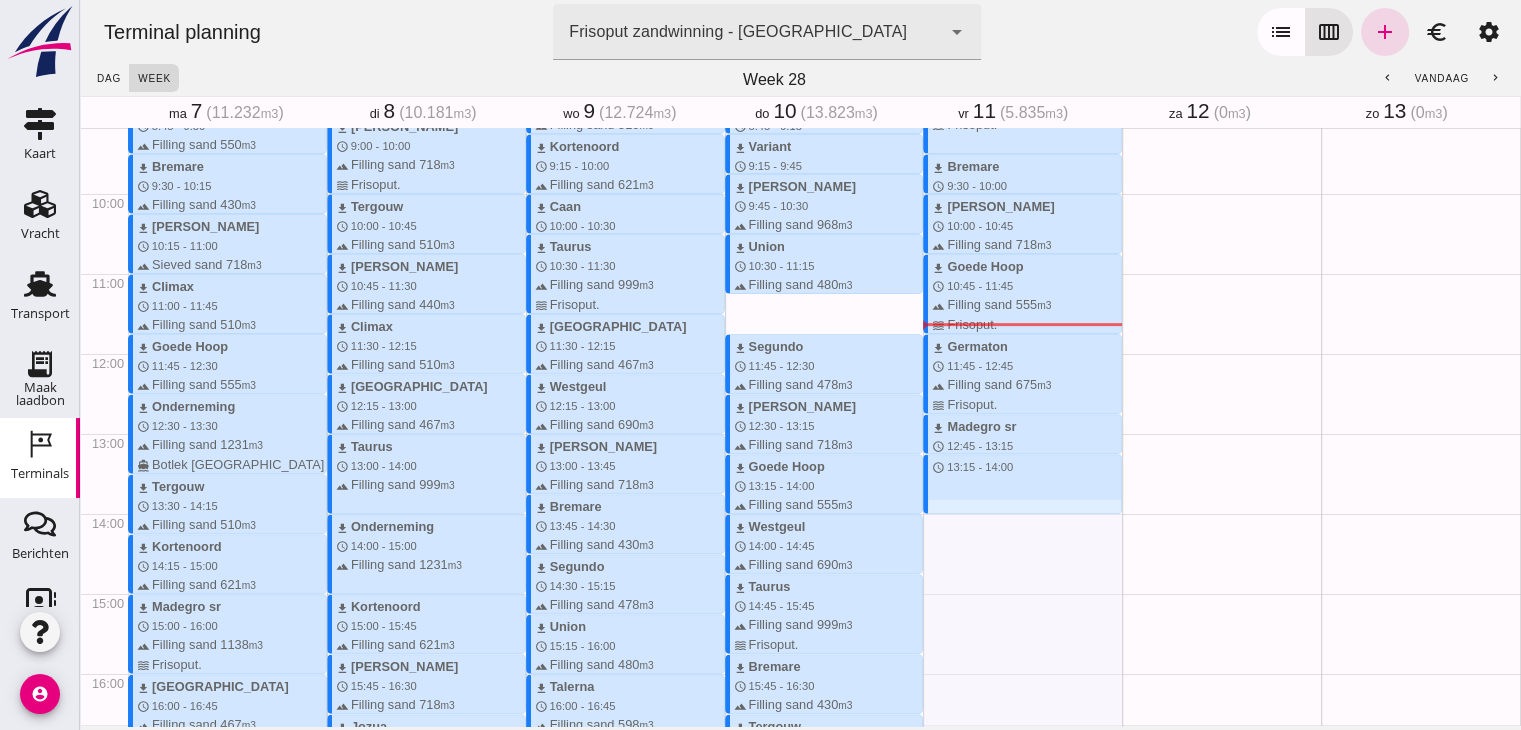 drag, startPoint x: 1029, startPoint y: 458, endPoint x: 1037, endPoint y: 513, distance: 55.578773 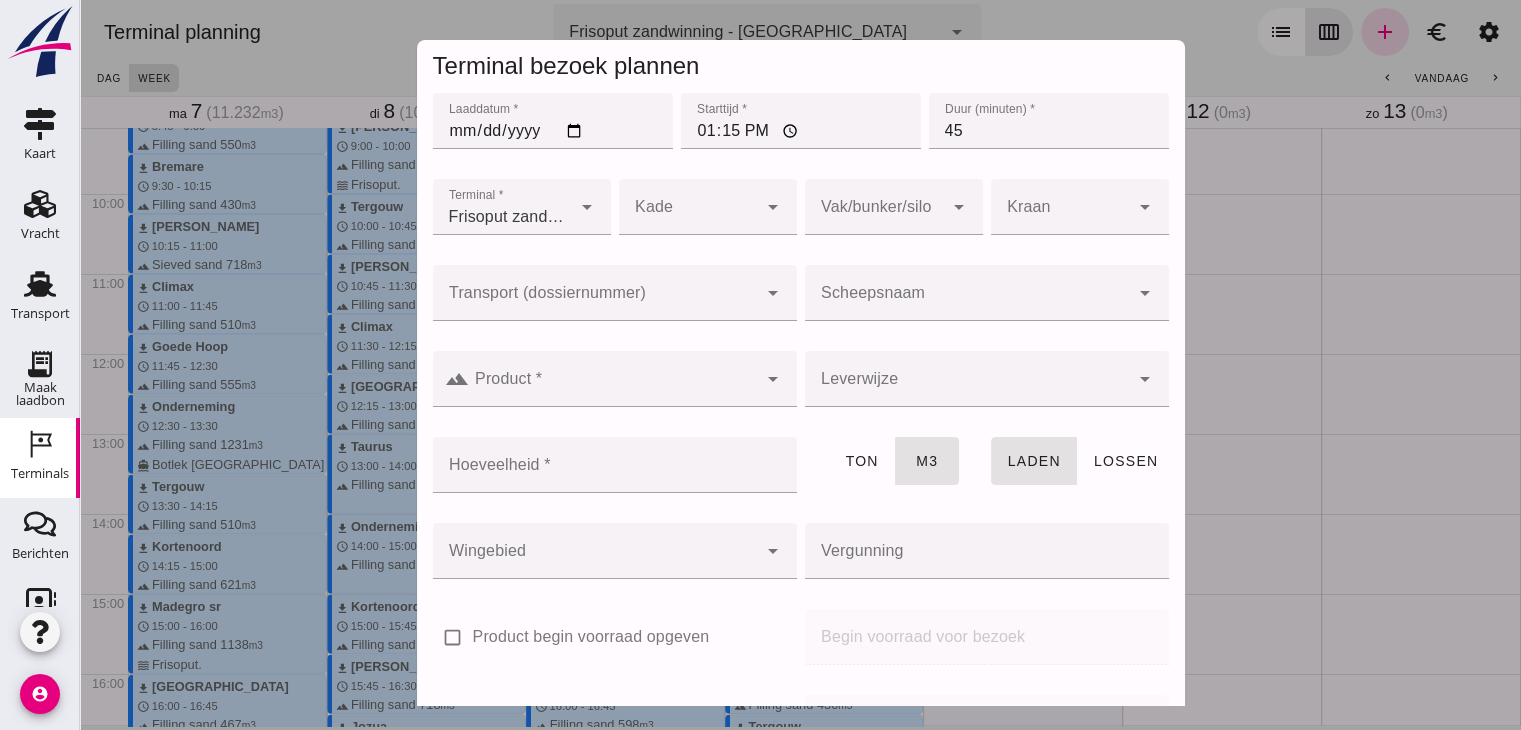 click on "Scheepsnaam" 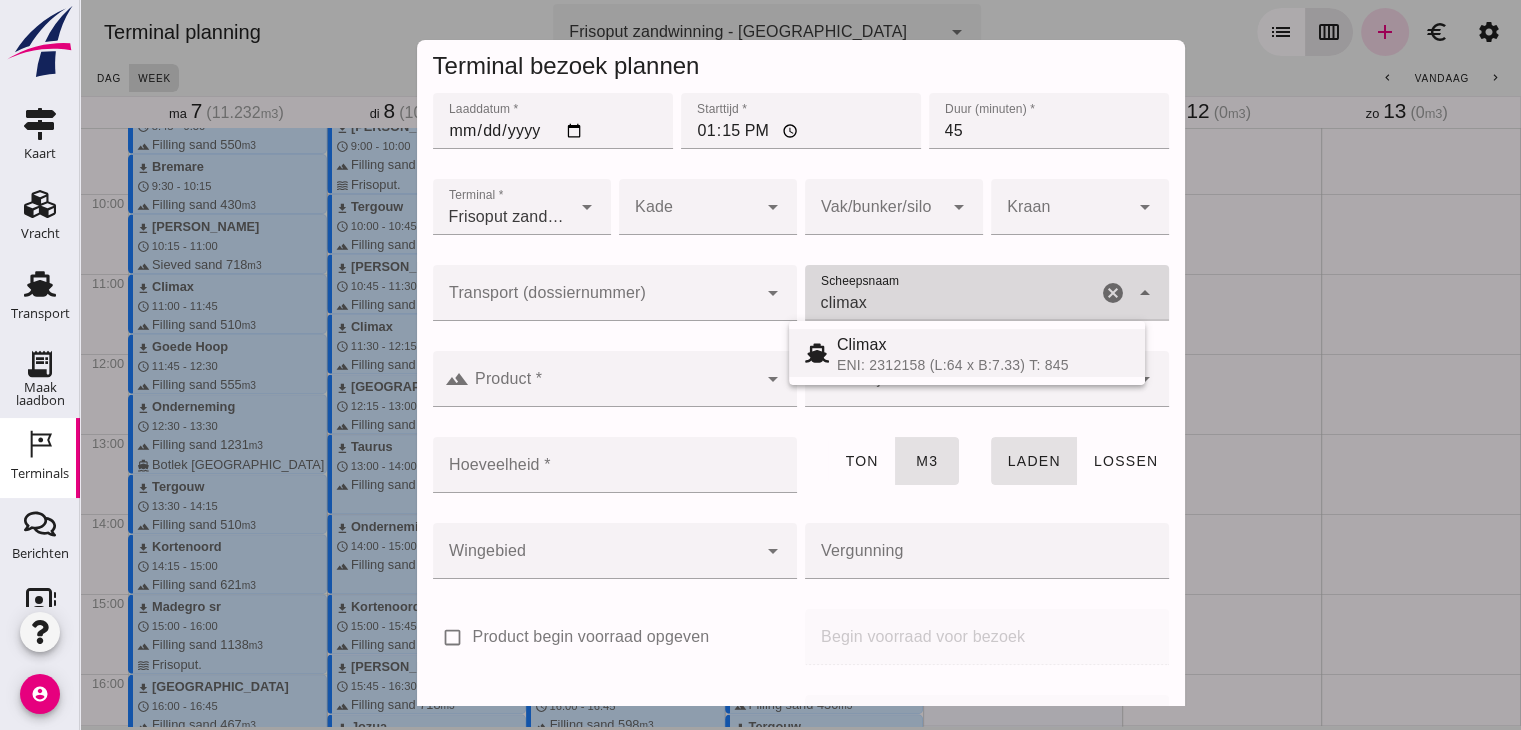 click on "Climax" at bounding box center (983, 345) 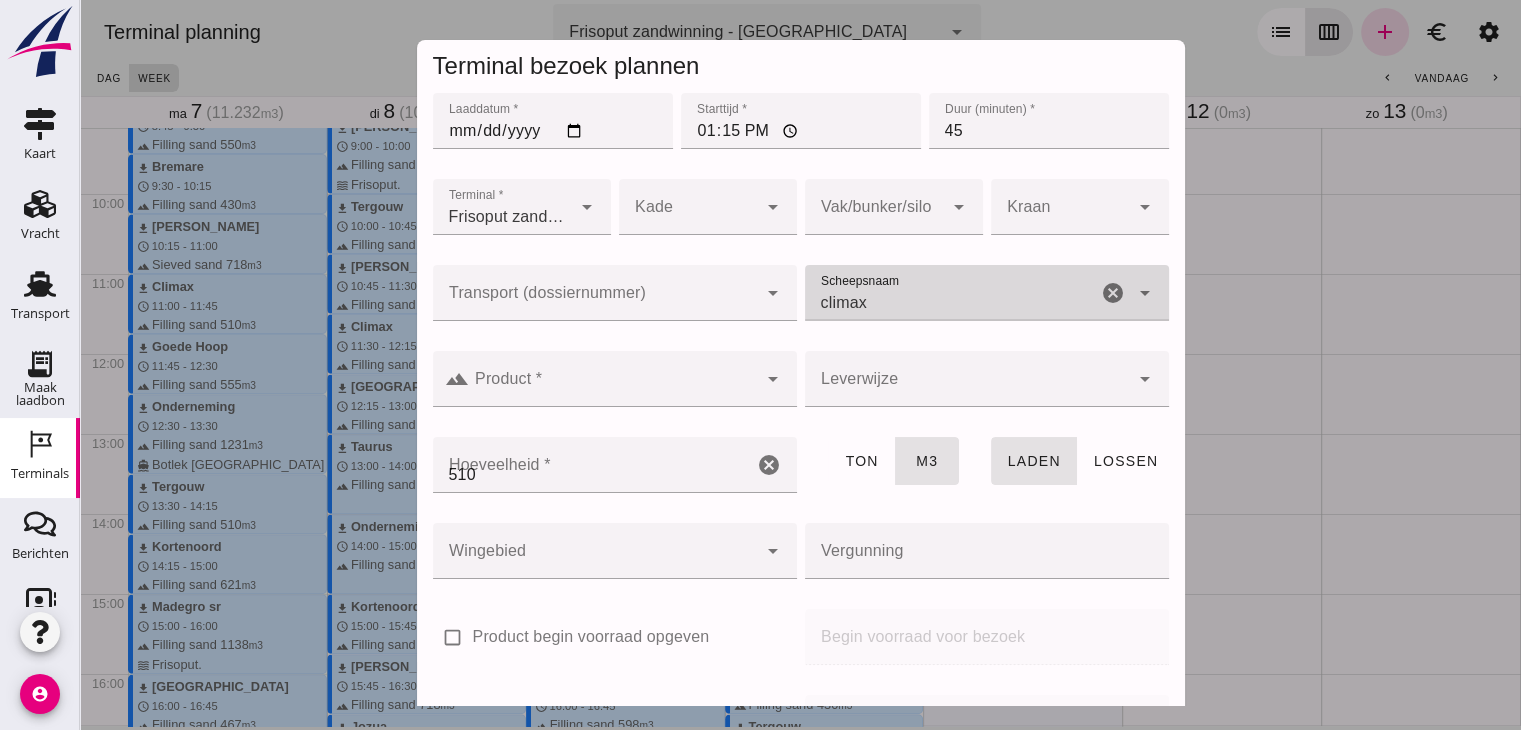 type on "Climax" 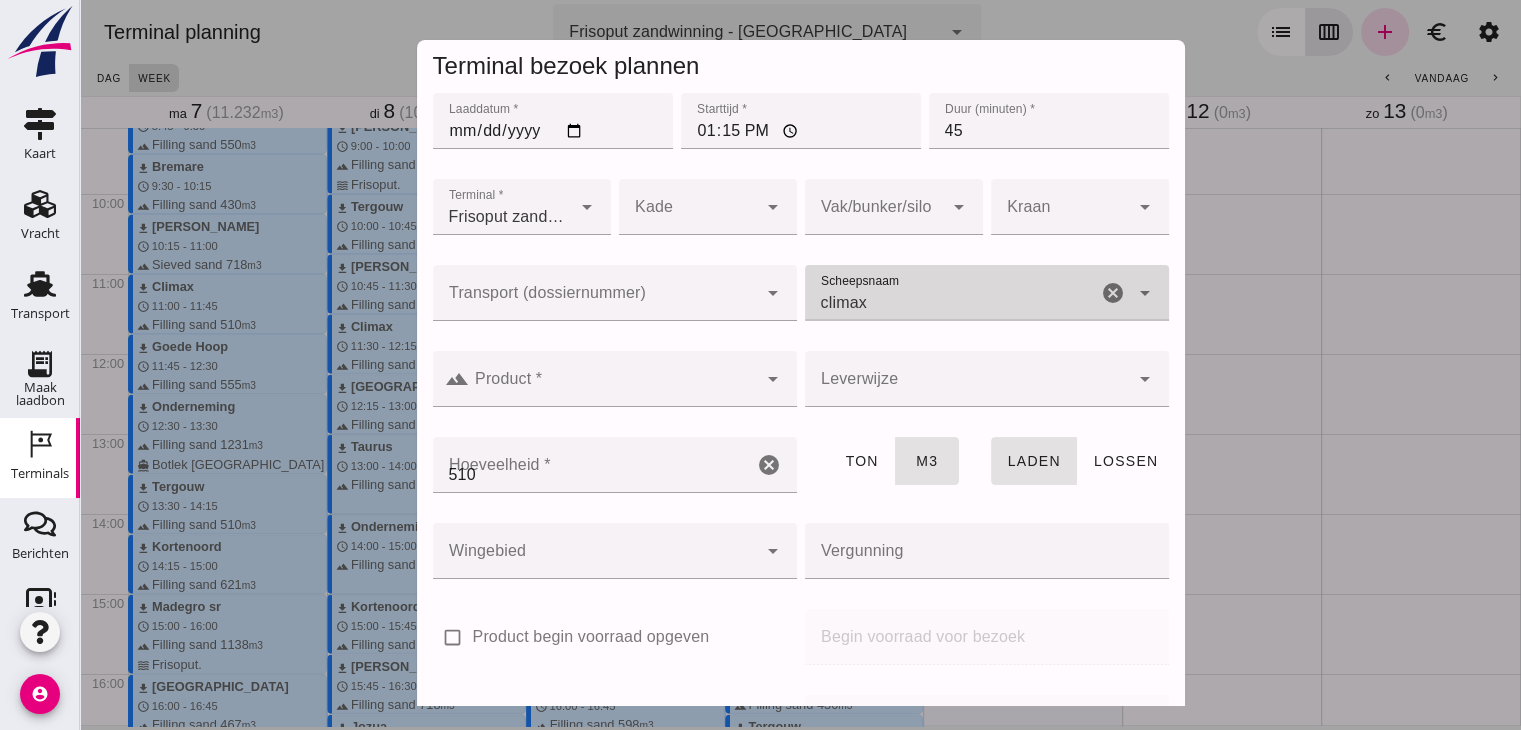 type on "510" 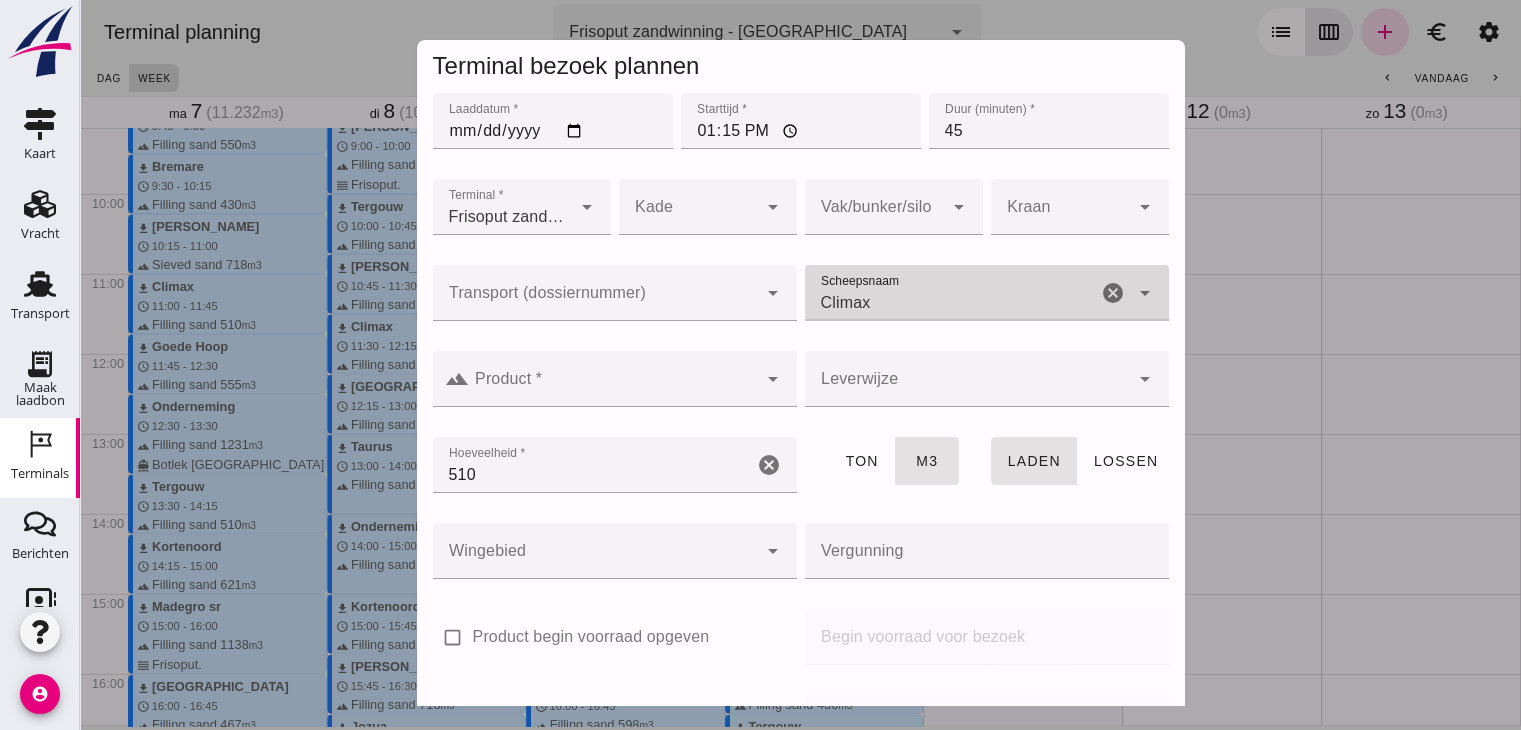 type on "Climax" 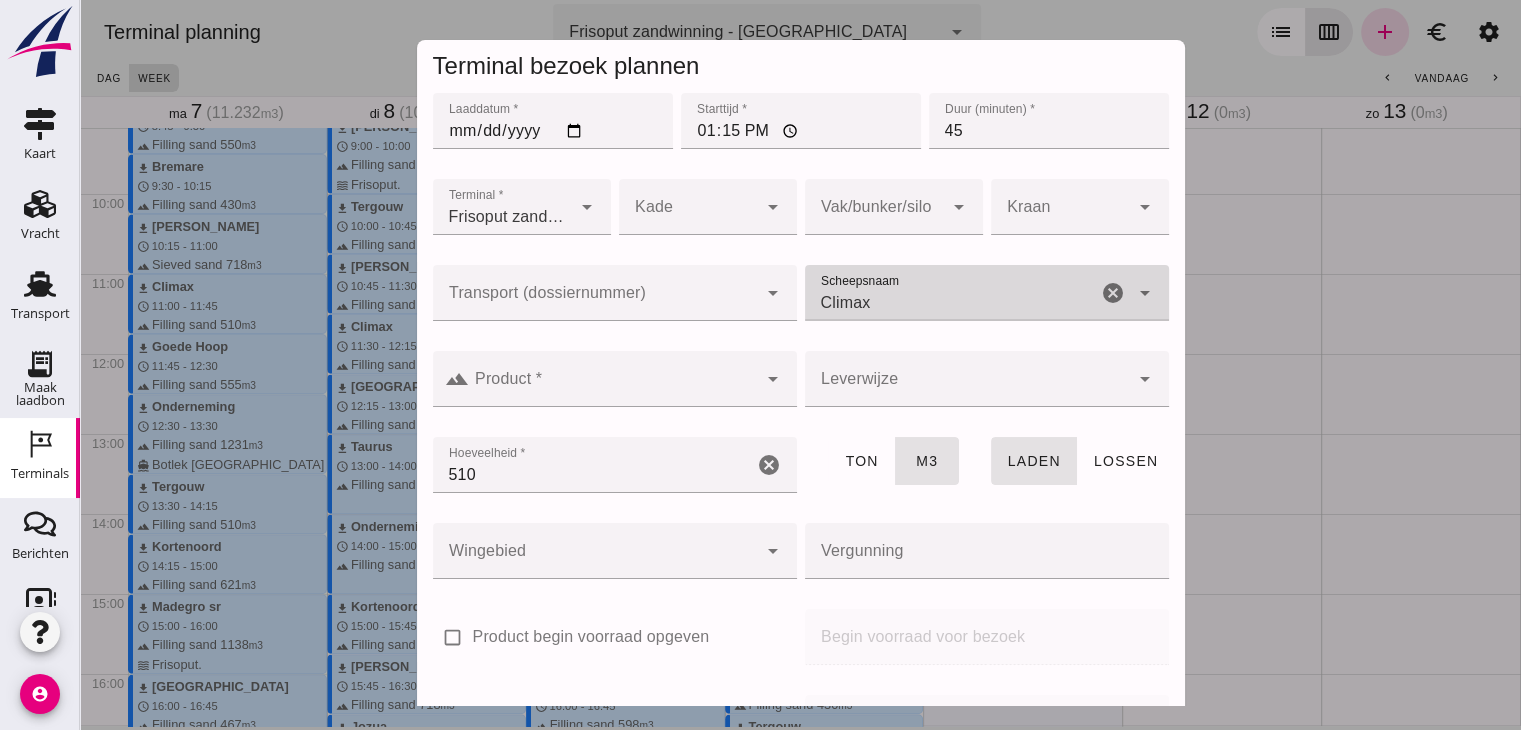 click on "Product *" 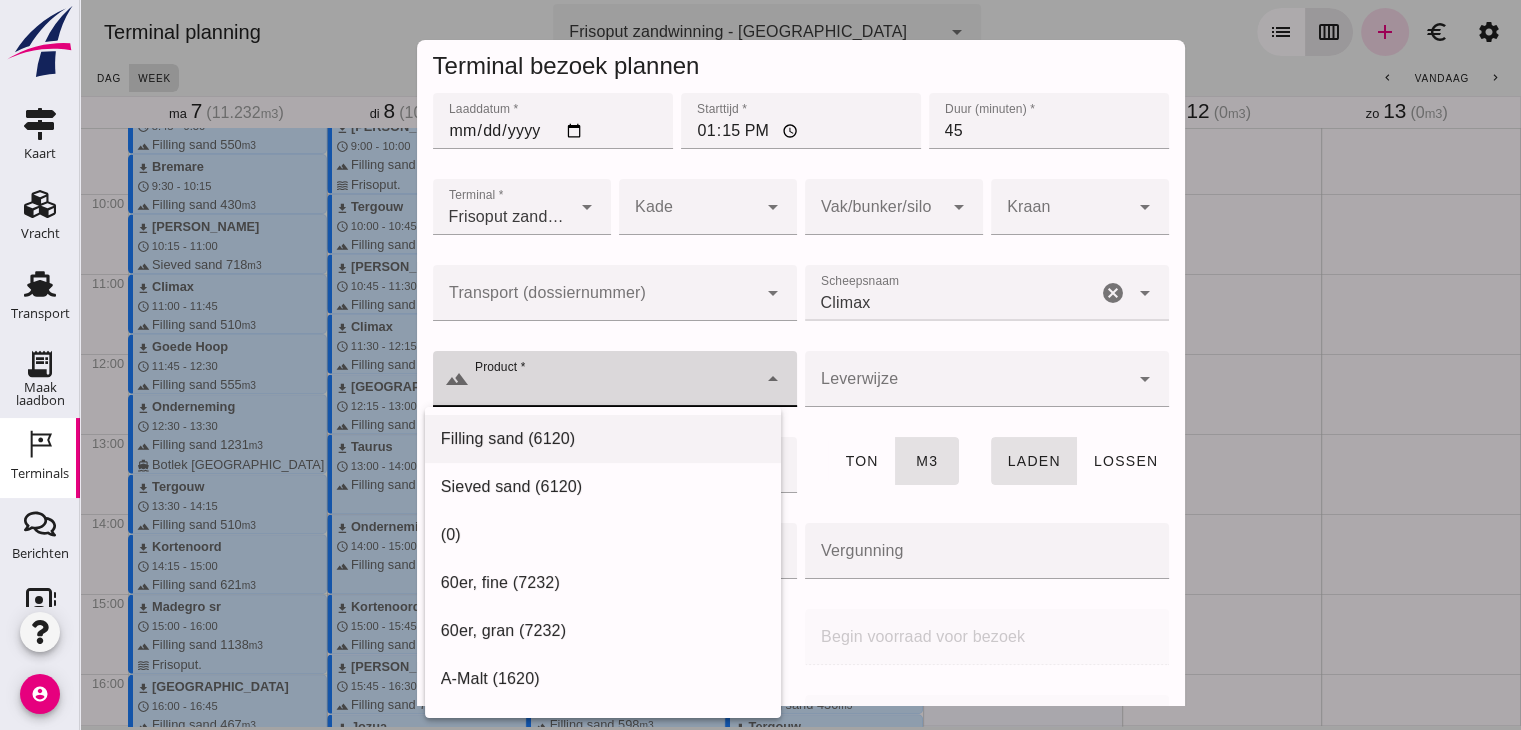 click on "Filling sand (6120)" at bounding box center (603, 439) 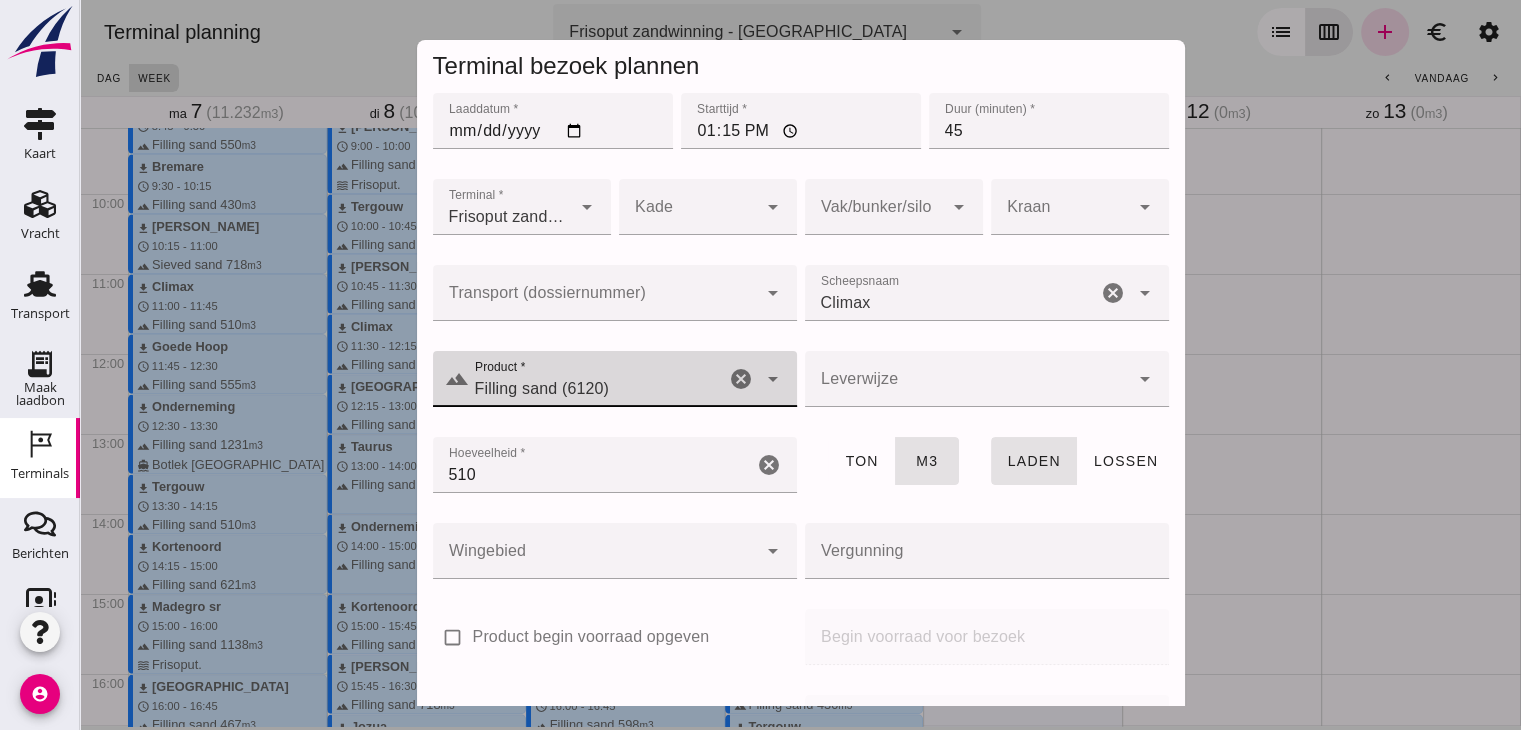 type on "Filling sand (6120)" 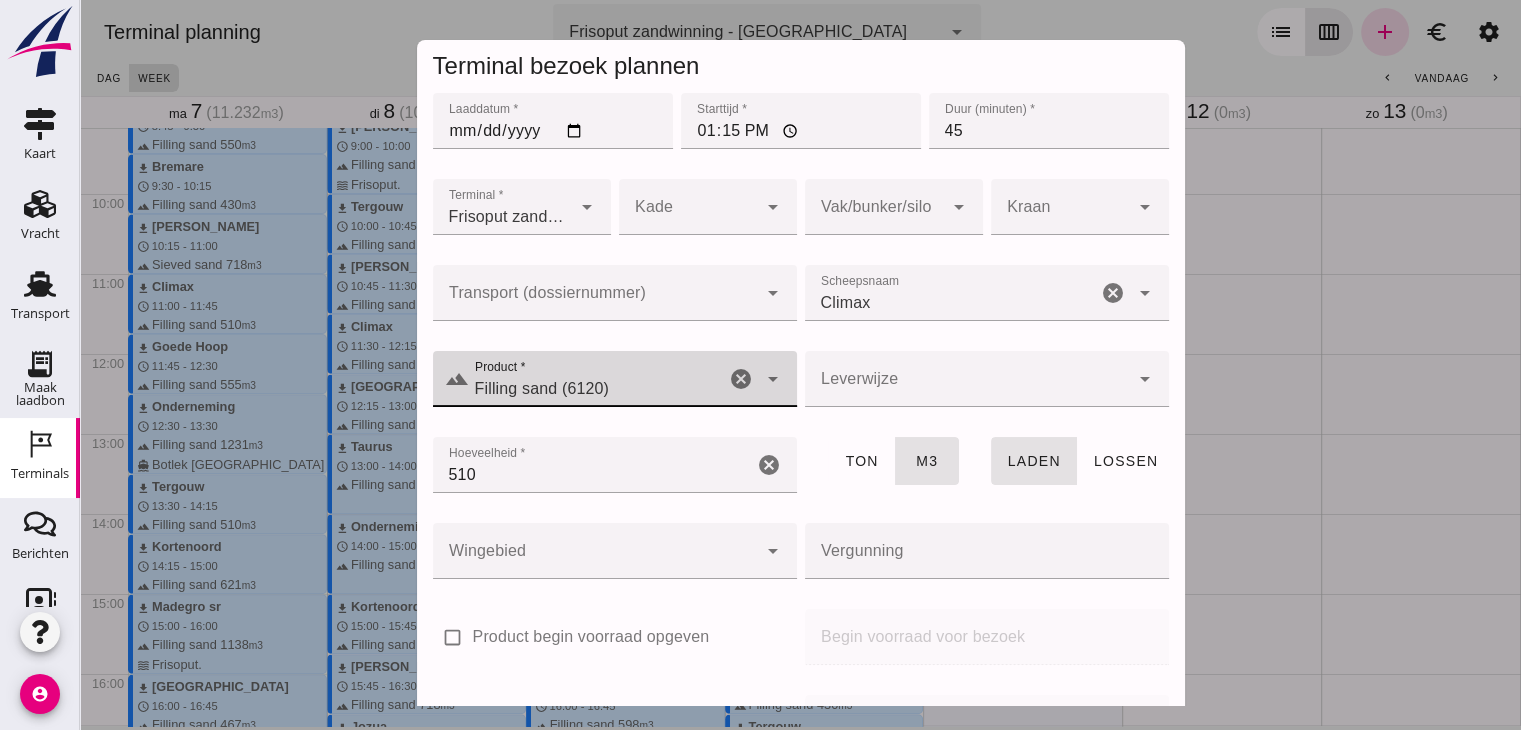 click 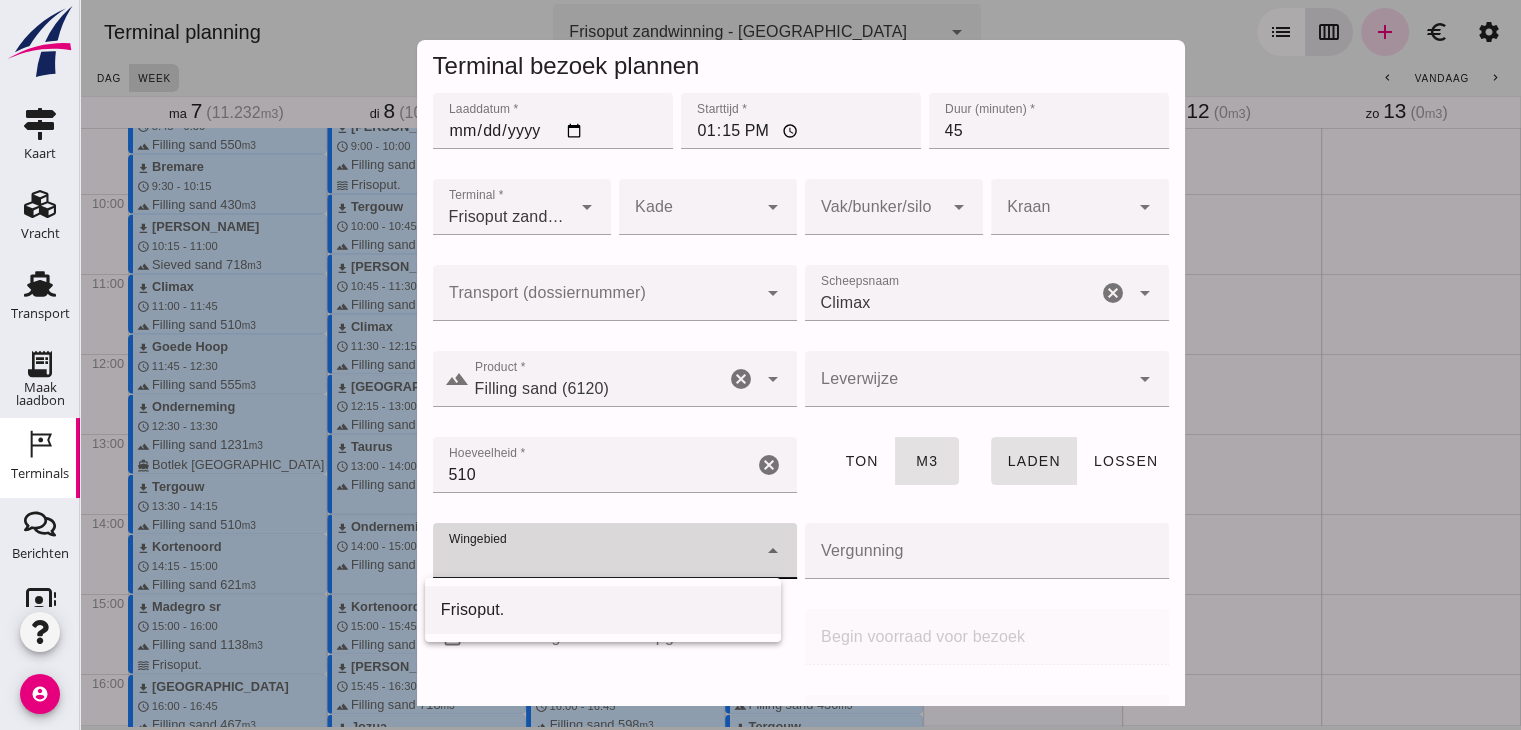 click on "Frisoput." at bounding box center (603, 610) 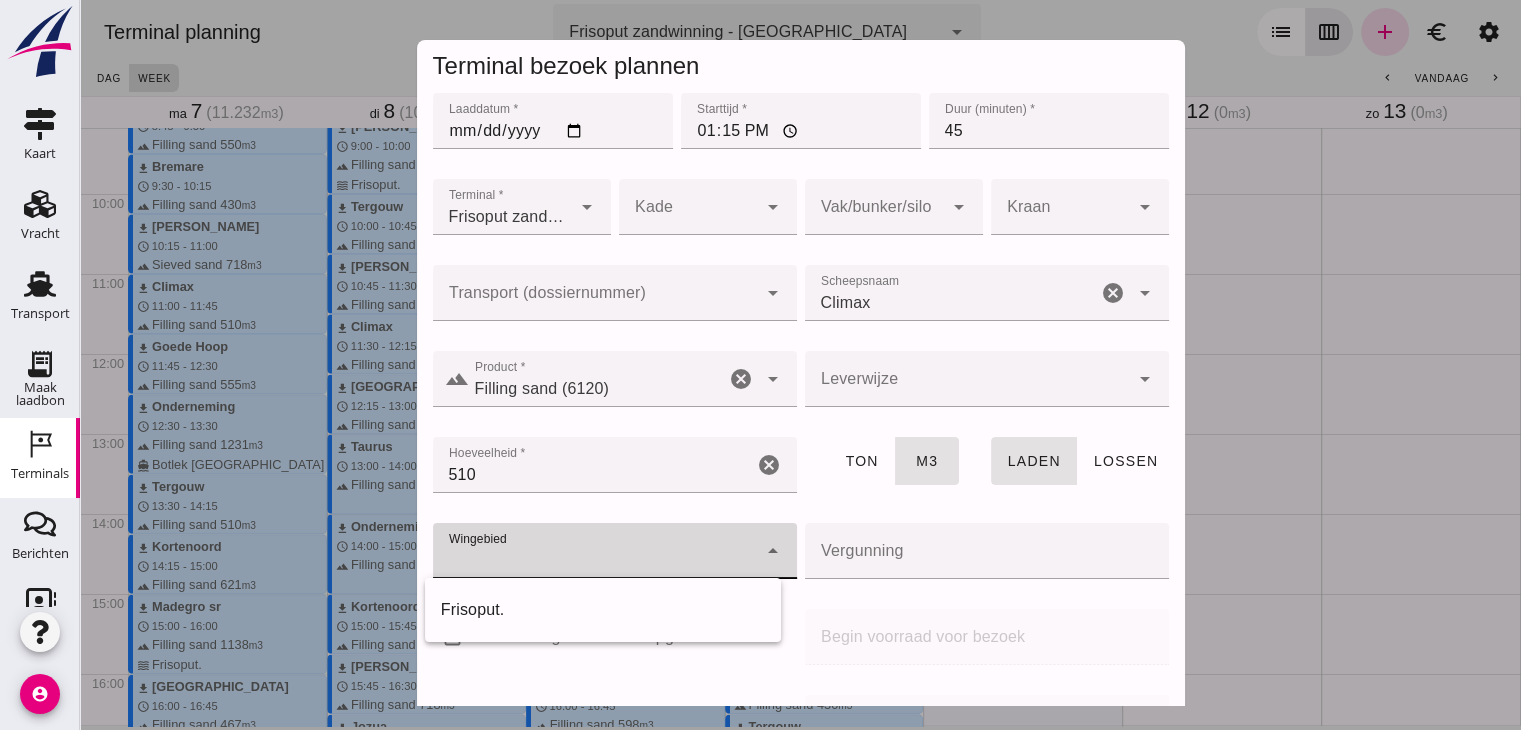 type on "143" 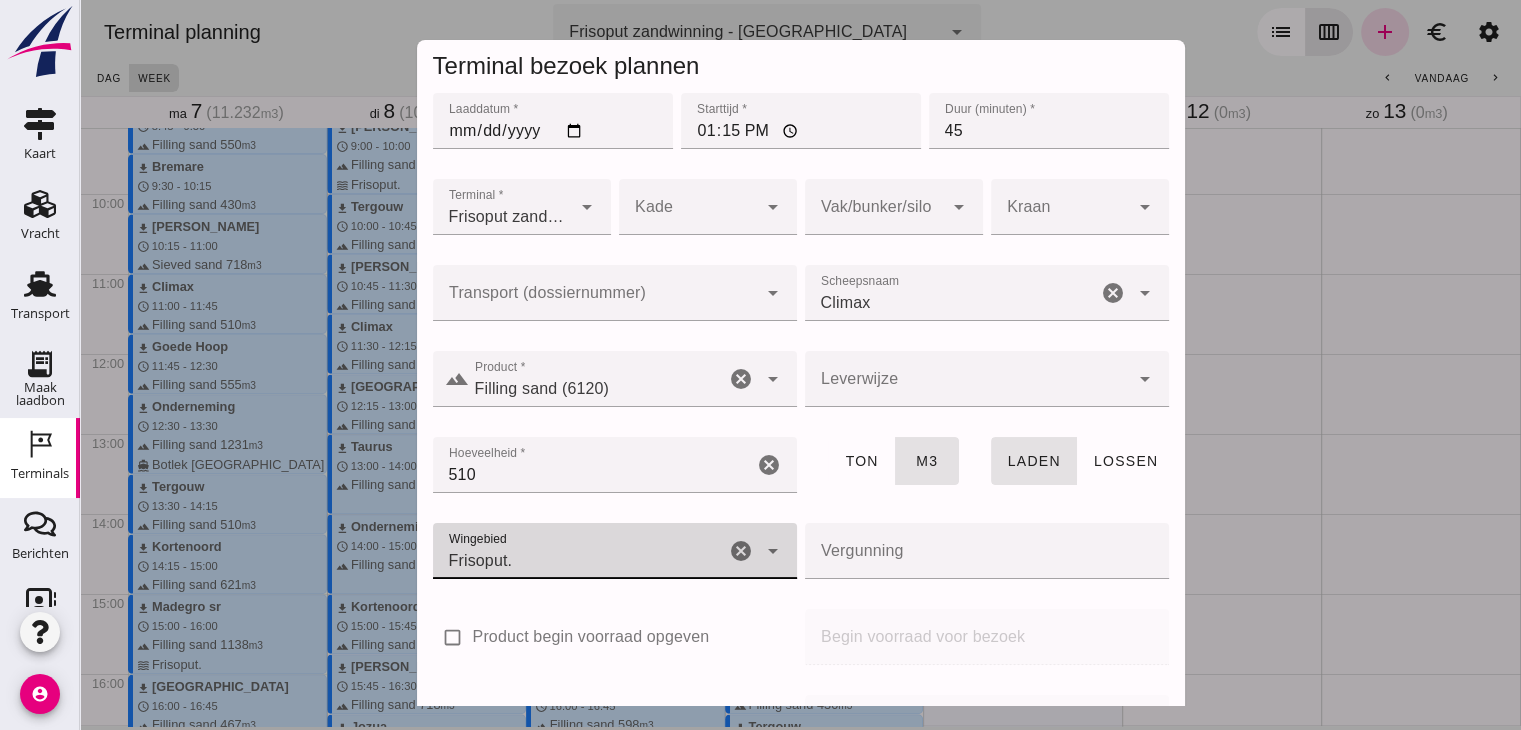 scroll, scrollTop: 237, scrollLeft: 0, axis: vertical 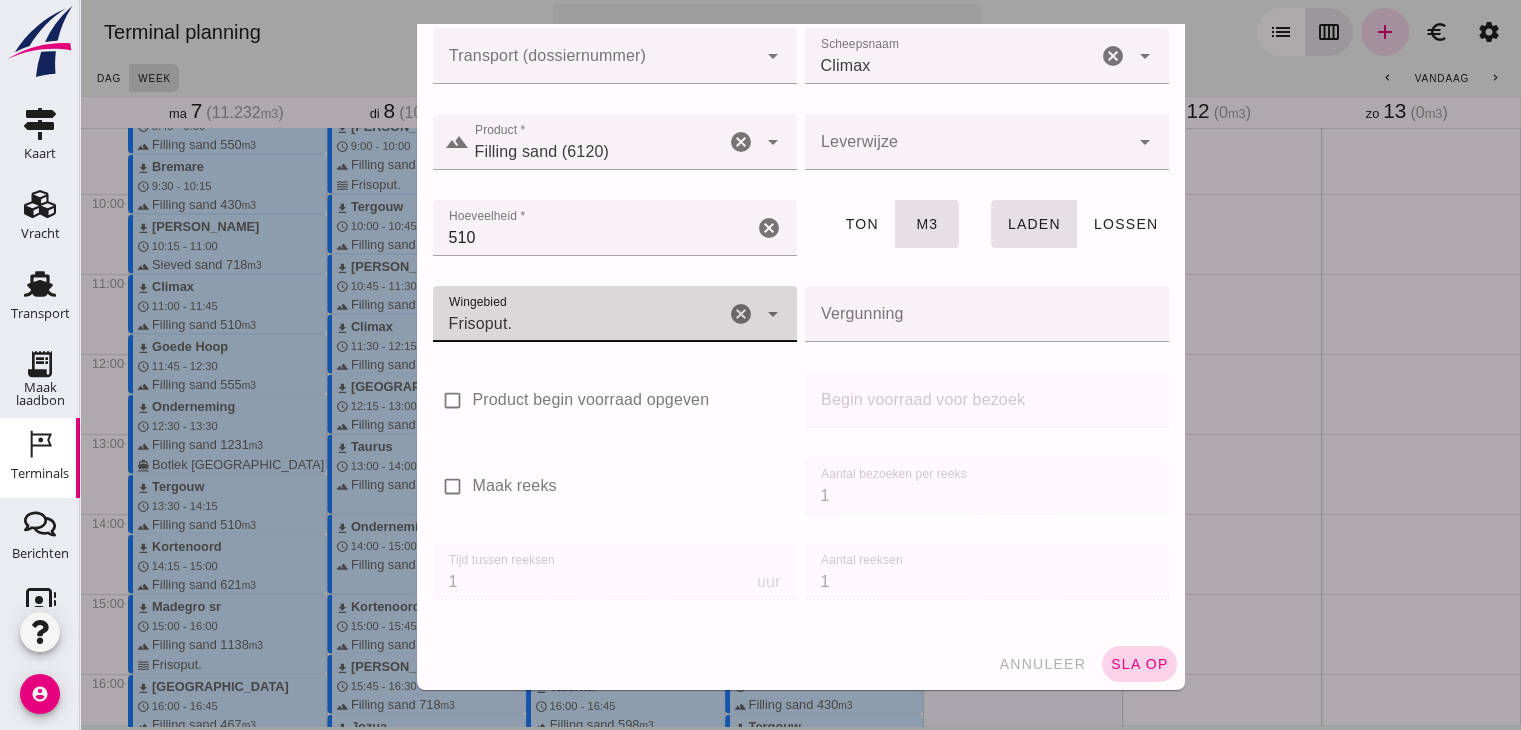 click on "sla op" 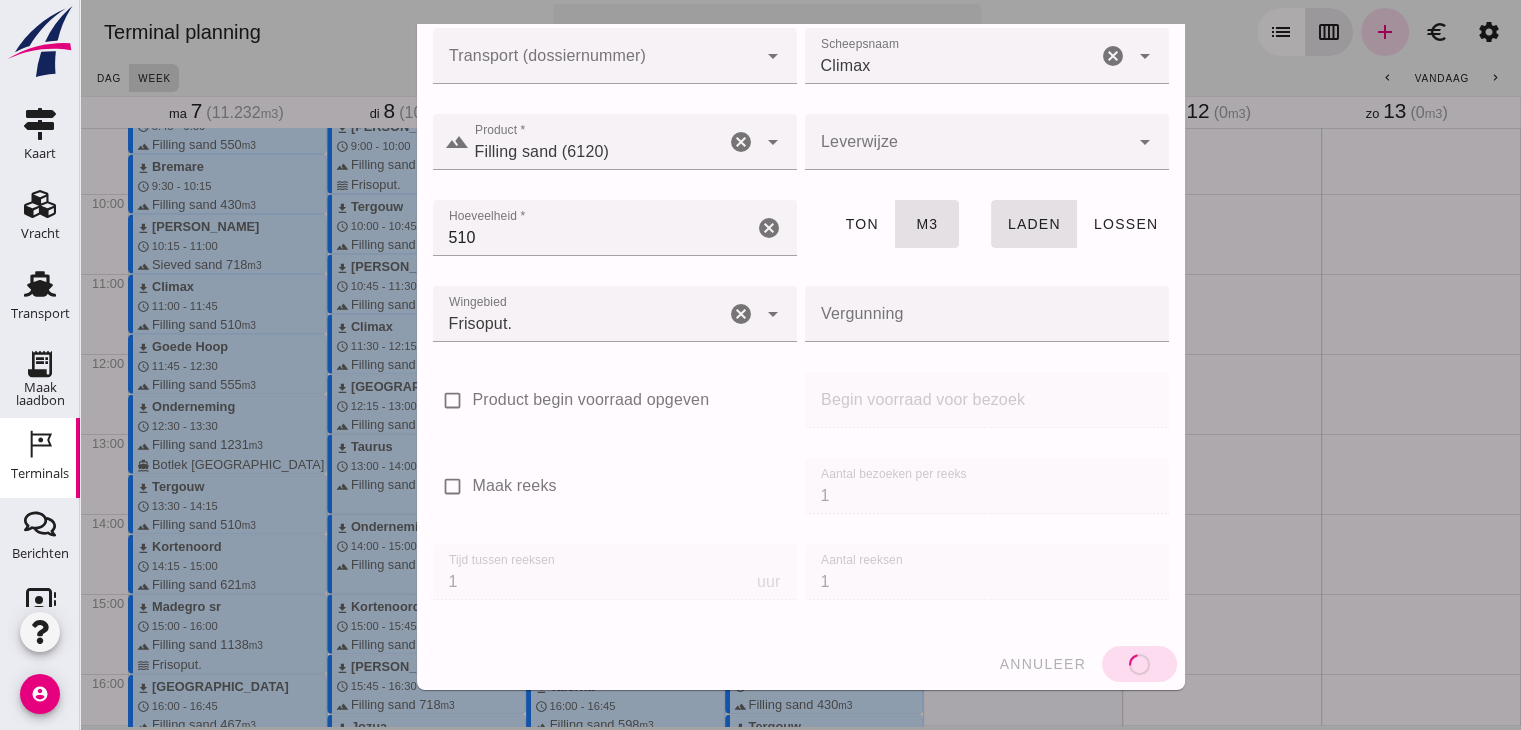 type 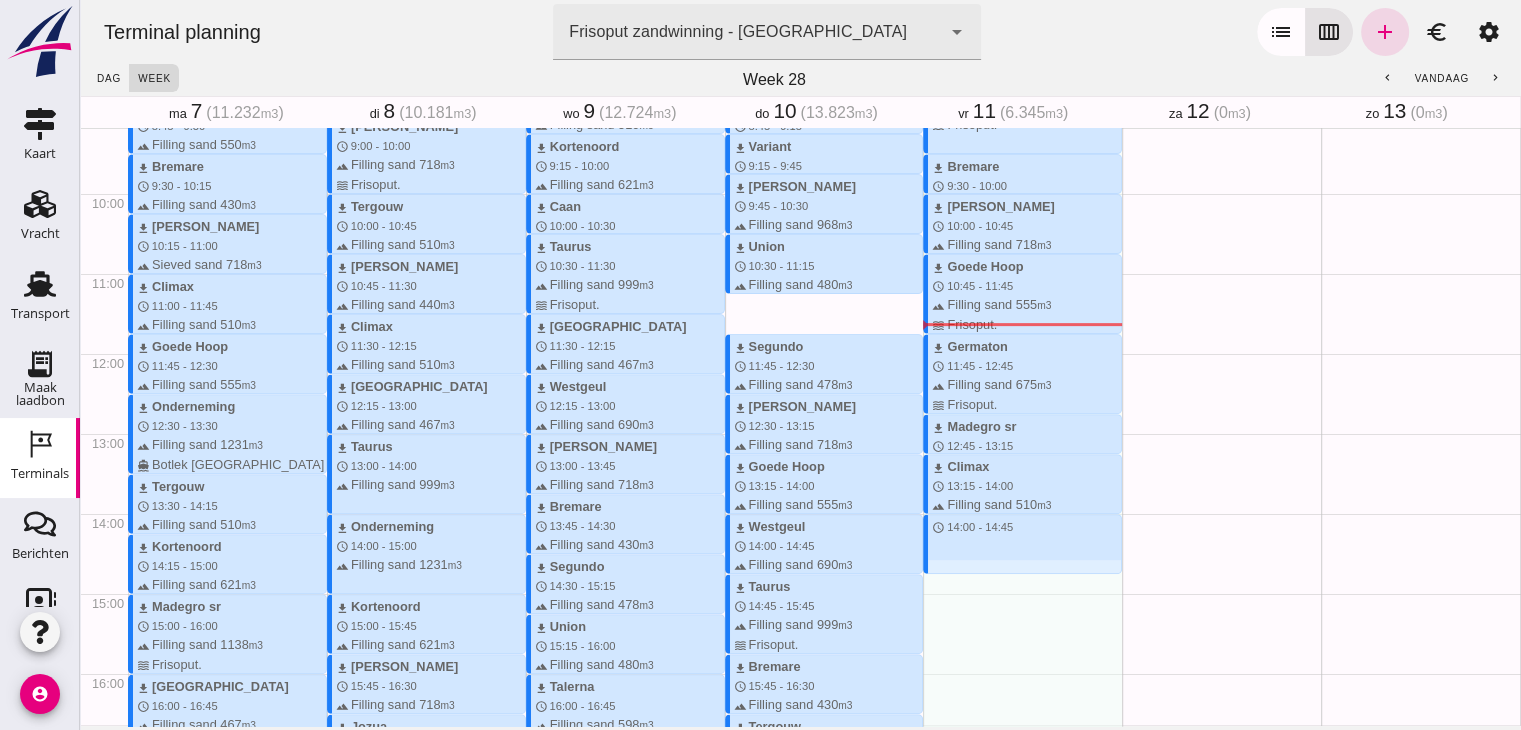 drag, startPoint x: 945, startPoint y: 519, endPoint x: 937, endPoint y: 581, distance: 62.514 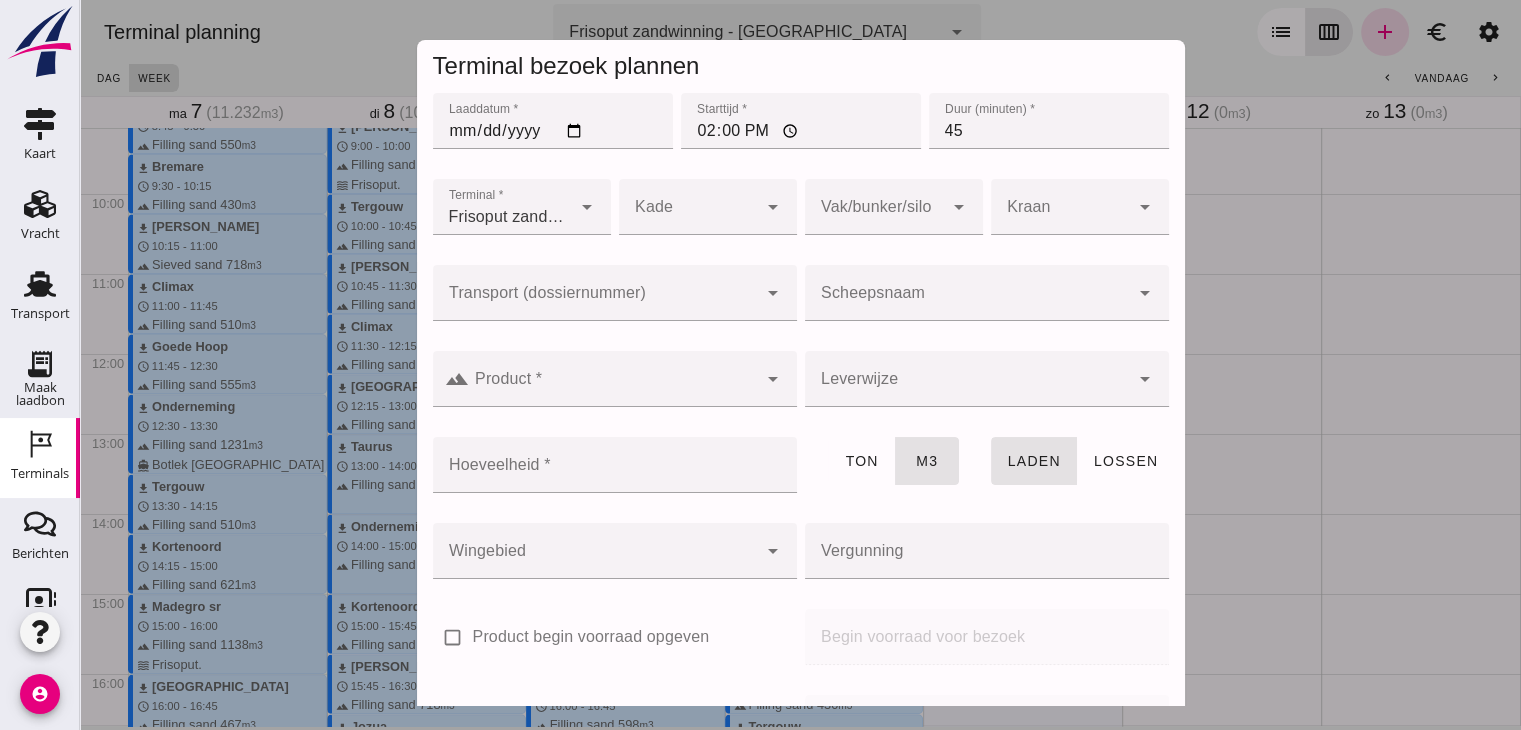 click on "Scheepsnaam" 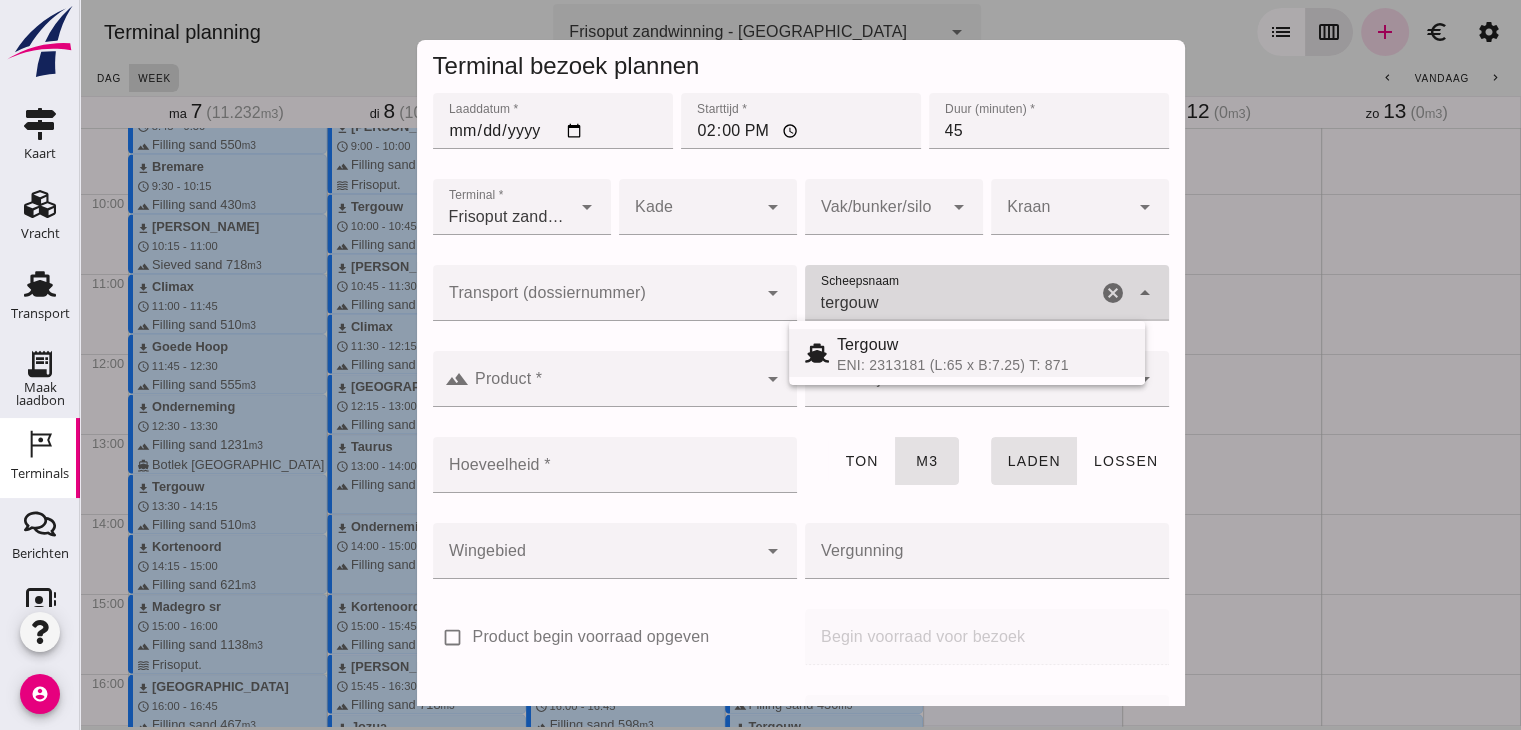 click on "Tergouw" at bounding box center [983, 345] 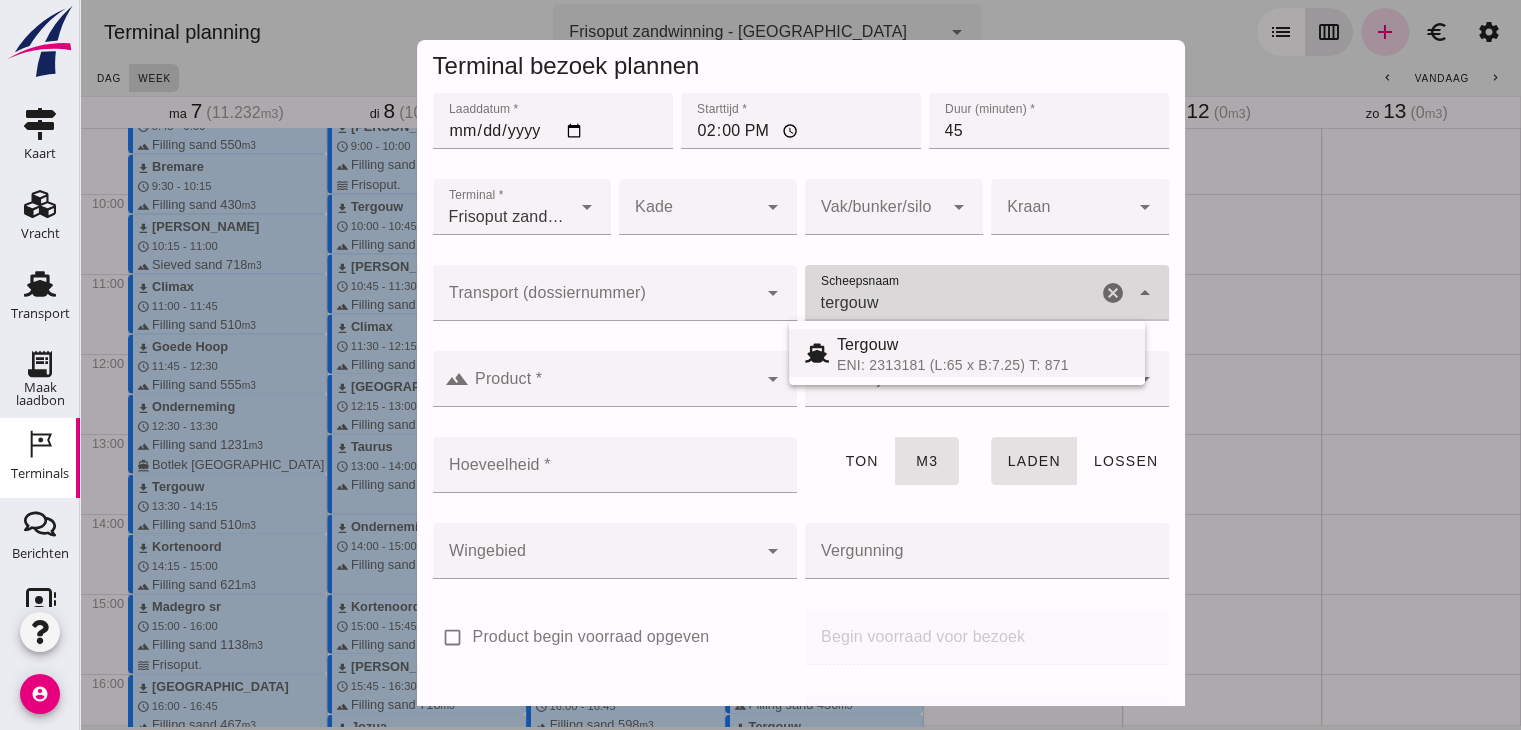 type on "Tergouw" 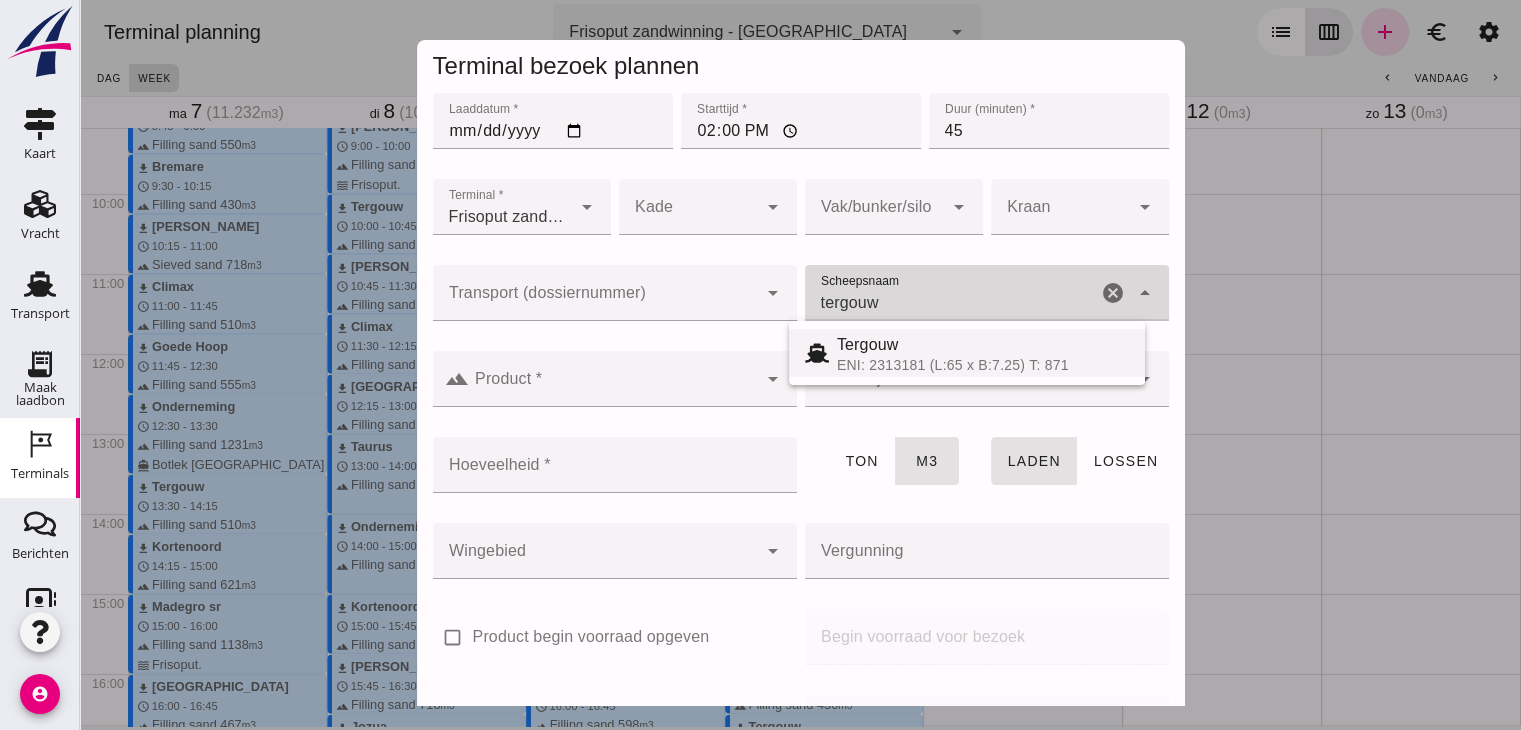 type on "510" 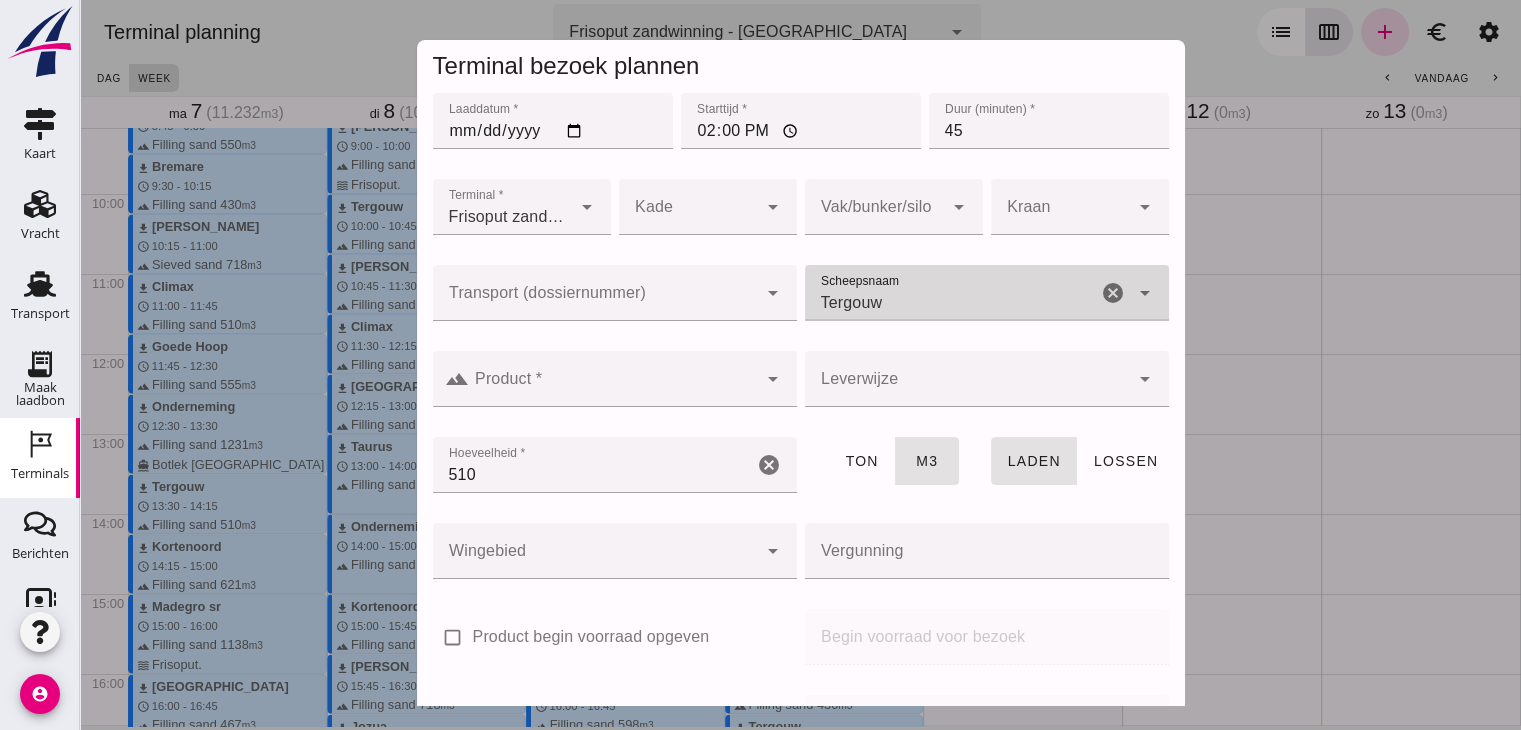 type on "Tergouw" 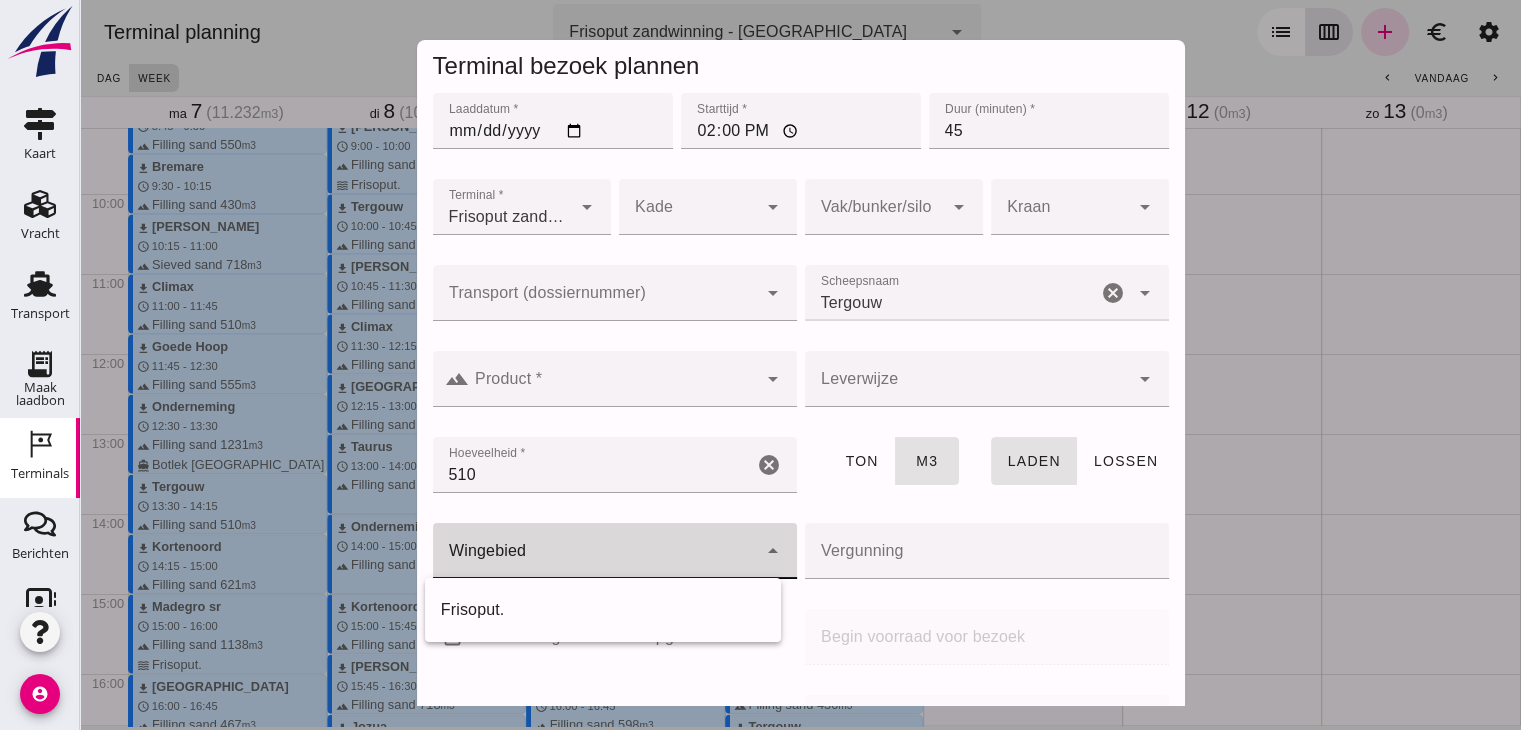 click 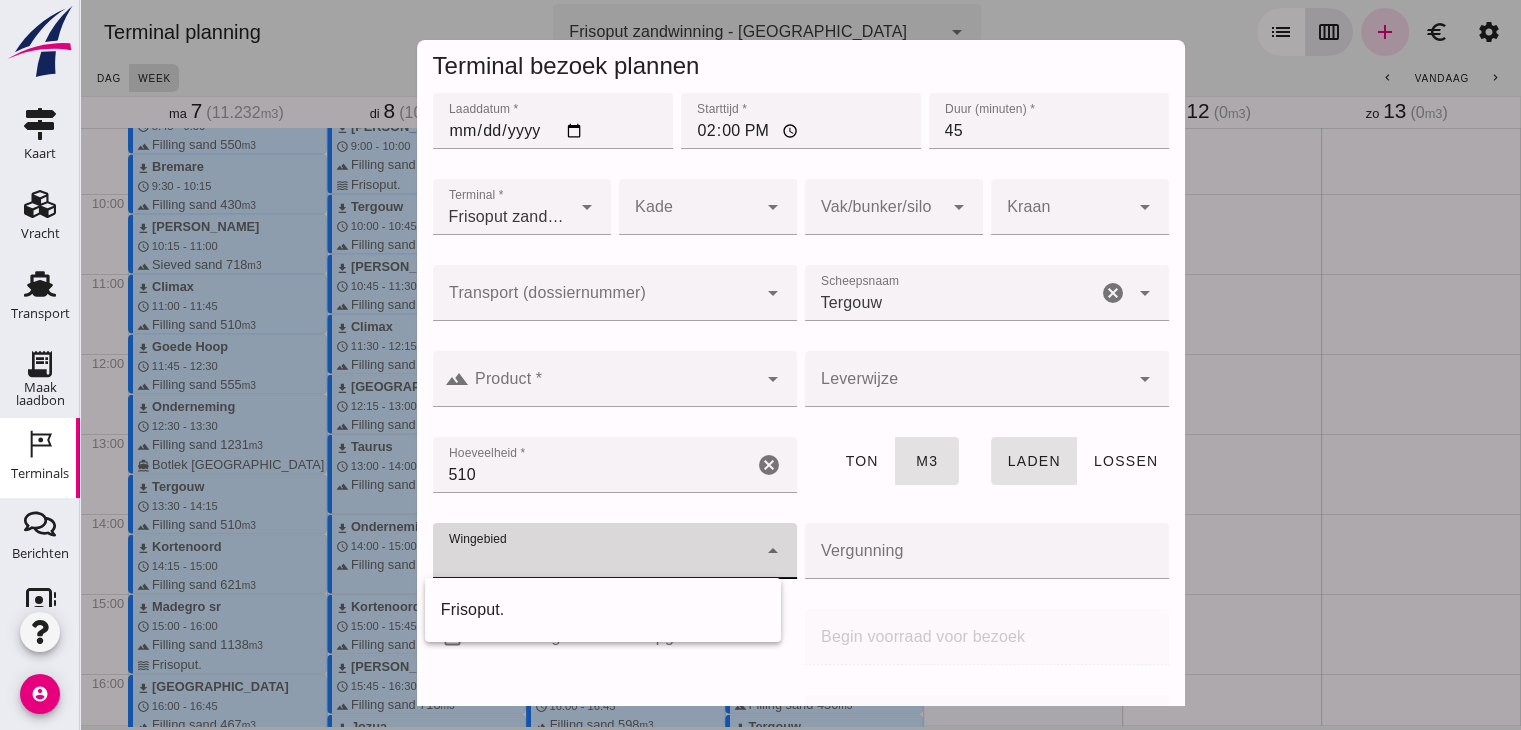 click on "Frisoput." at bounding box center [603, 610] 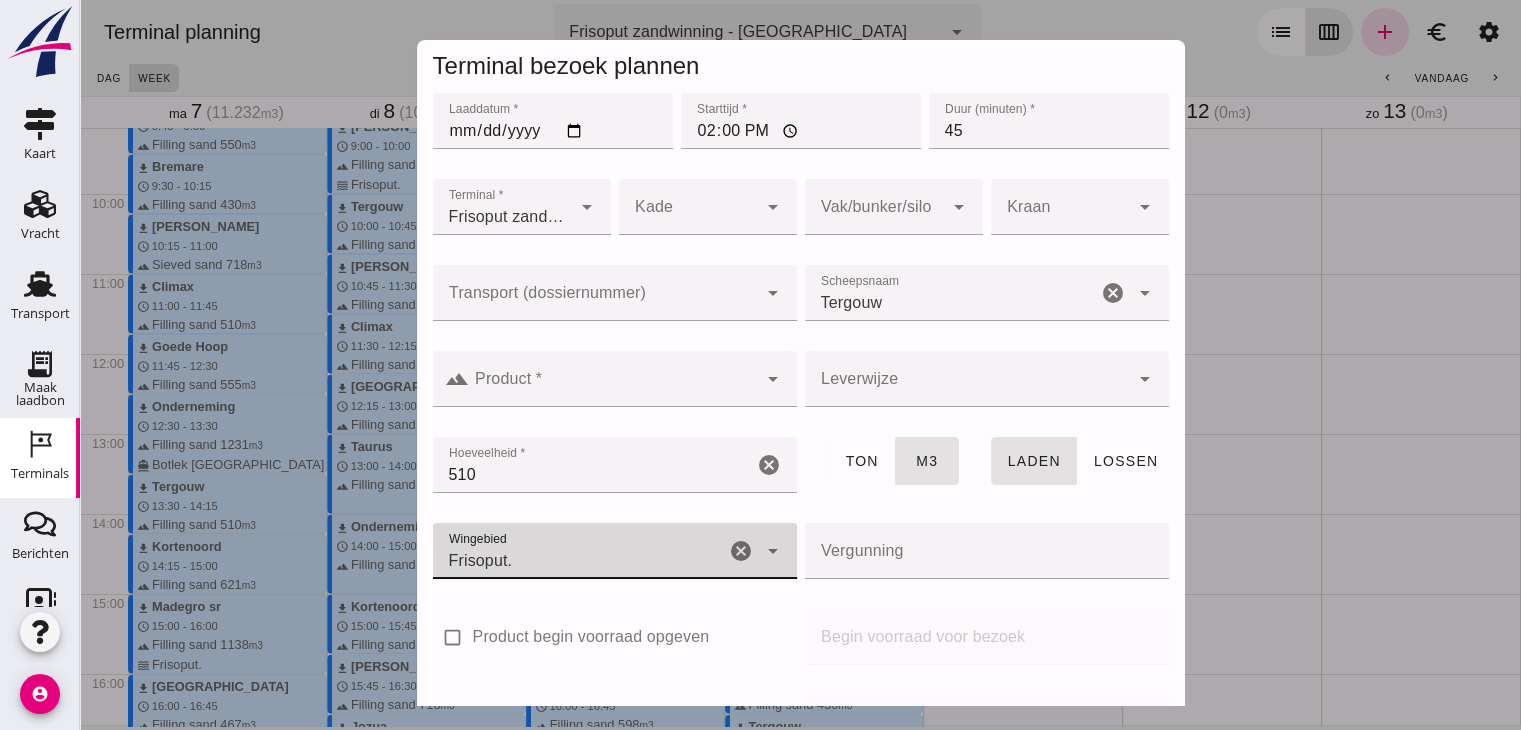 click on "Product *" 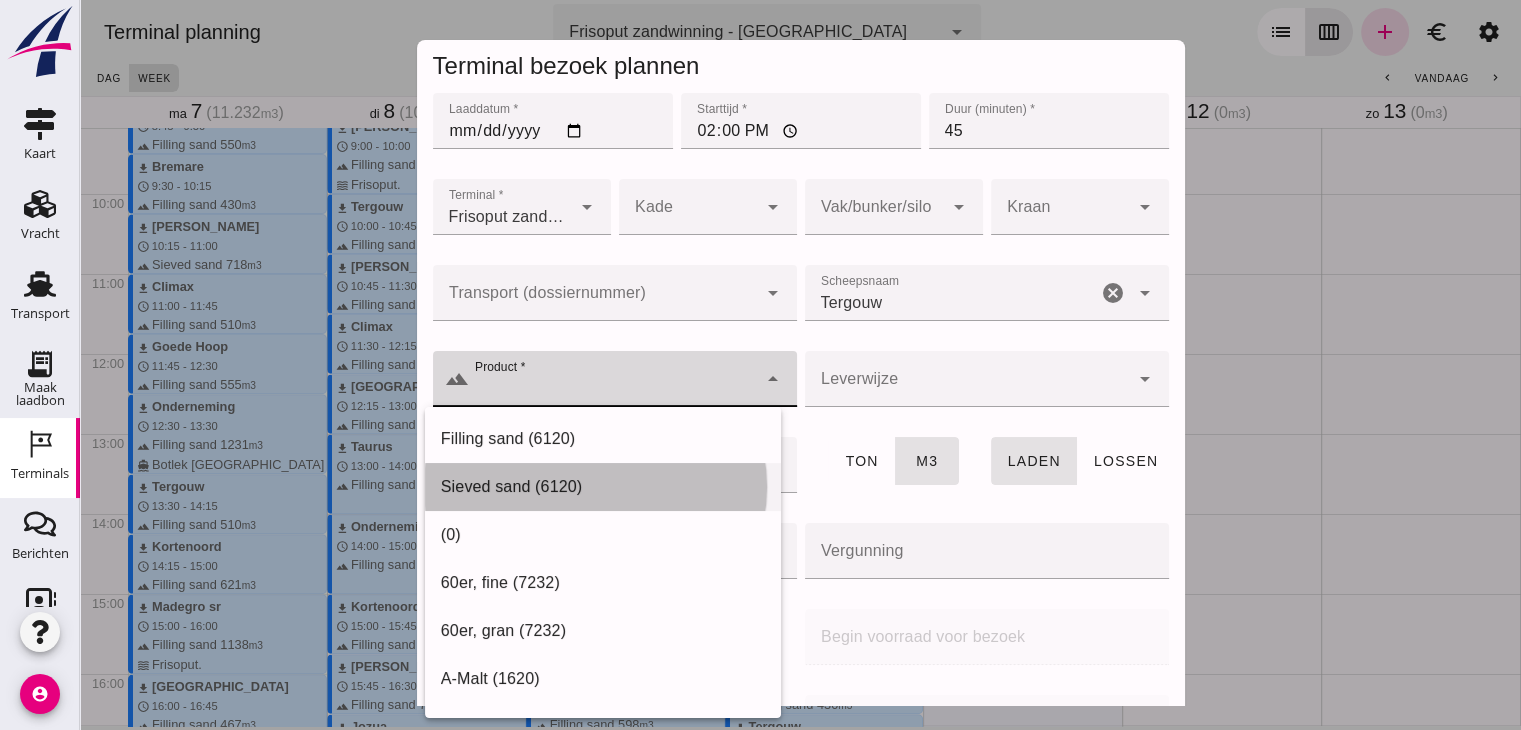 click on "Sieved sand (6120)" 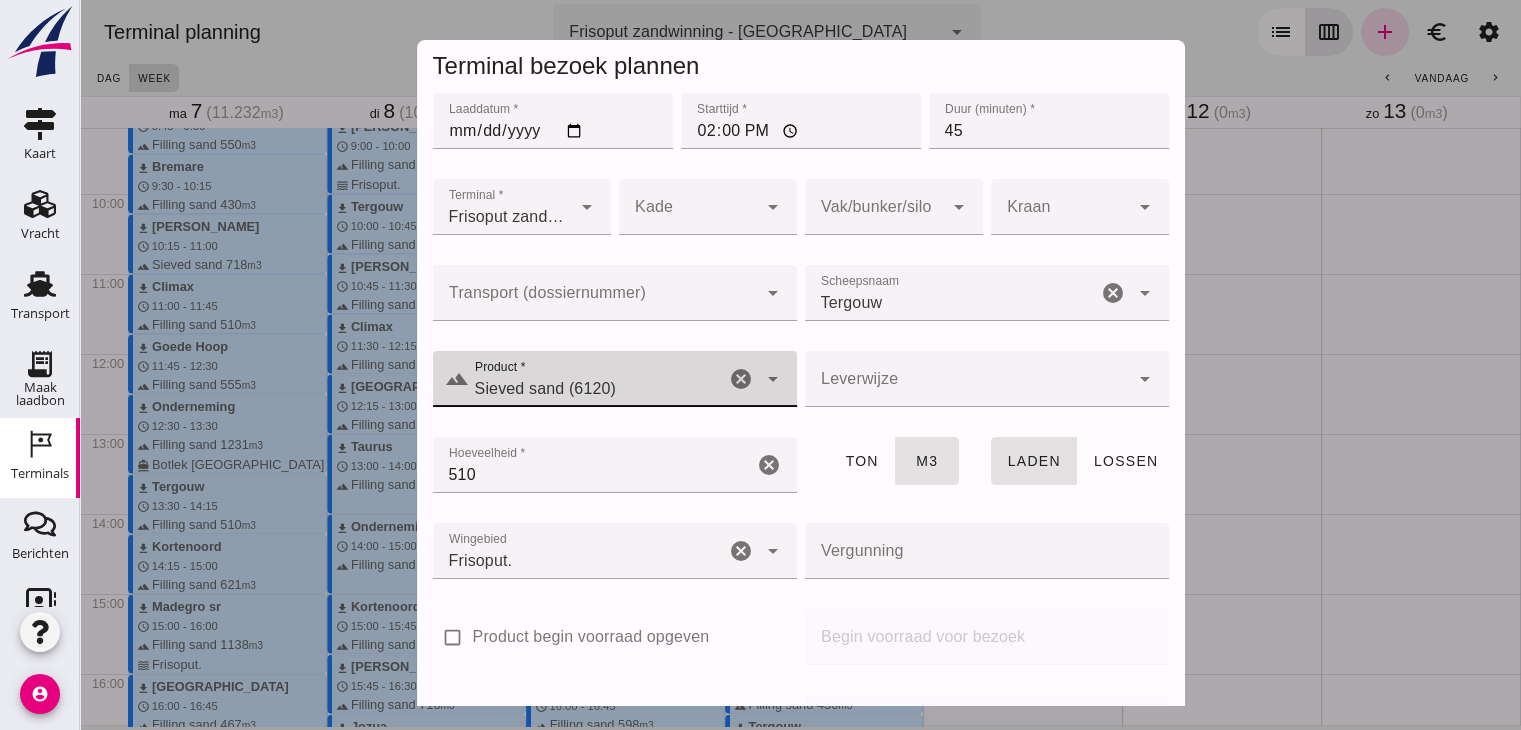 scroll, scrollTop: 237, scrollLeft: 0, axis: vertical 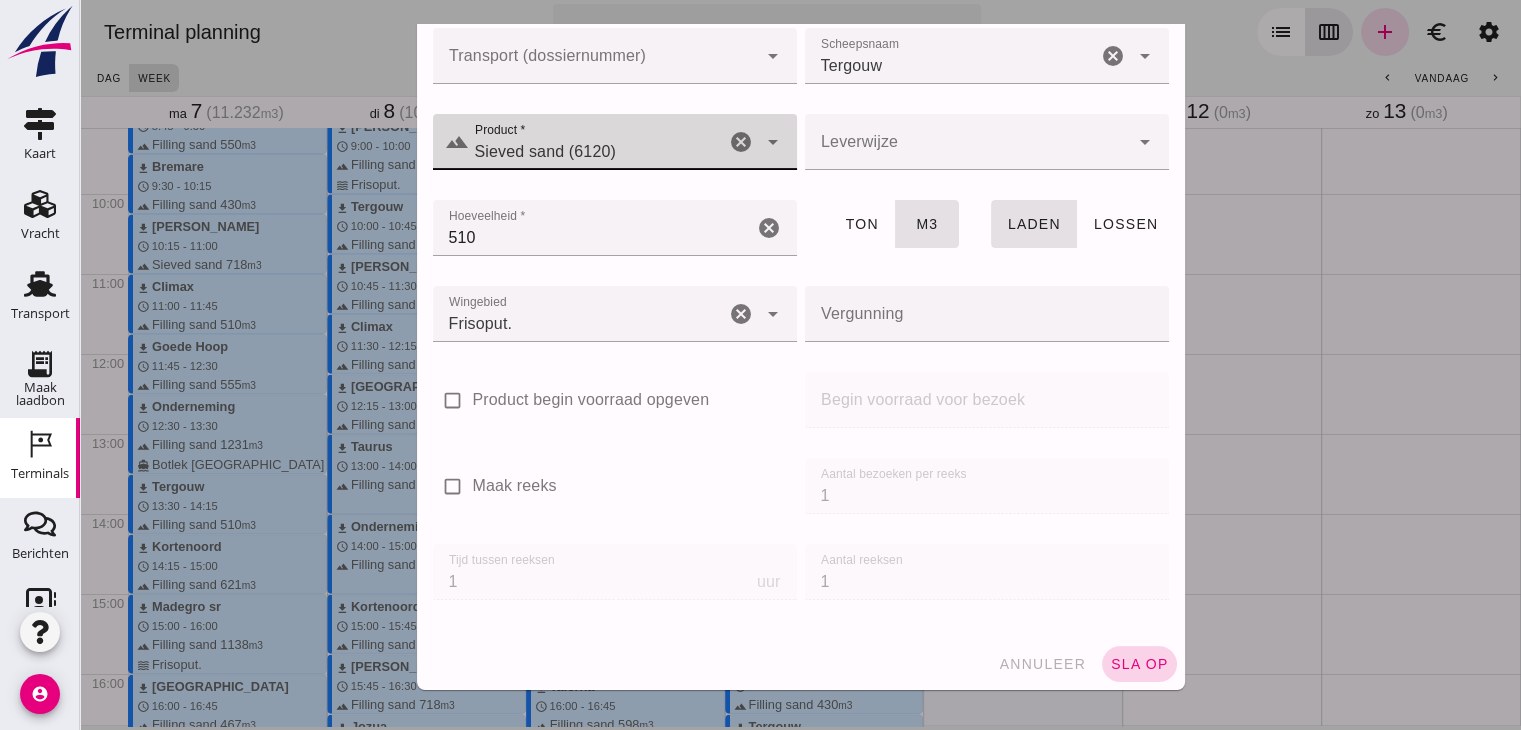 click on "sla op" 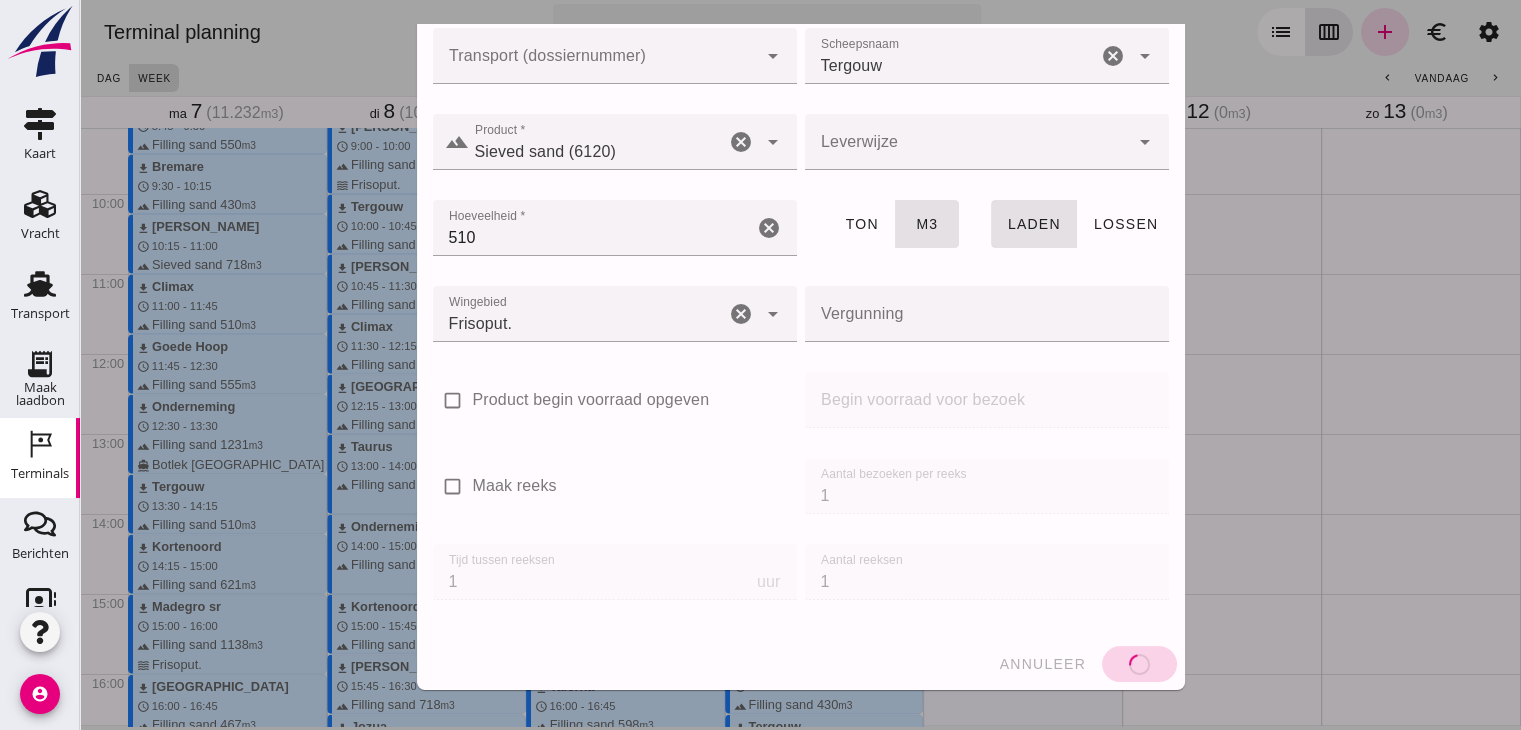 type 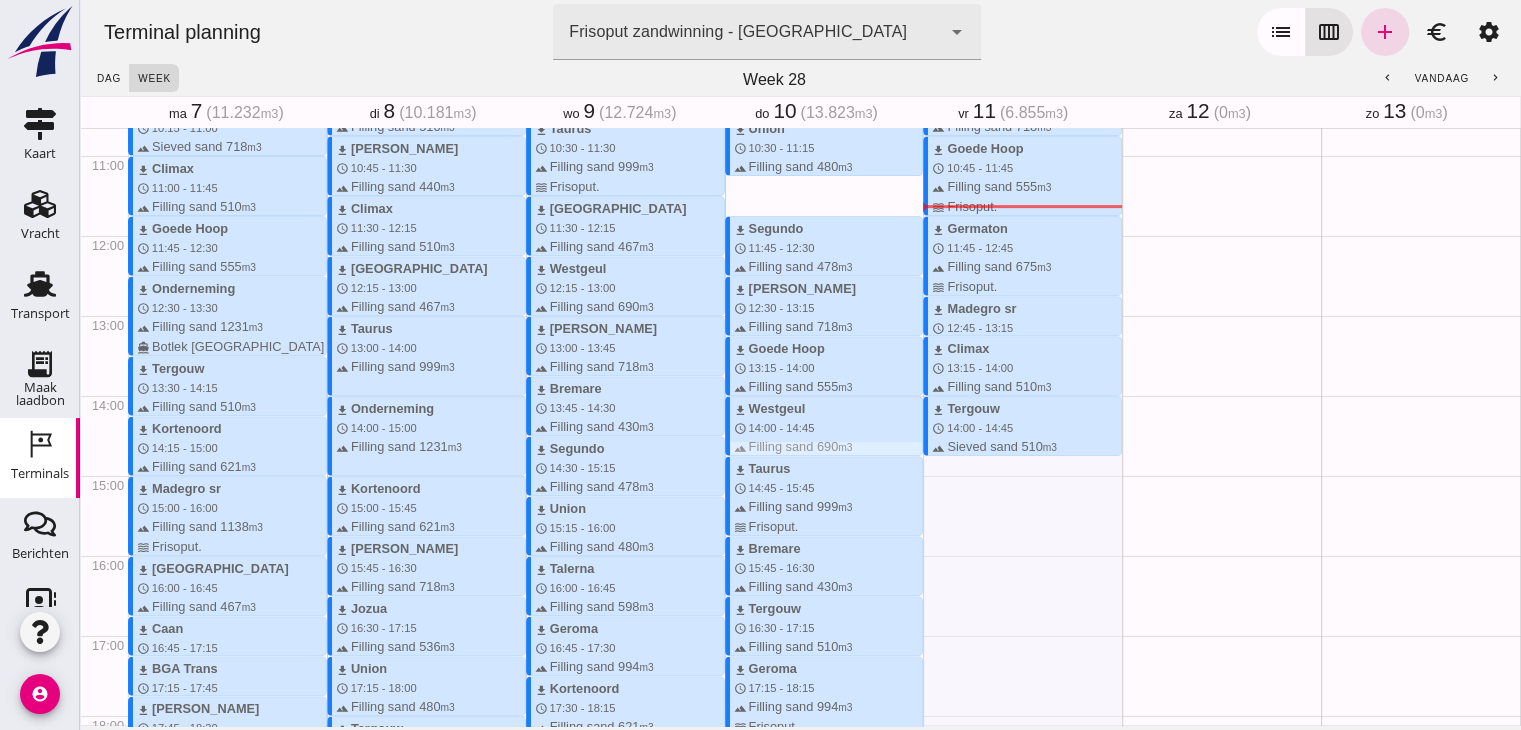 scroll, scrollTop: 854, scrollLeft: 0, axis: vertical 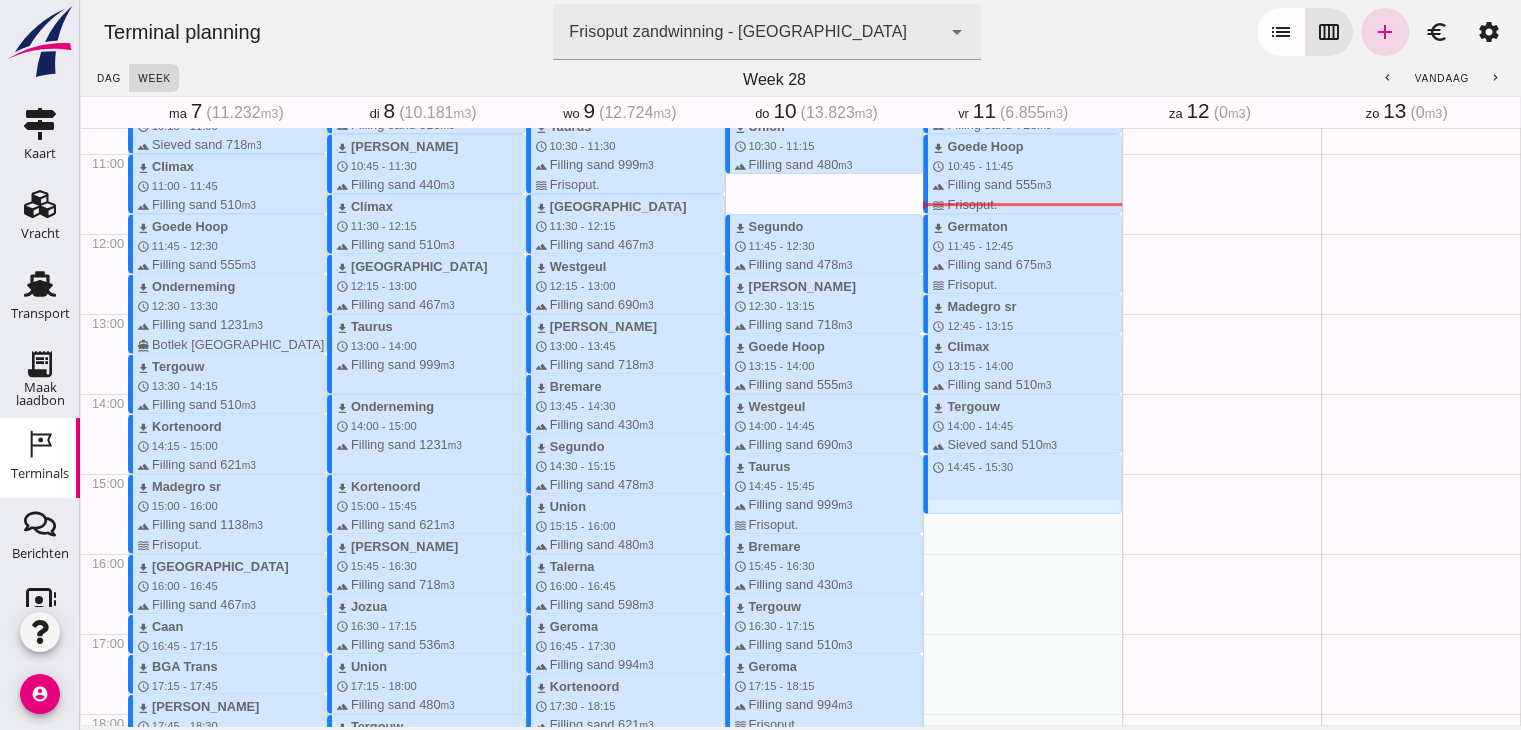 drag, startPoint x: 944, startPoint y: 458, endPoint x: 943, endPoint y: 509, distance: 51.009804 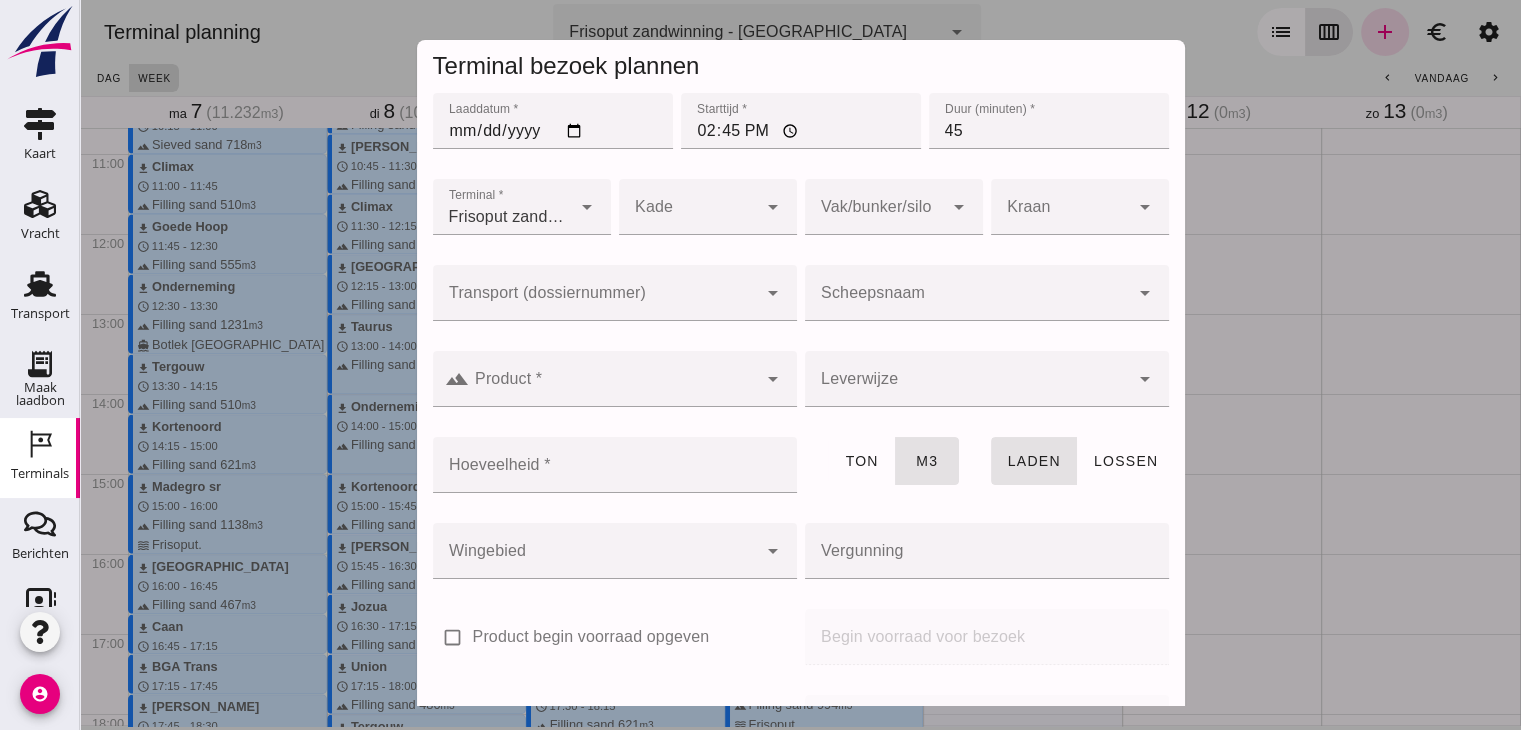 click on "Scheepsnaam" 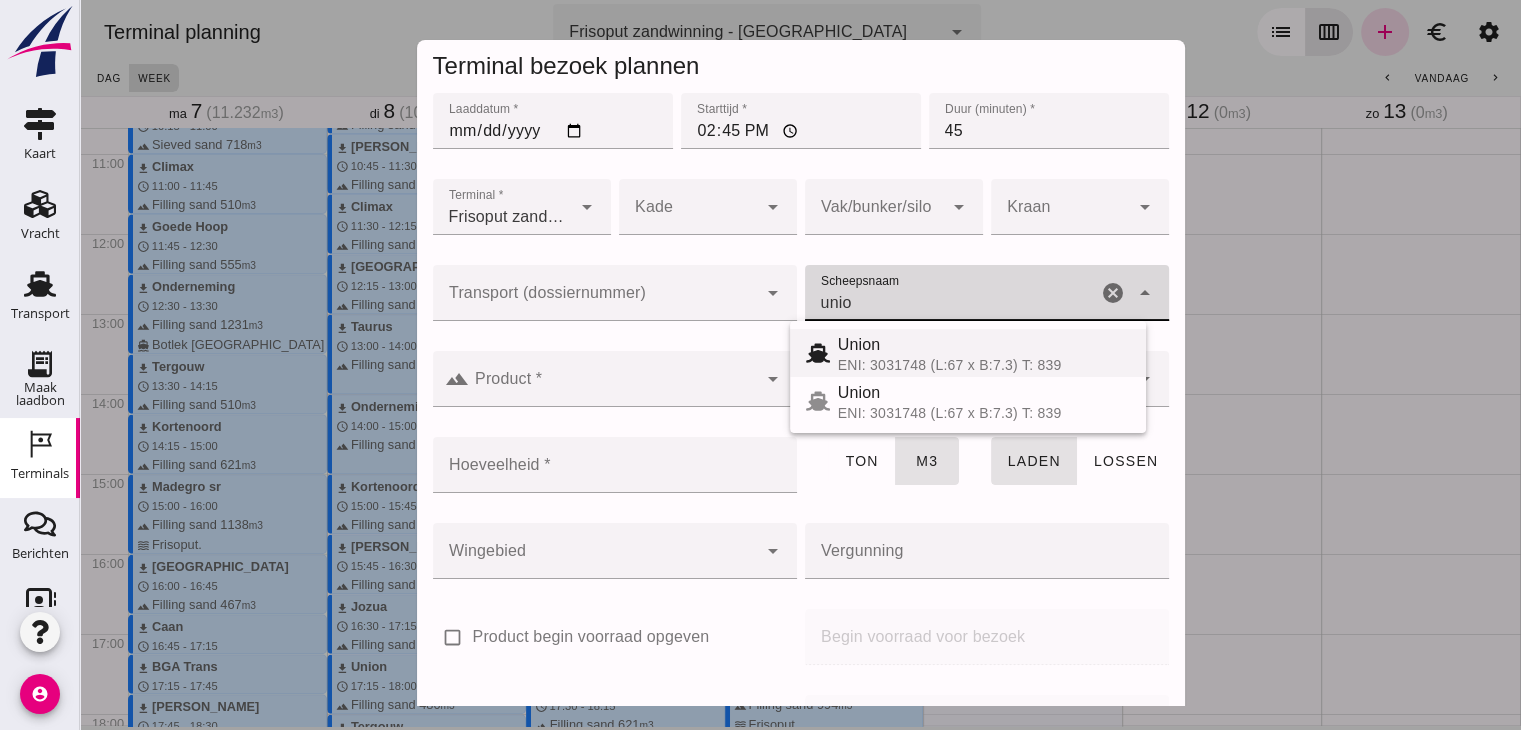 click on "ENI: 3031748 (L:67 x B:7.3) T: 839" at bounding box center (984, 365) 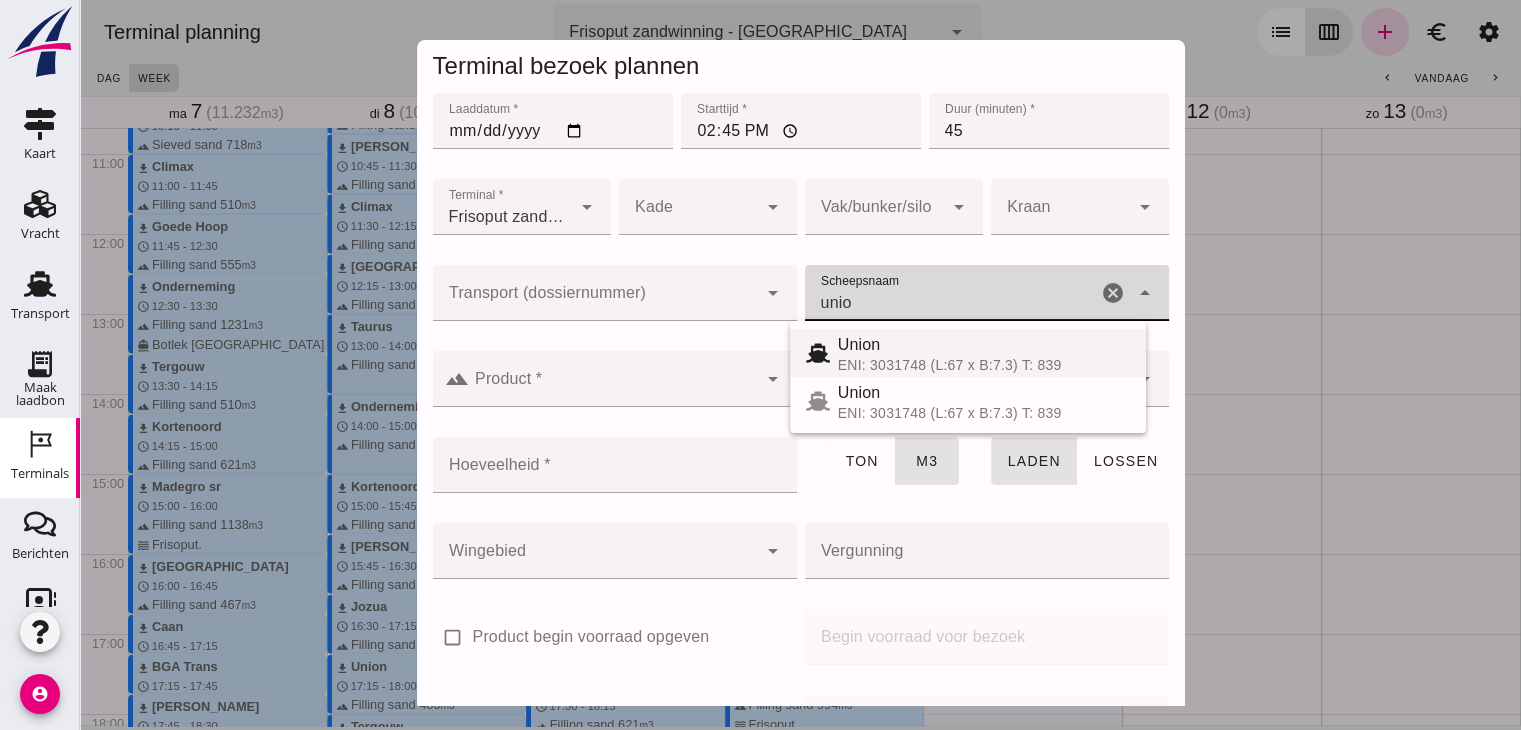 type on "Union" 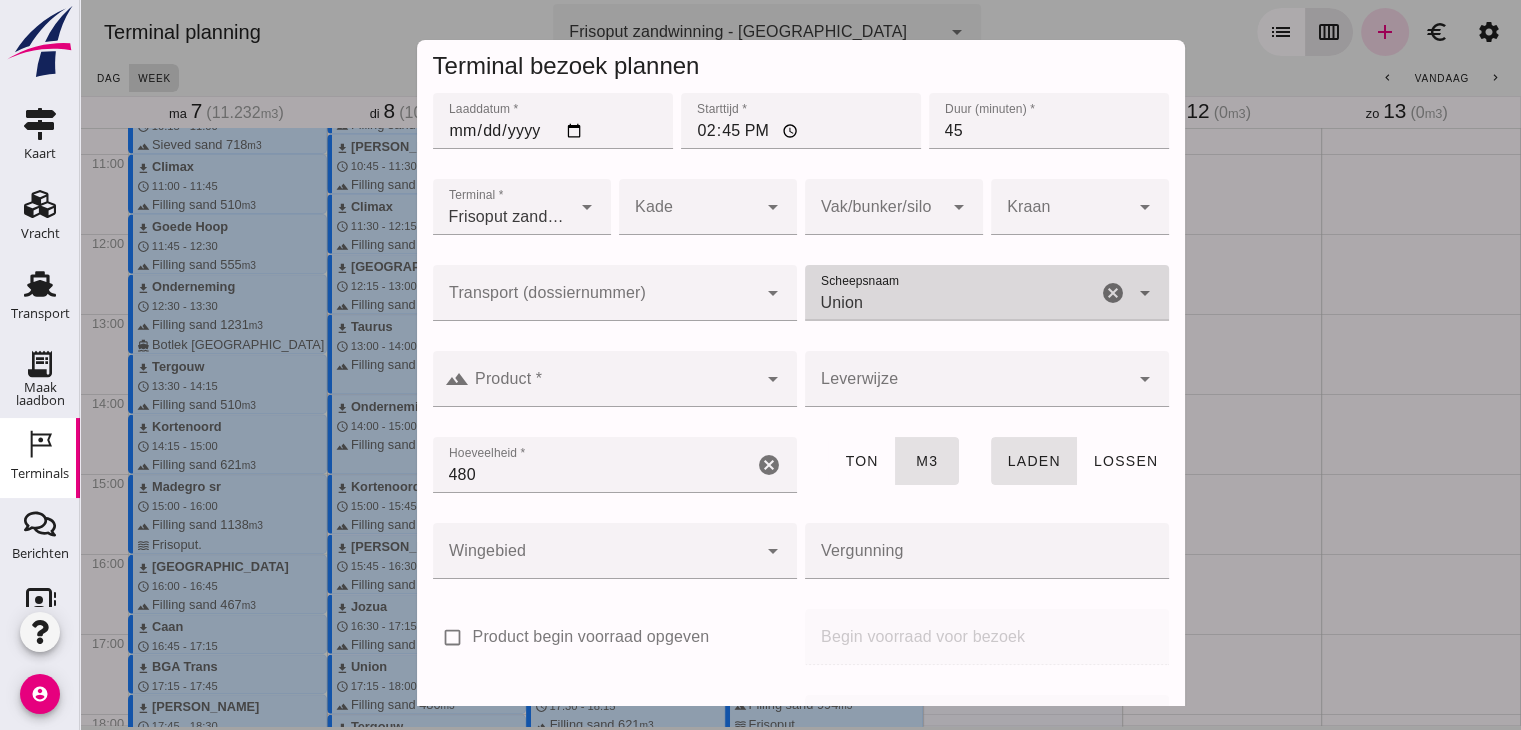 type on "Union" 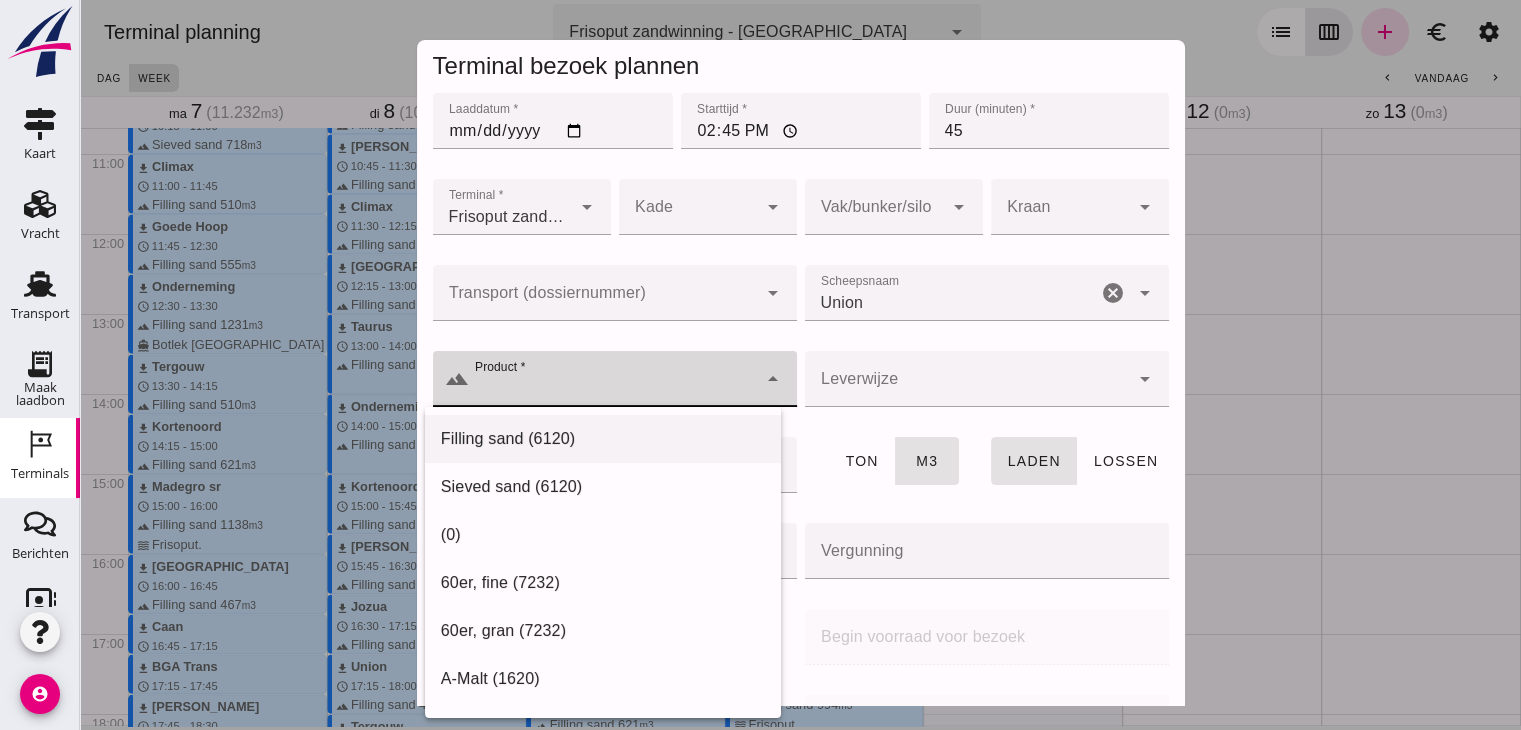 click on "Filling sand (6120)" at bounding box center [603, 439] 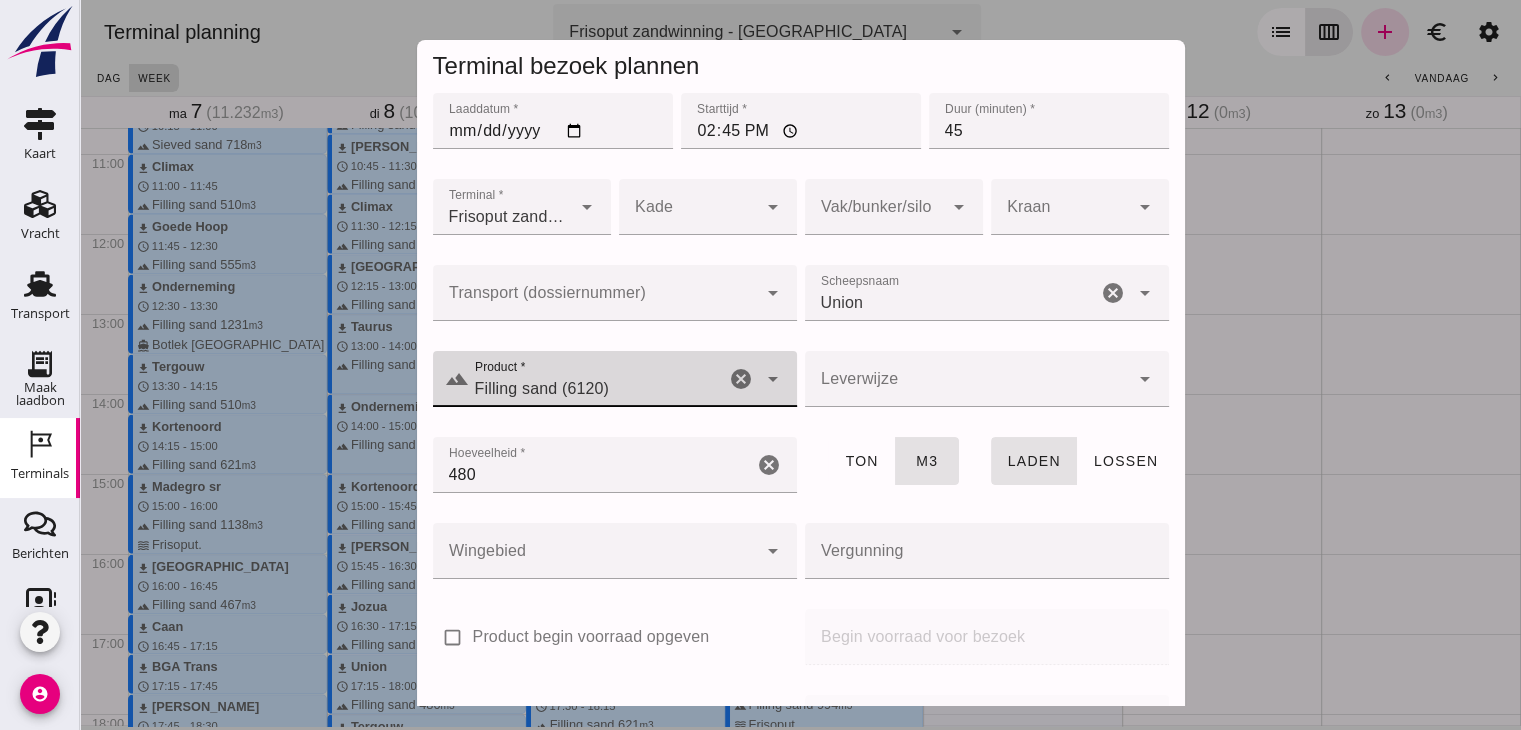 click 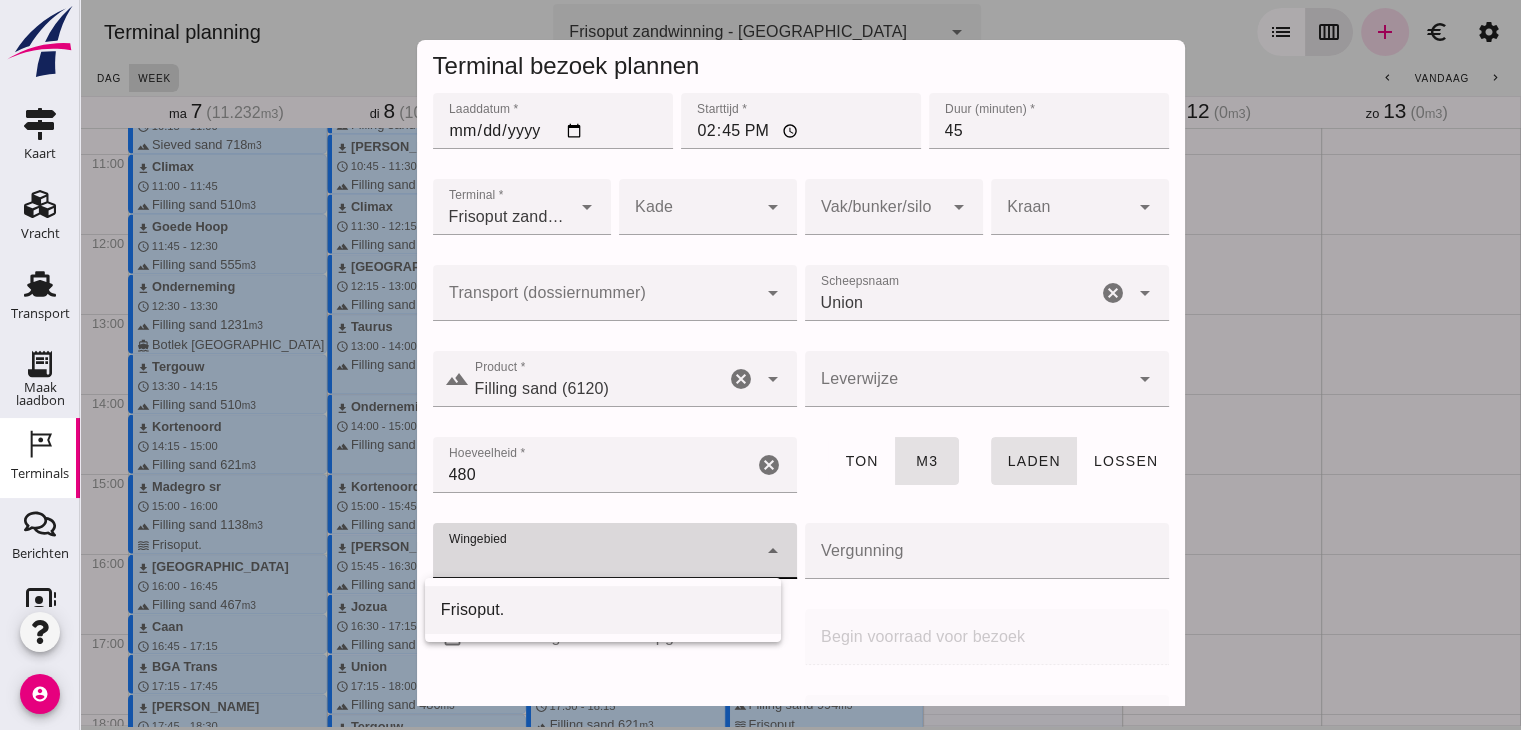 click on "Frisoput." at bounding box center [603, 610] 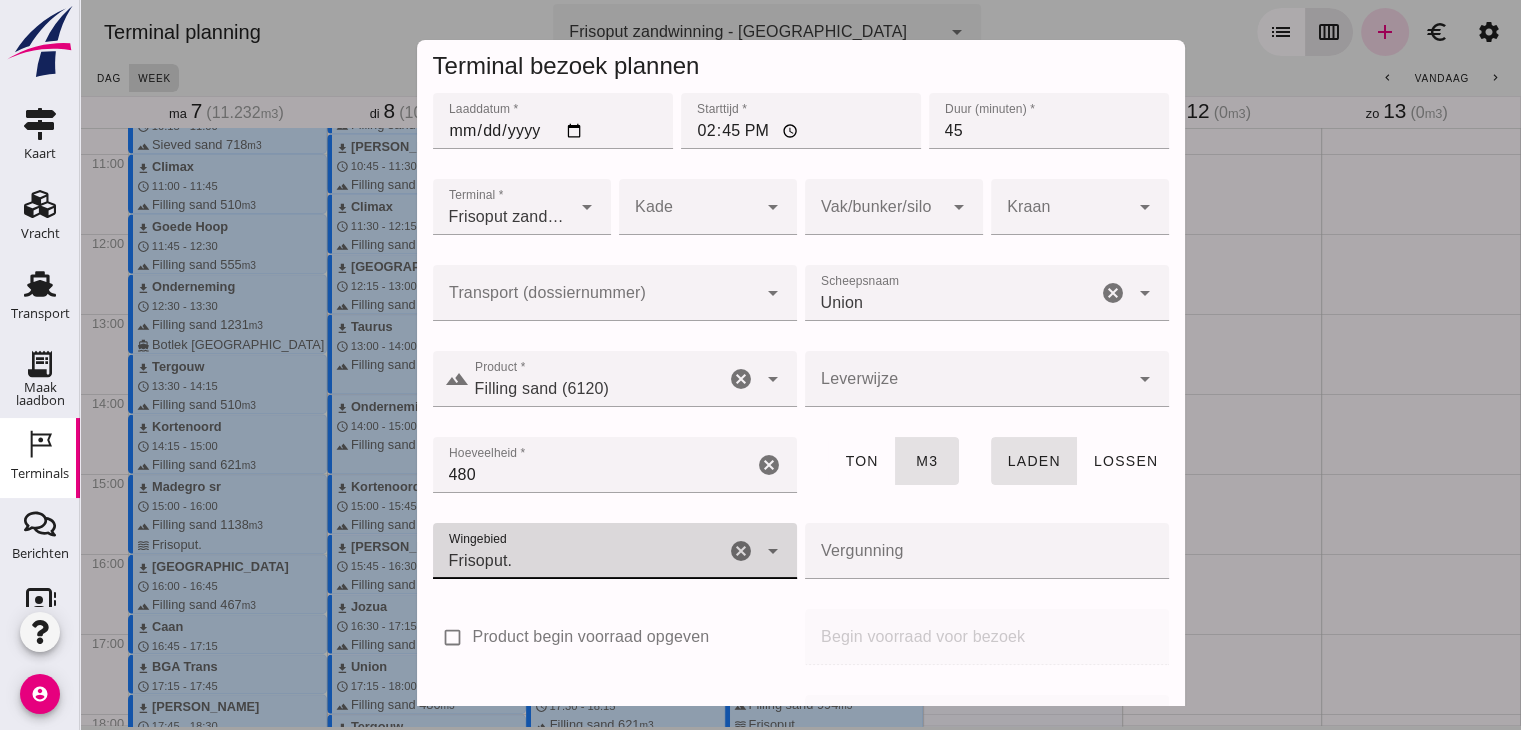 scroll, scrollTop: 237, scrollLeft: 0, axis: vertical 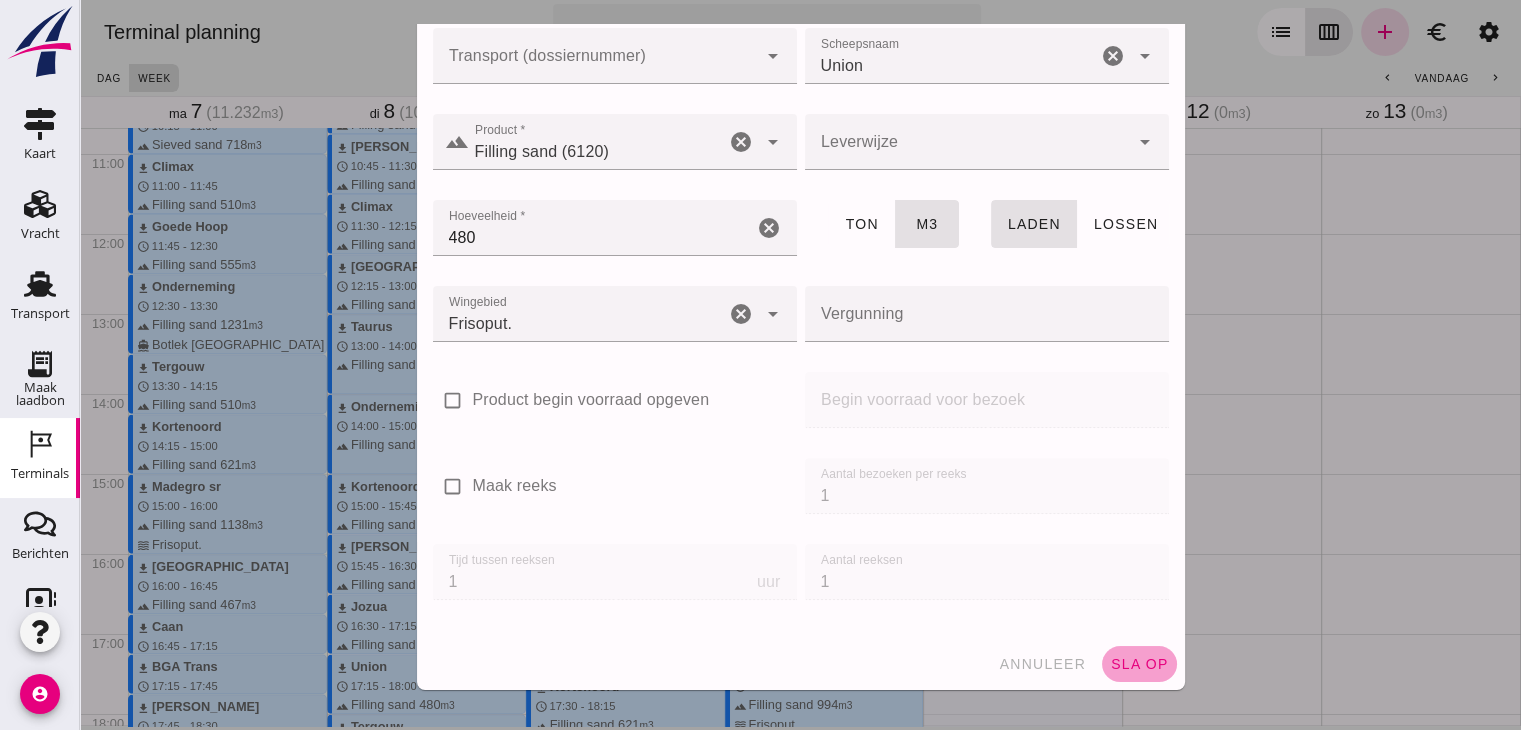 click on "sla op" 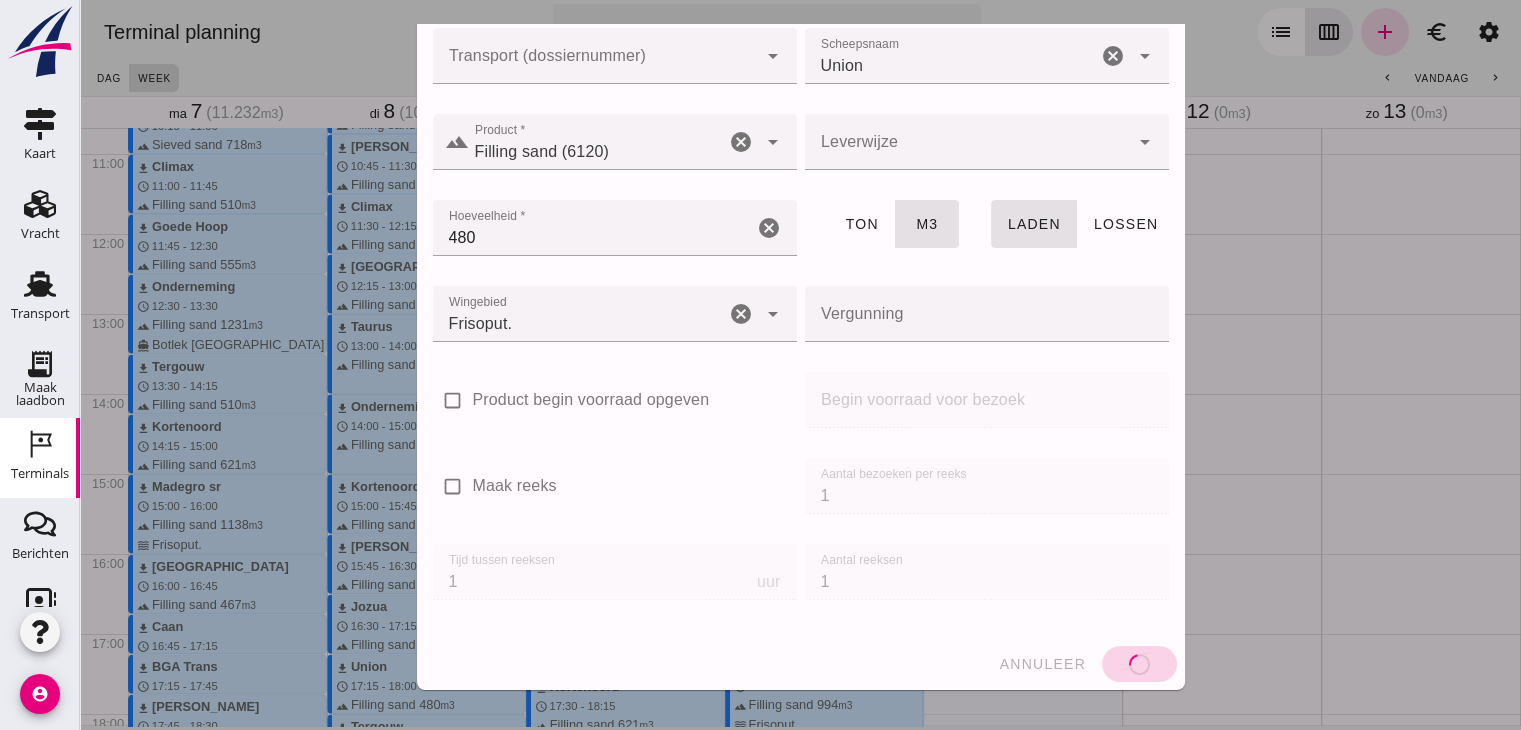 type 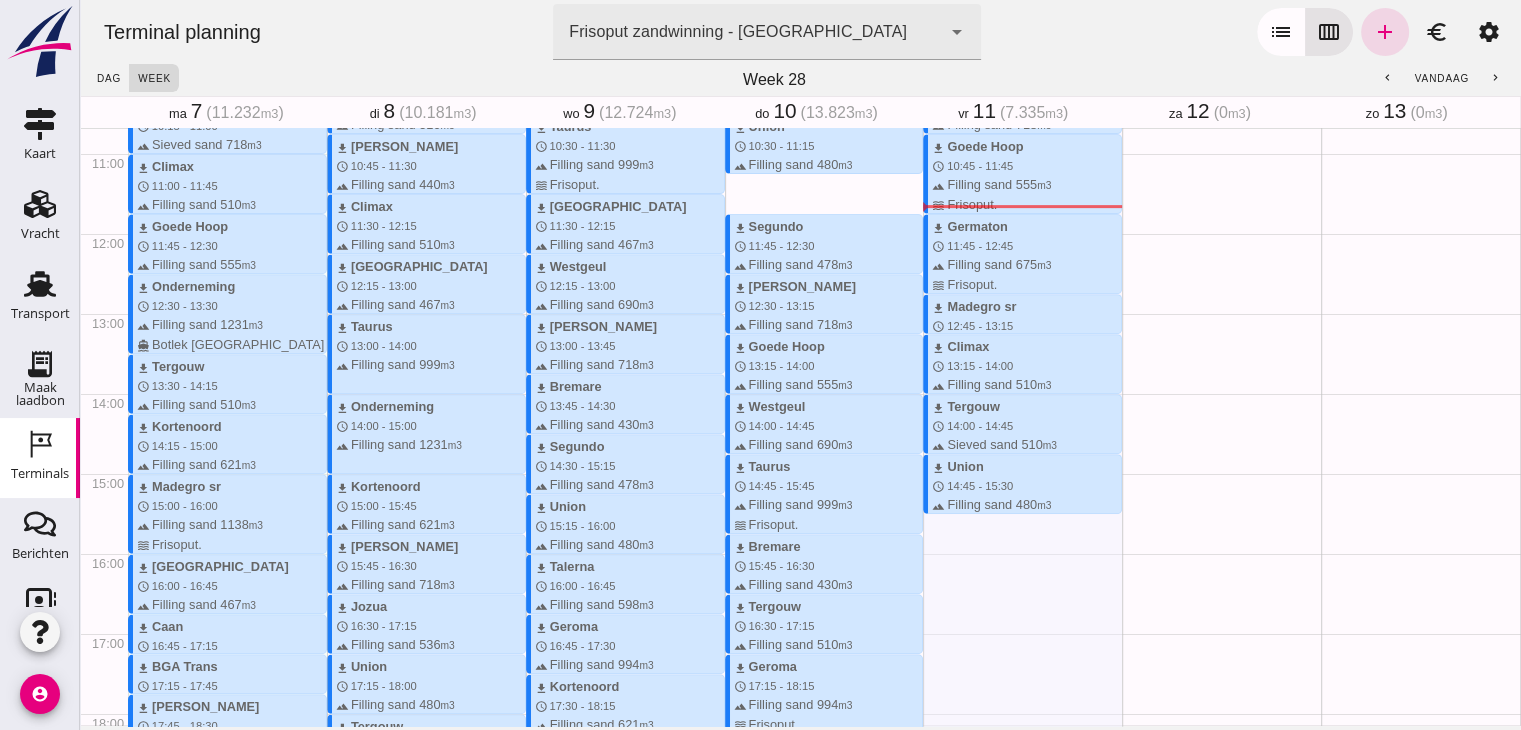 drag, startPoint x: 965, startPoint y: 515, endPoint x: 966, endPoint y: 597, distance: 82.006096 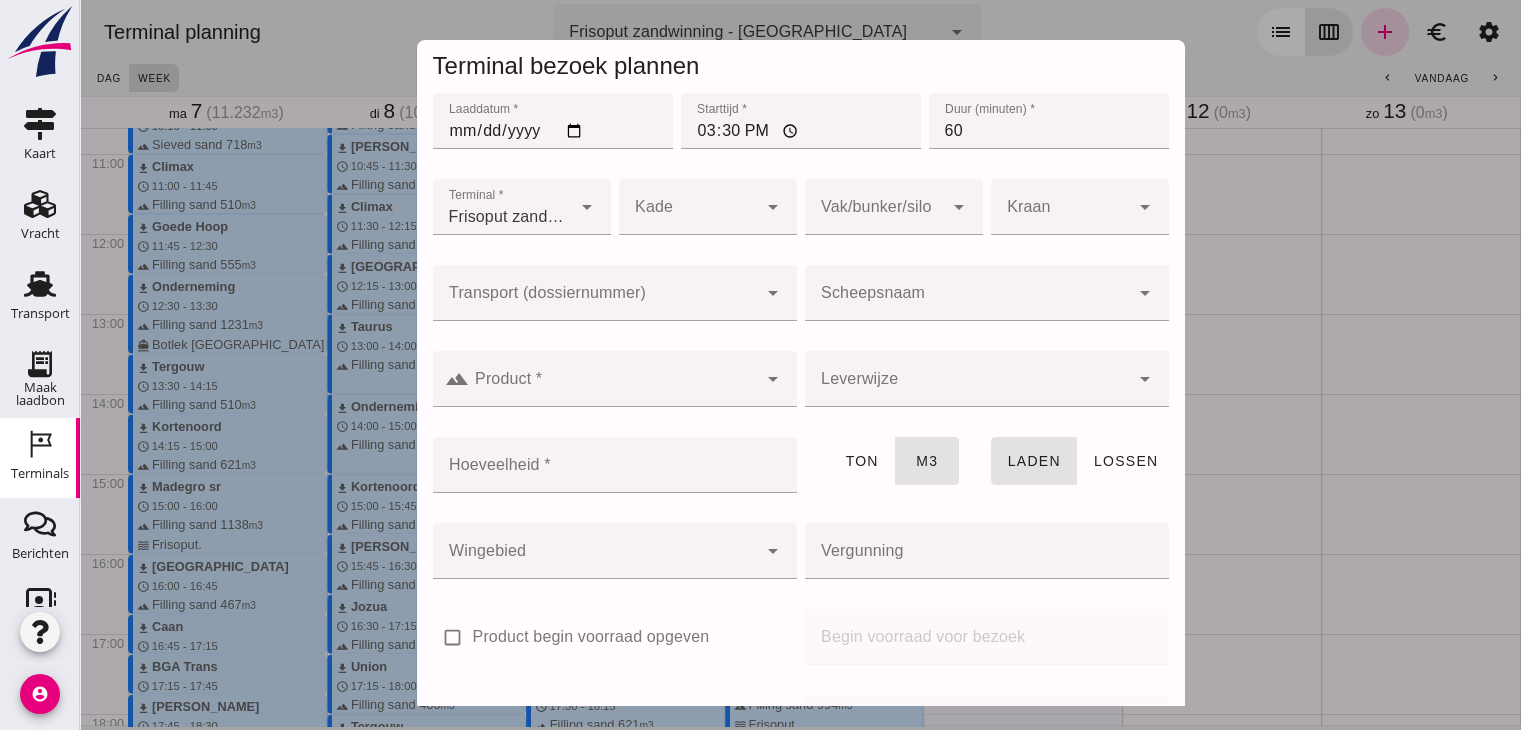 click on "60" 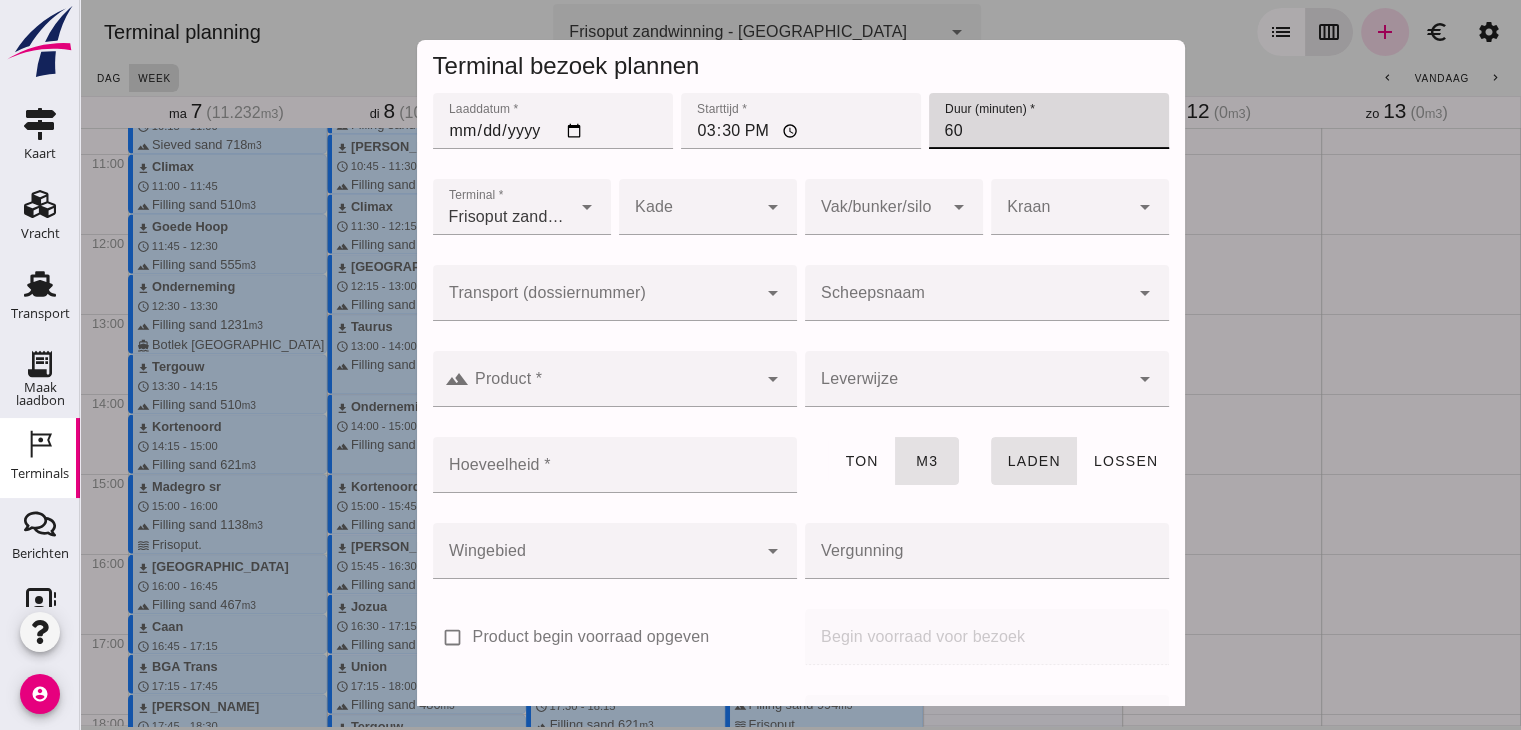 type on "6" 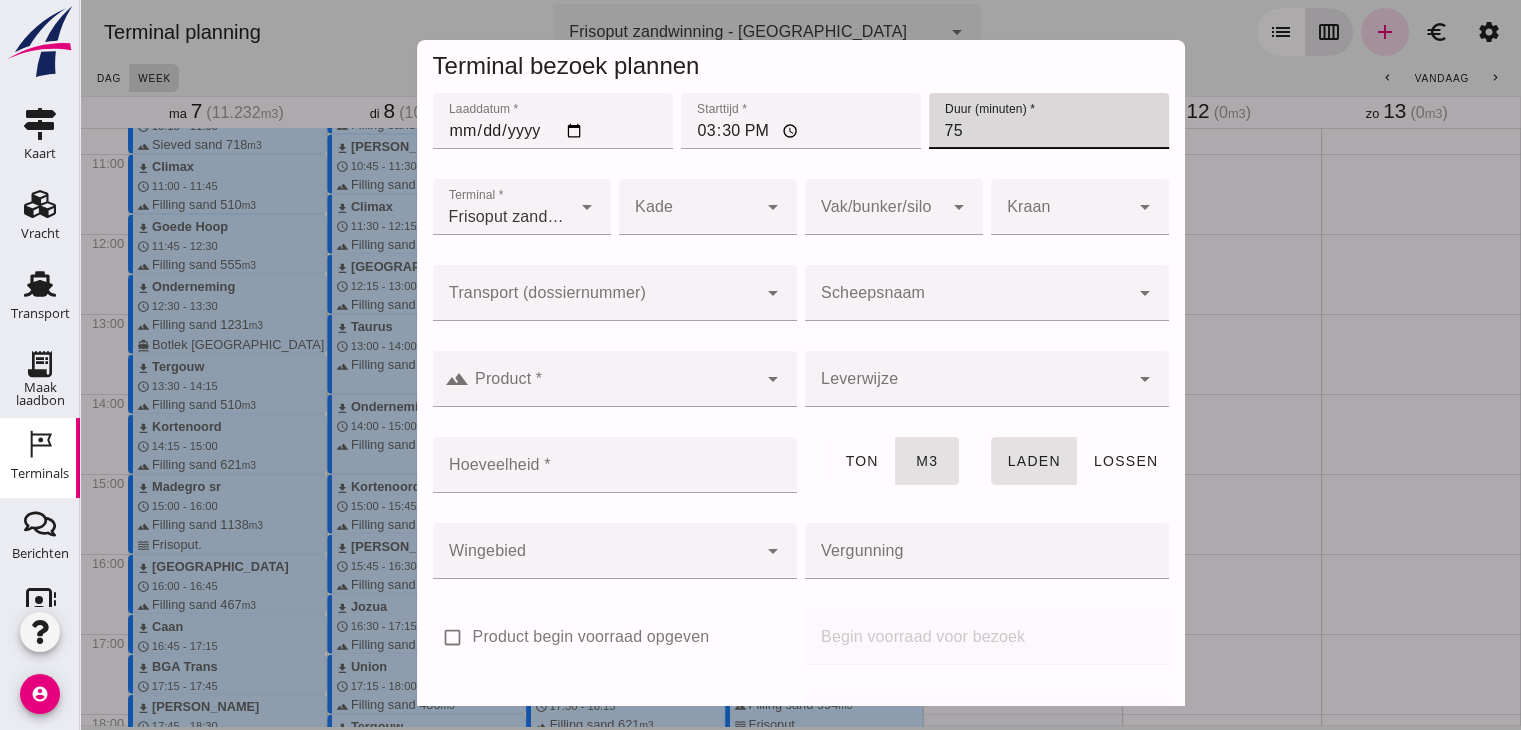 type on "75" 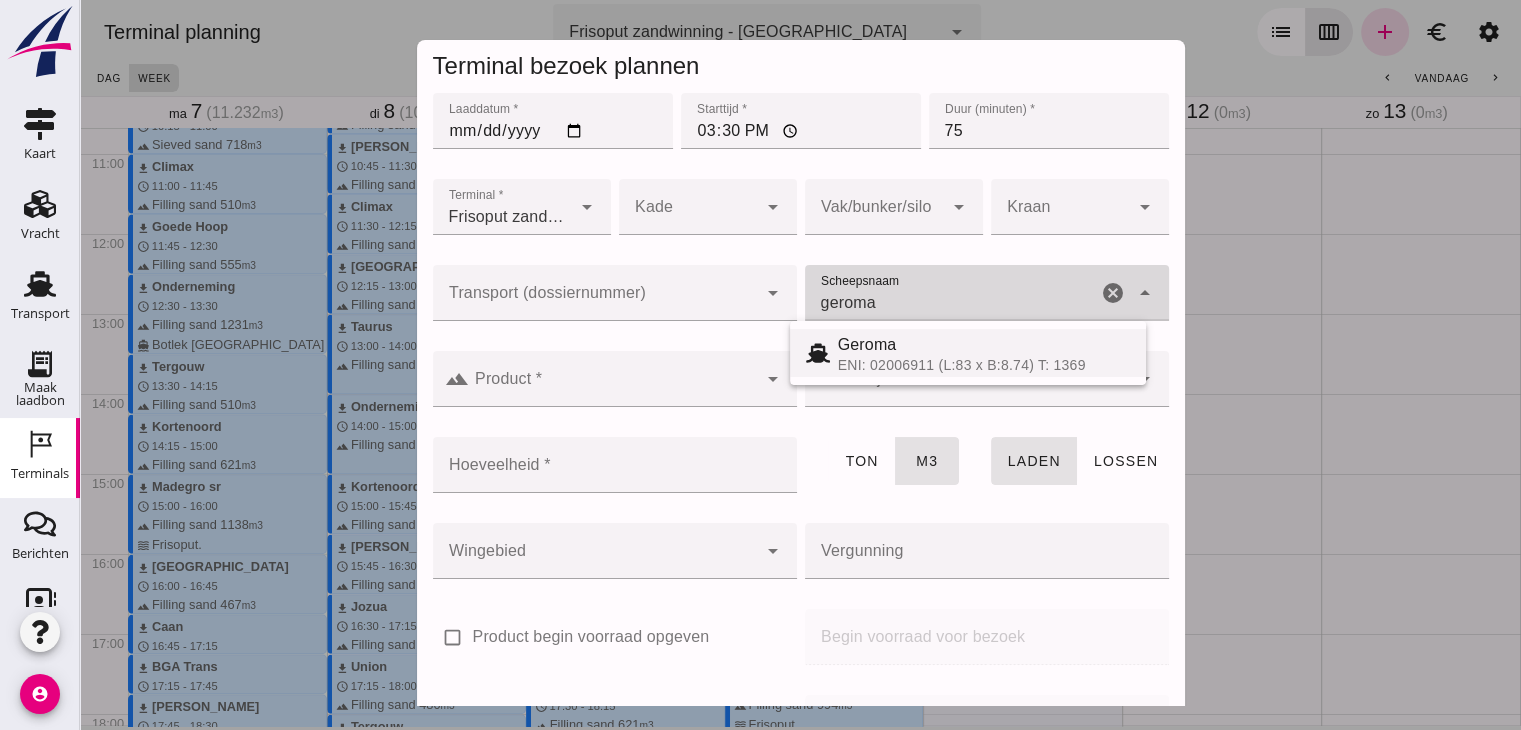 click on "Geroma" at bounding box center [984, 345] 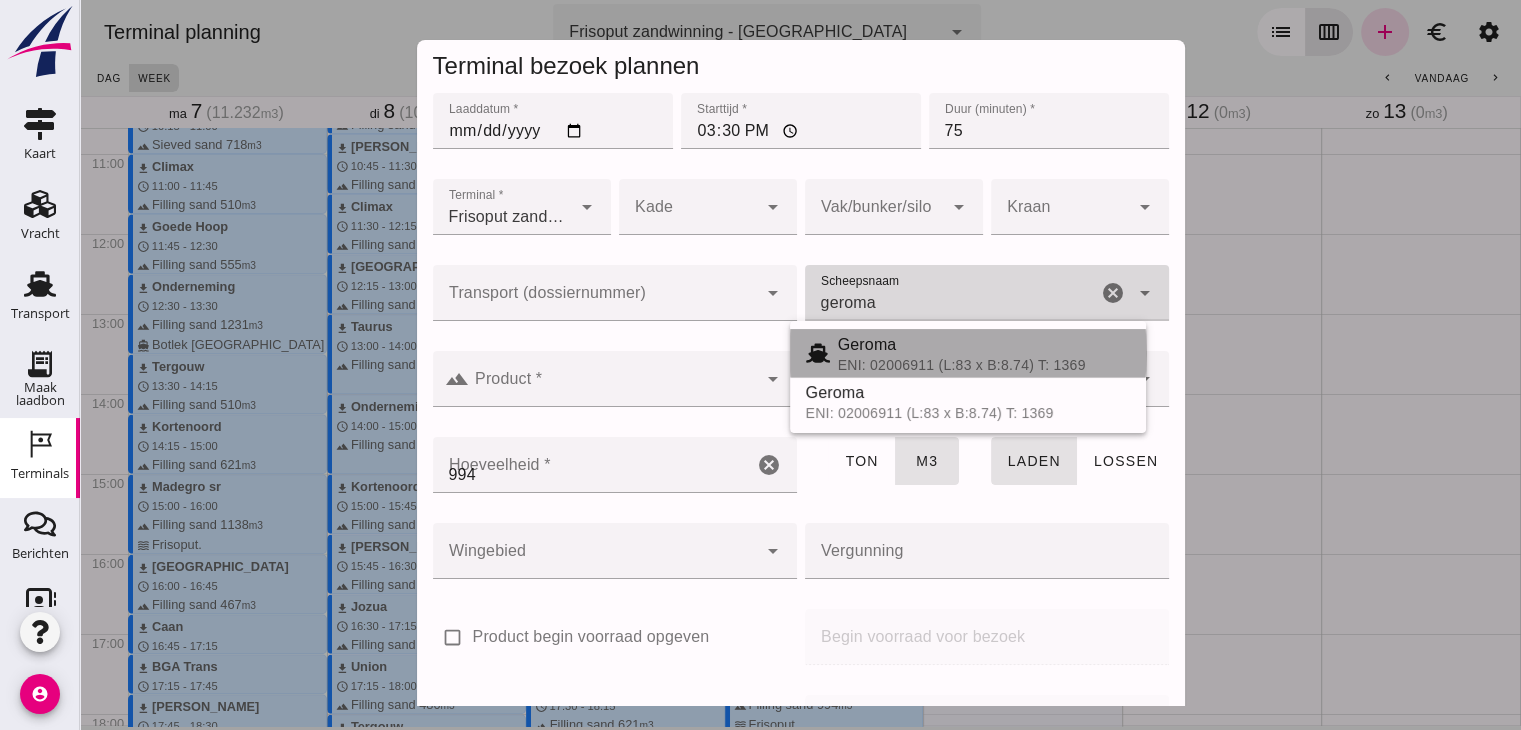 type on "Geroma" 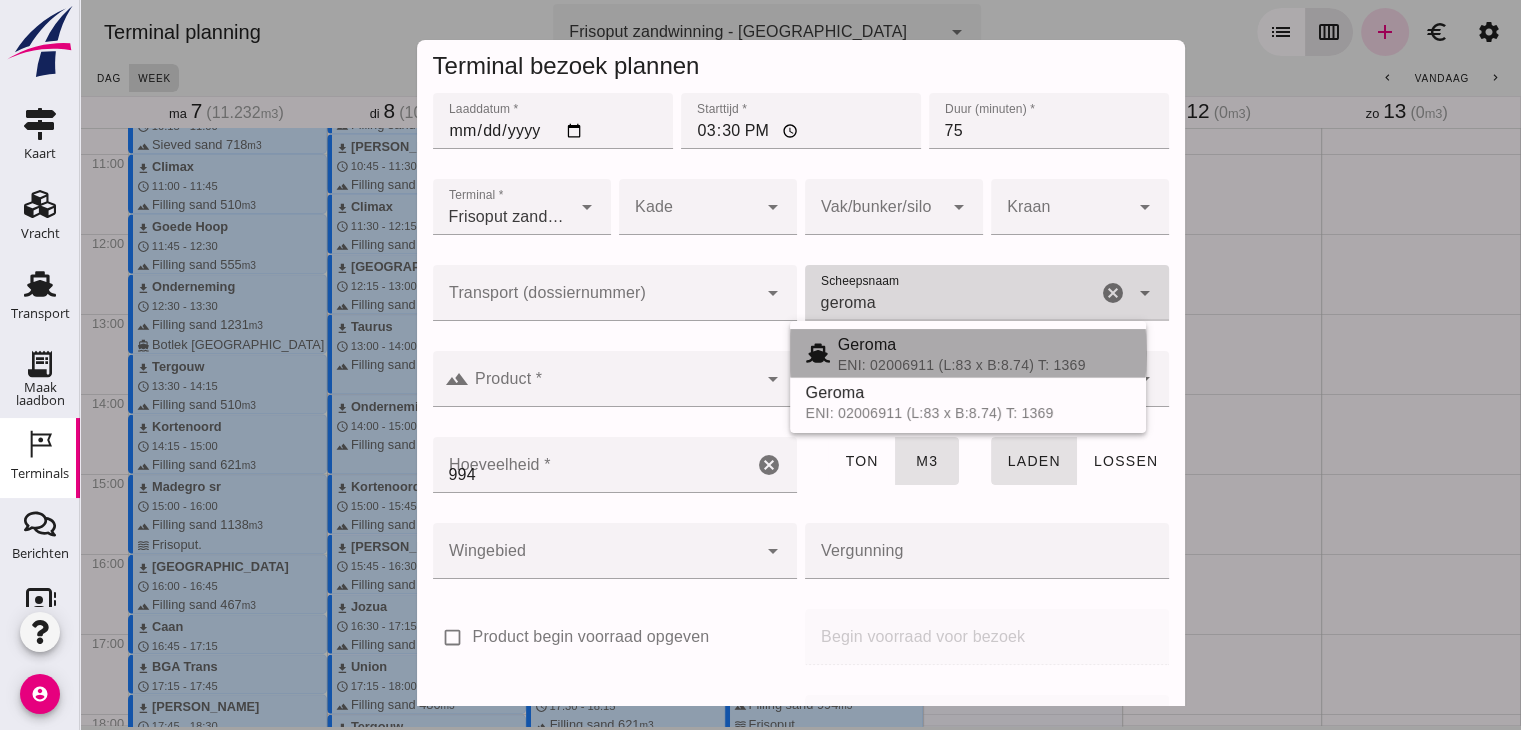 type on "994" 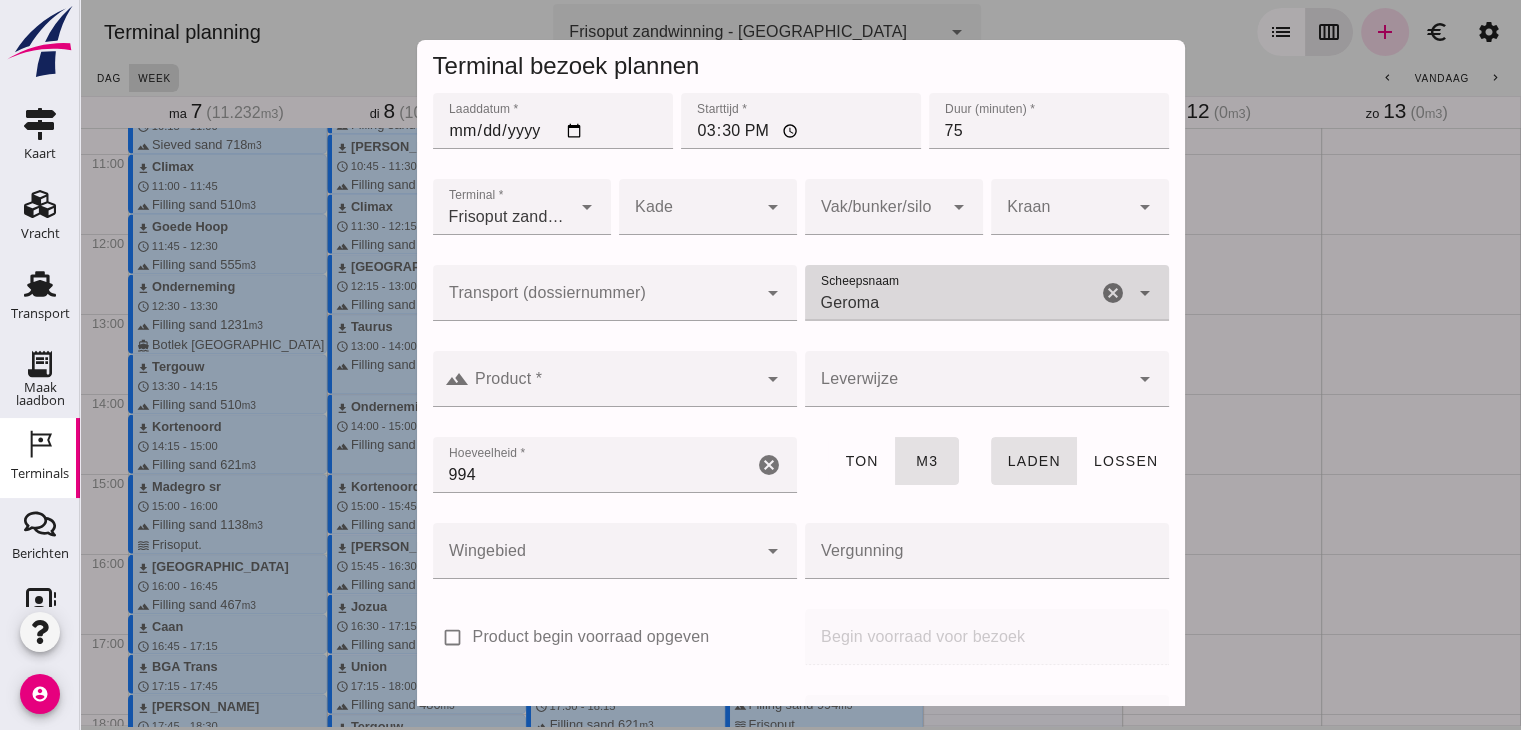 type on "Geroma" 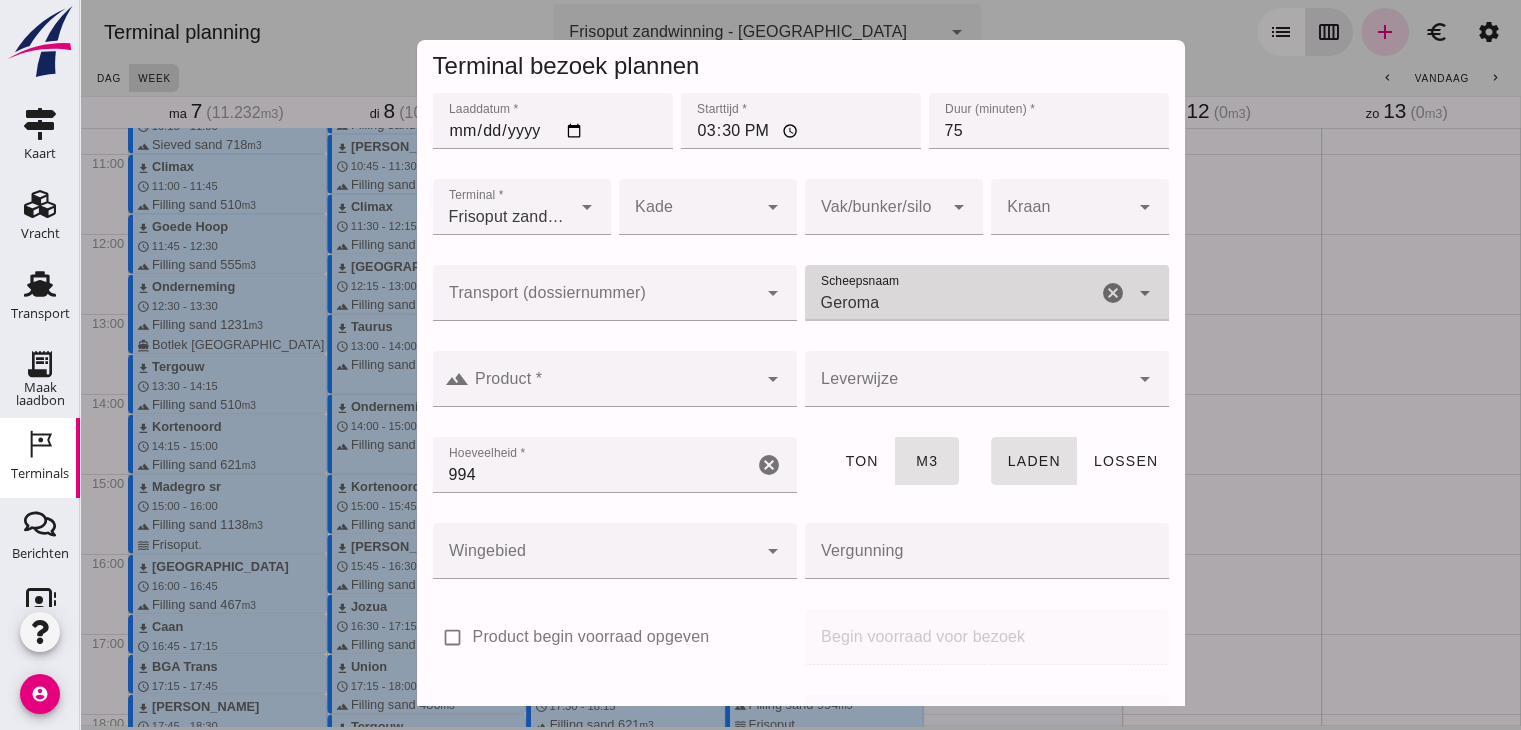 click 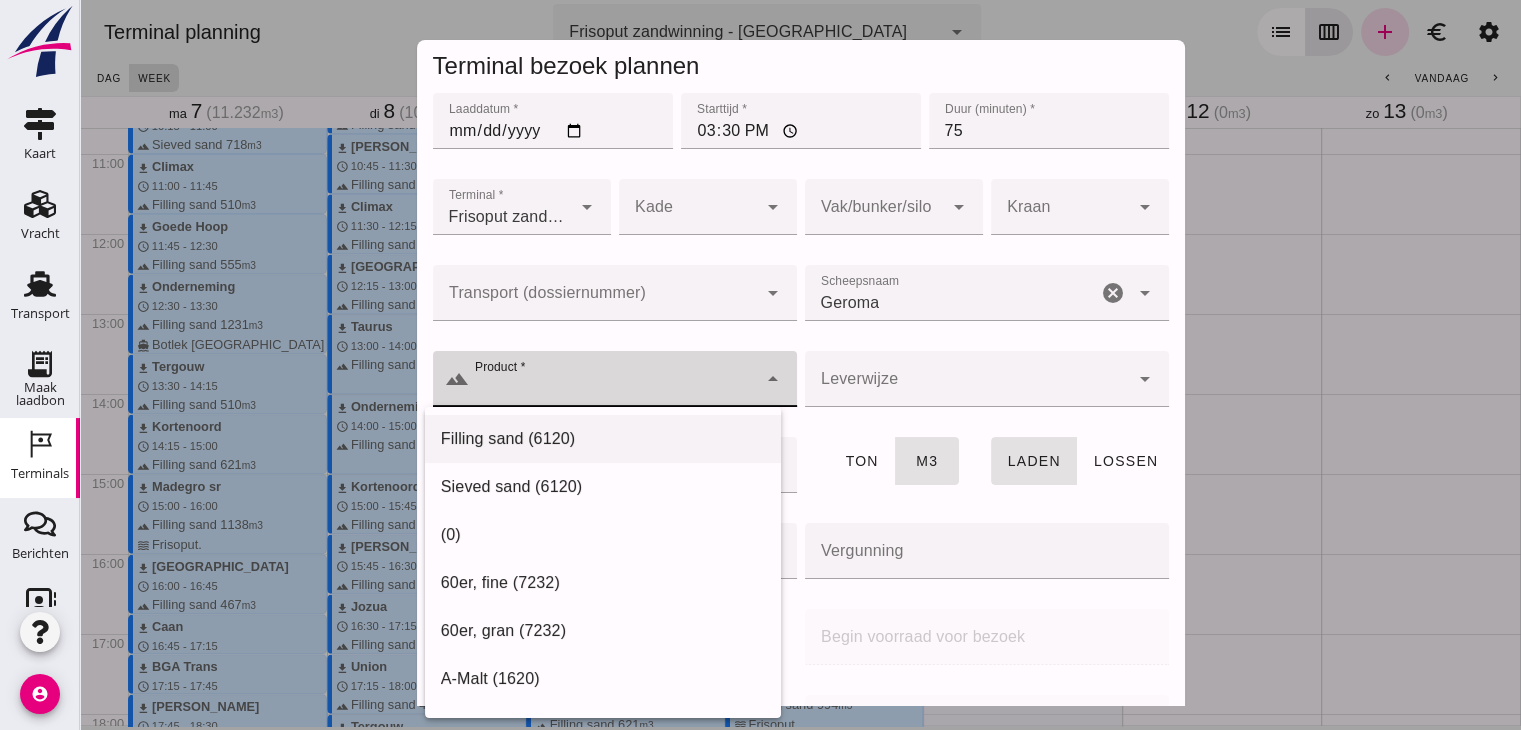 click on "Filling sand (6120)" at bounding box center (603, 439) 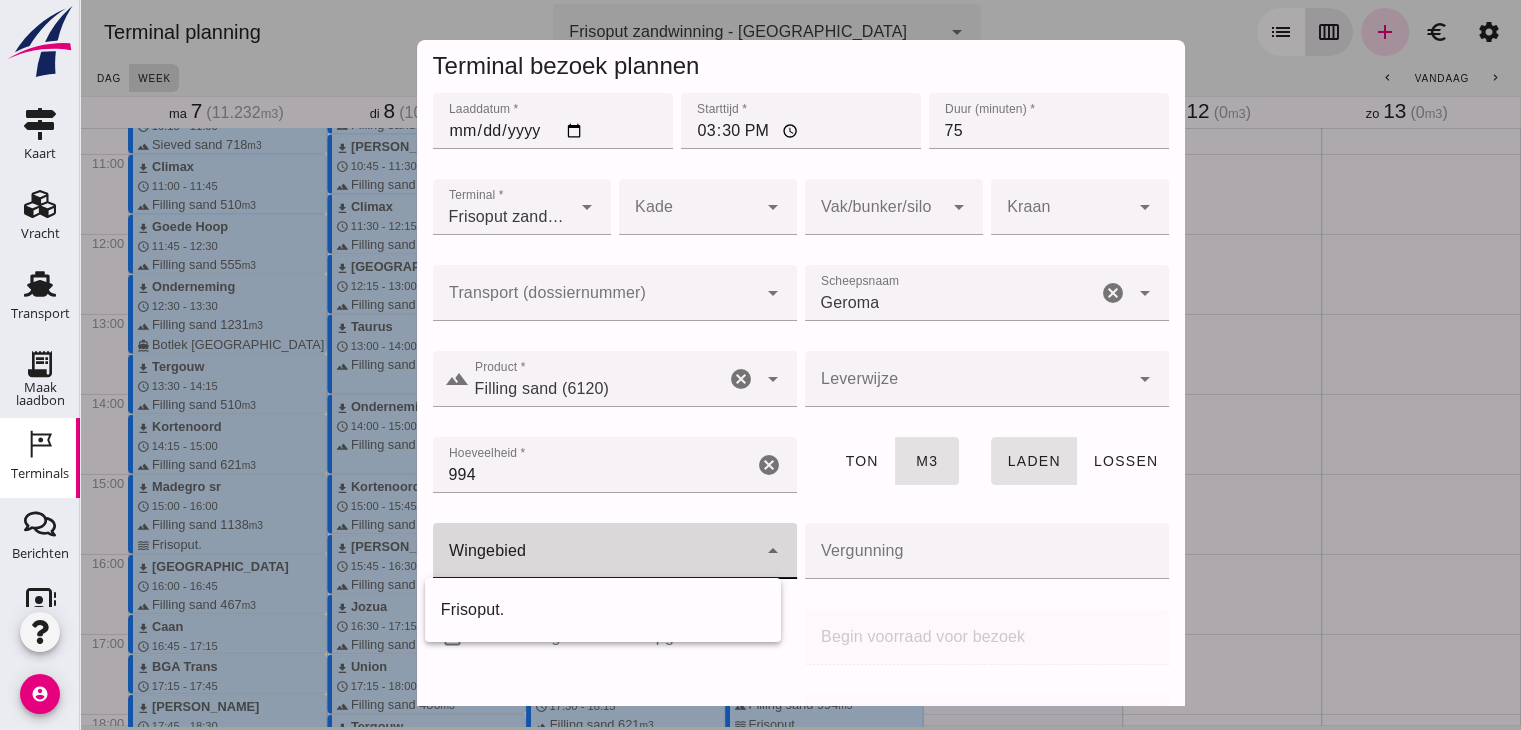 click 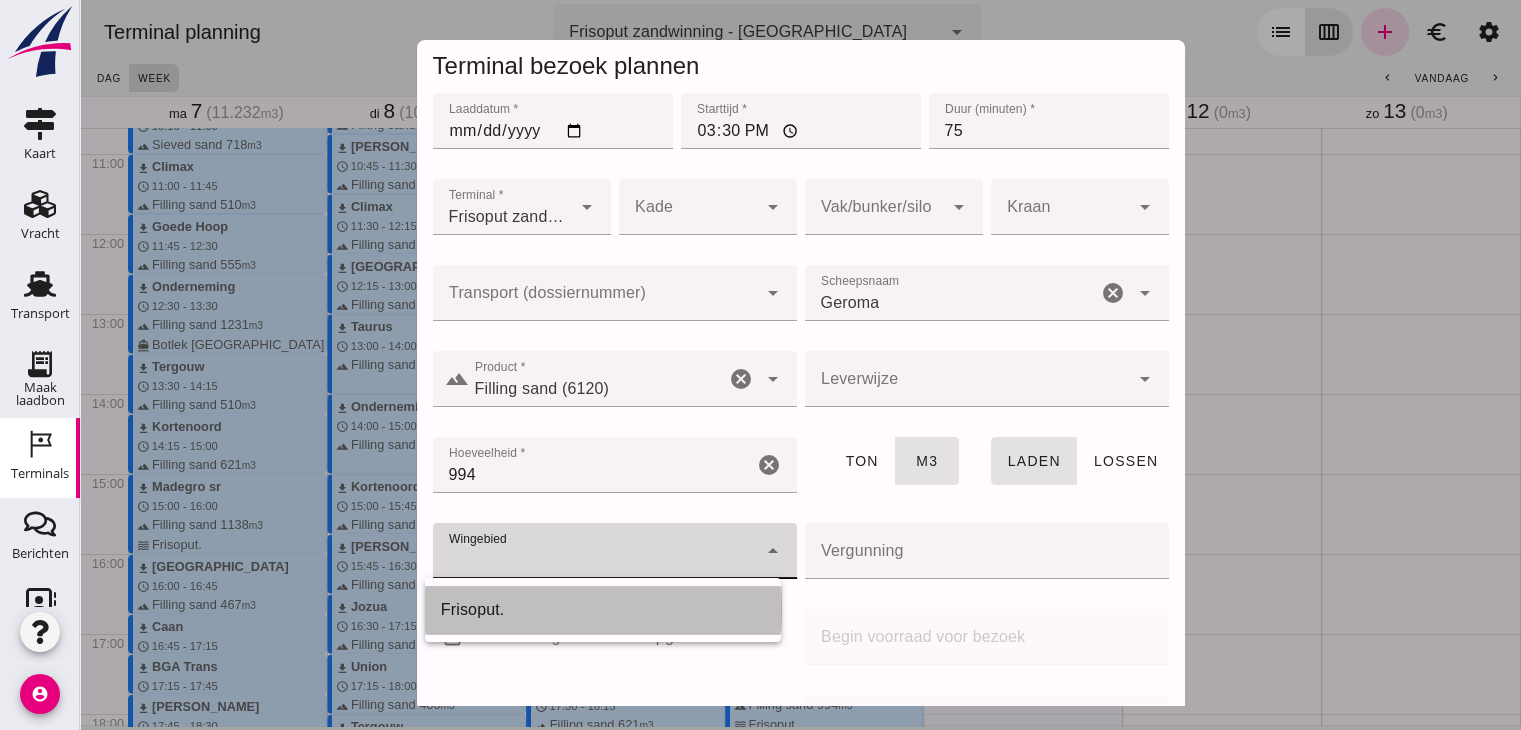 click on "Frisoput." at bounding box center [603, 610] 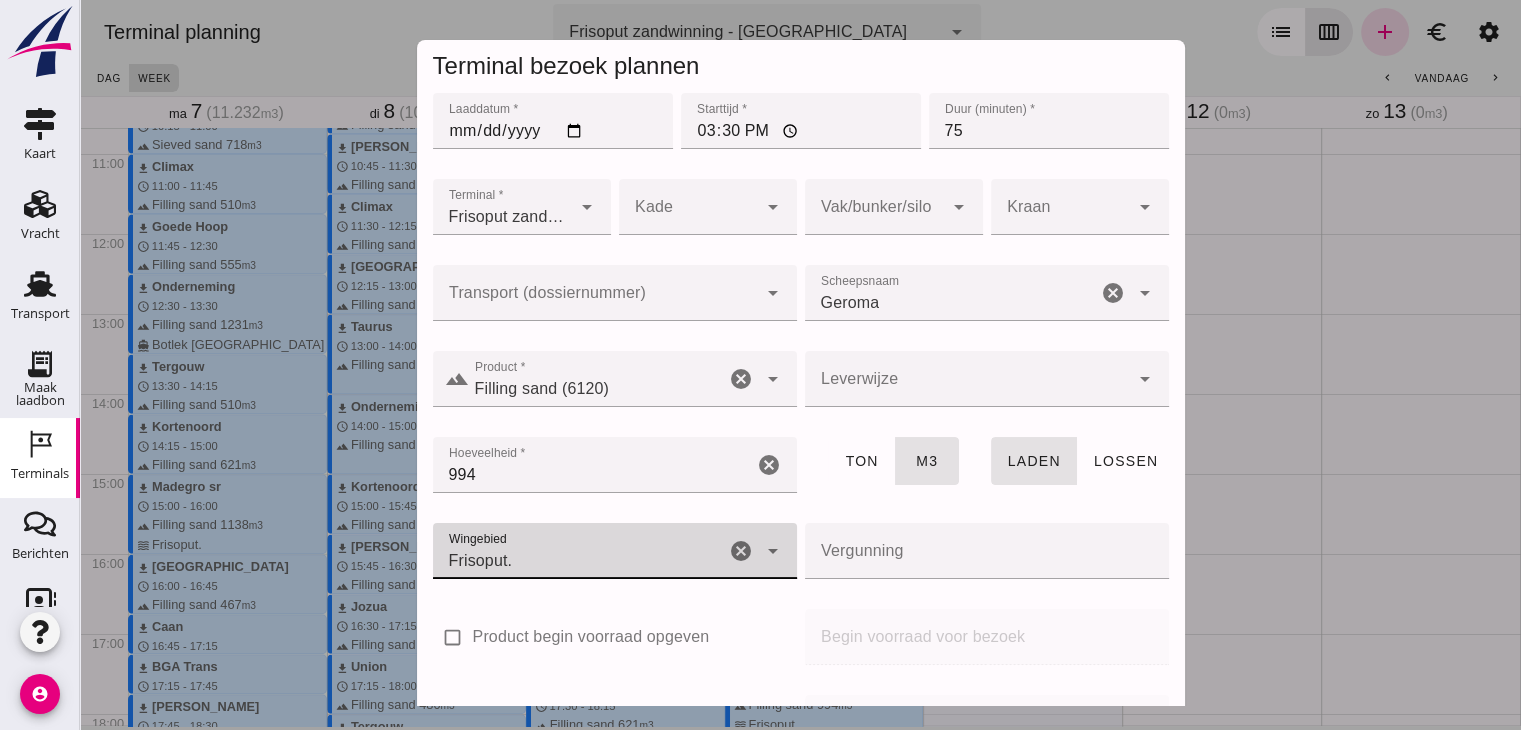 scroll, scrollTop: 237, scrollLeft: 0, axis: vertical 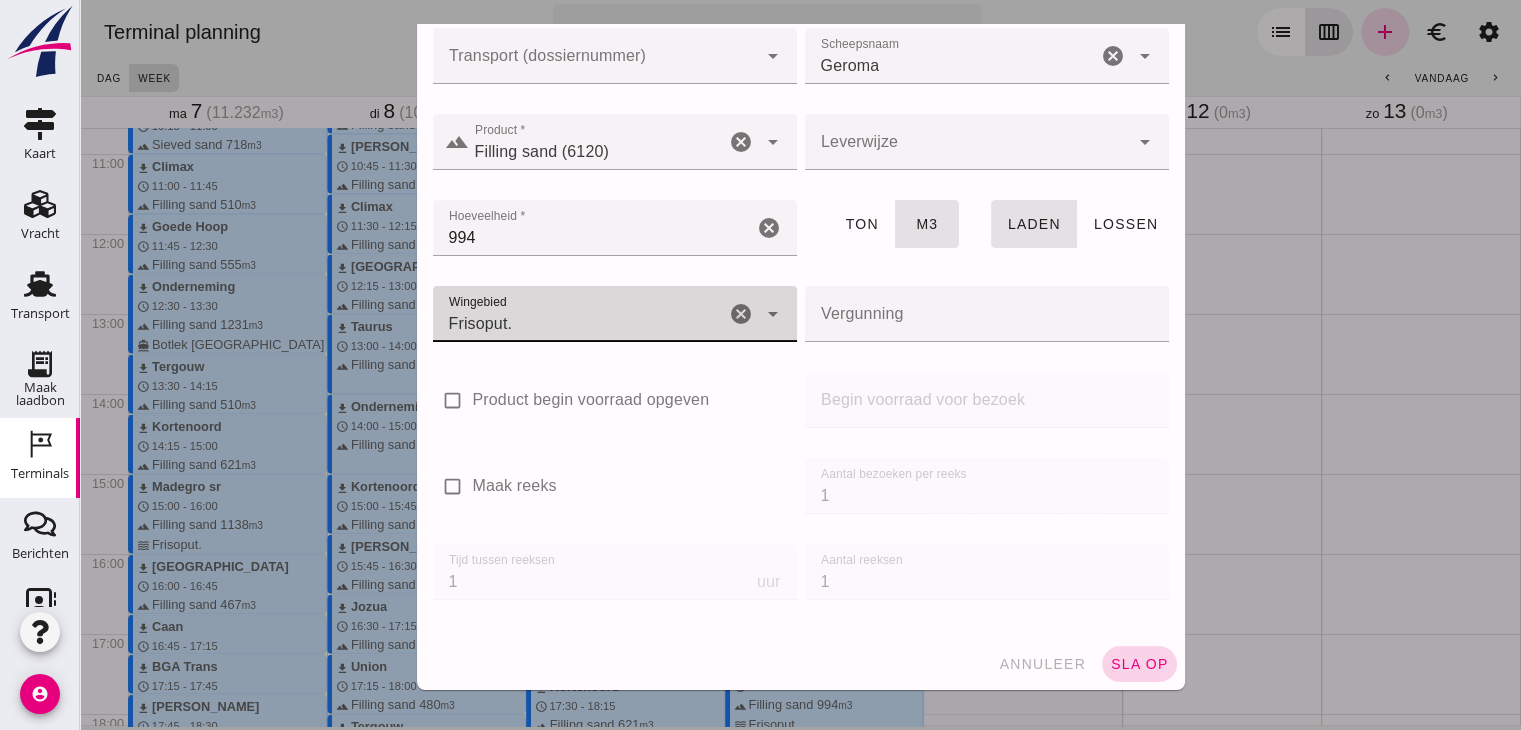 click on "sla op" 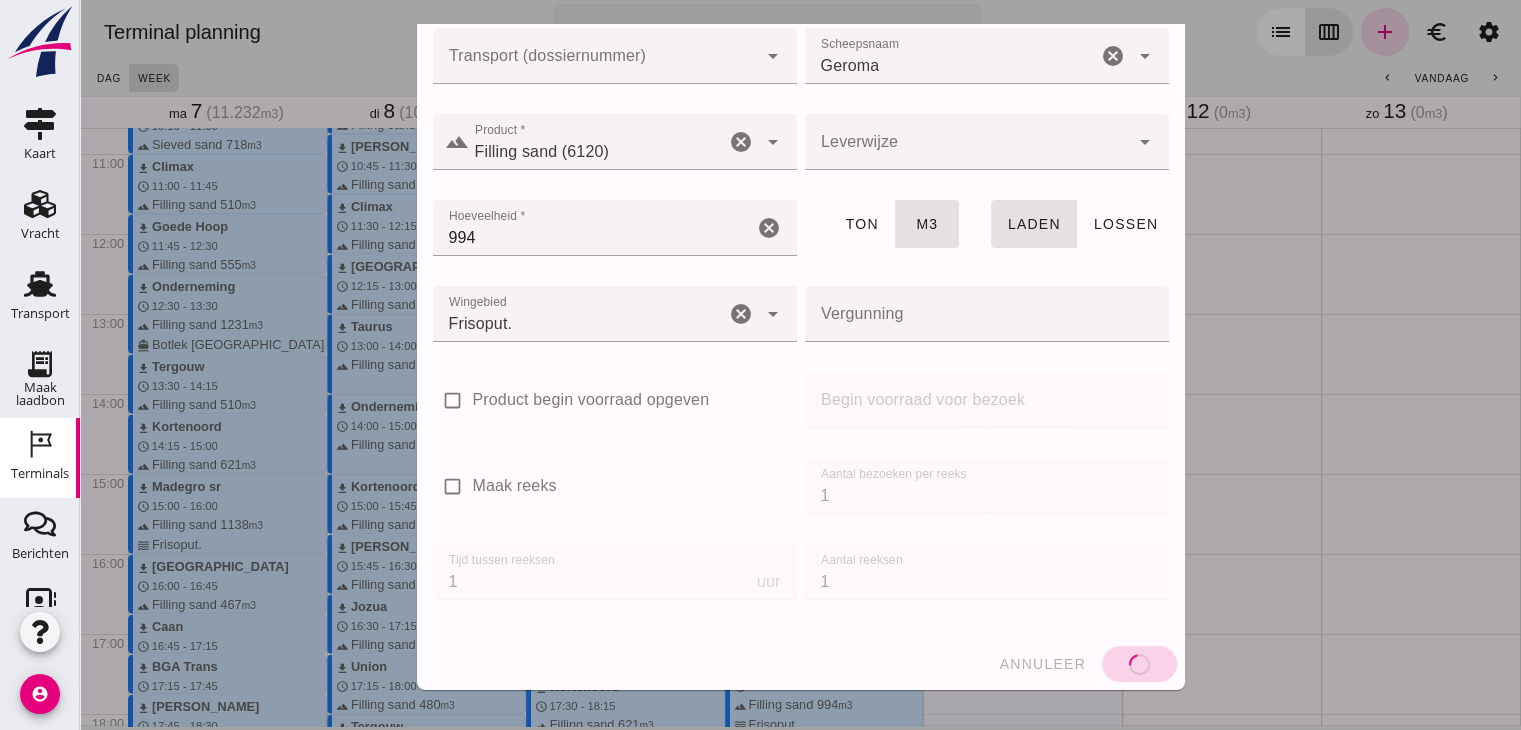 type 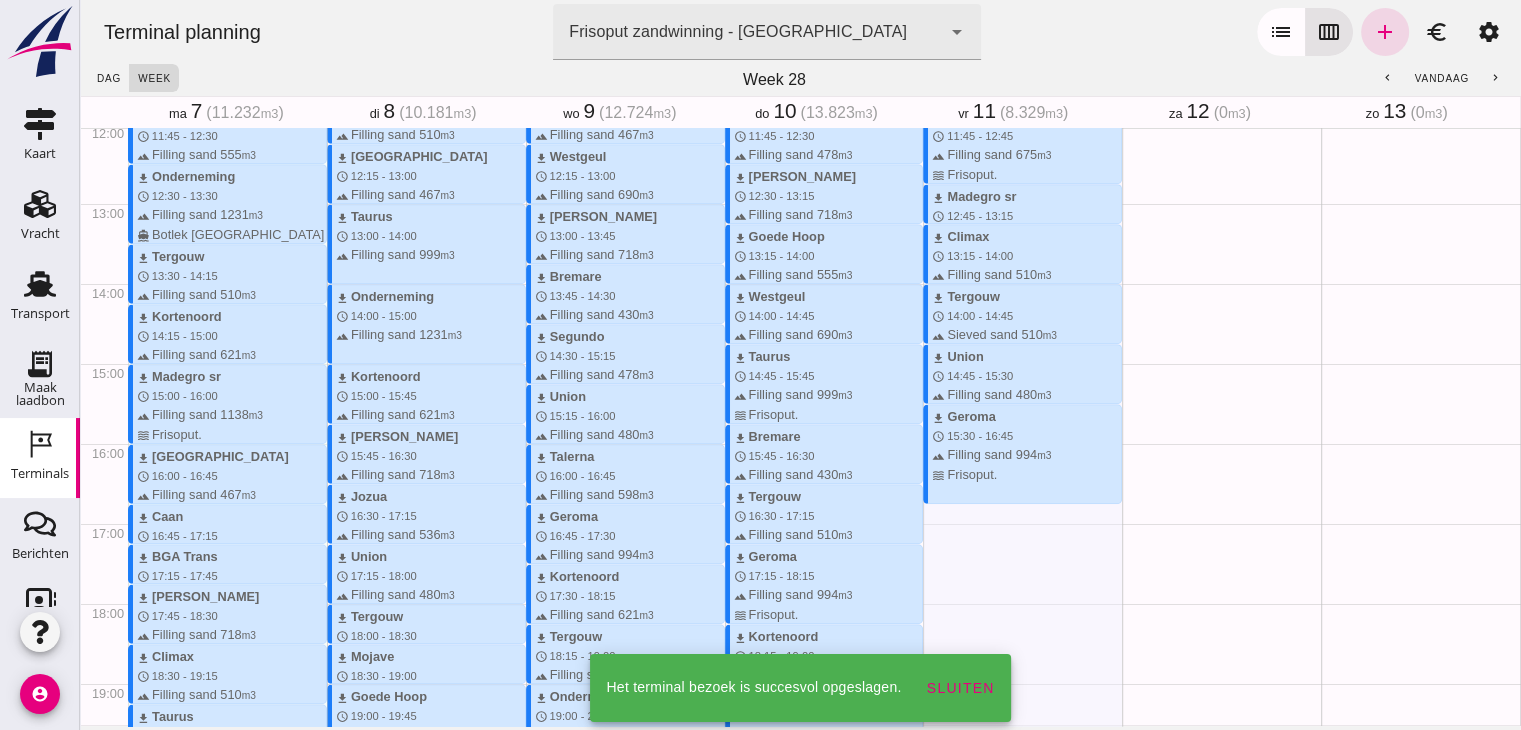 scroll, scrollTop: 967, scrollLeft: 0, axis: vertical 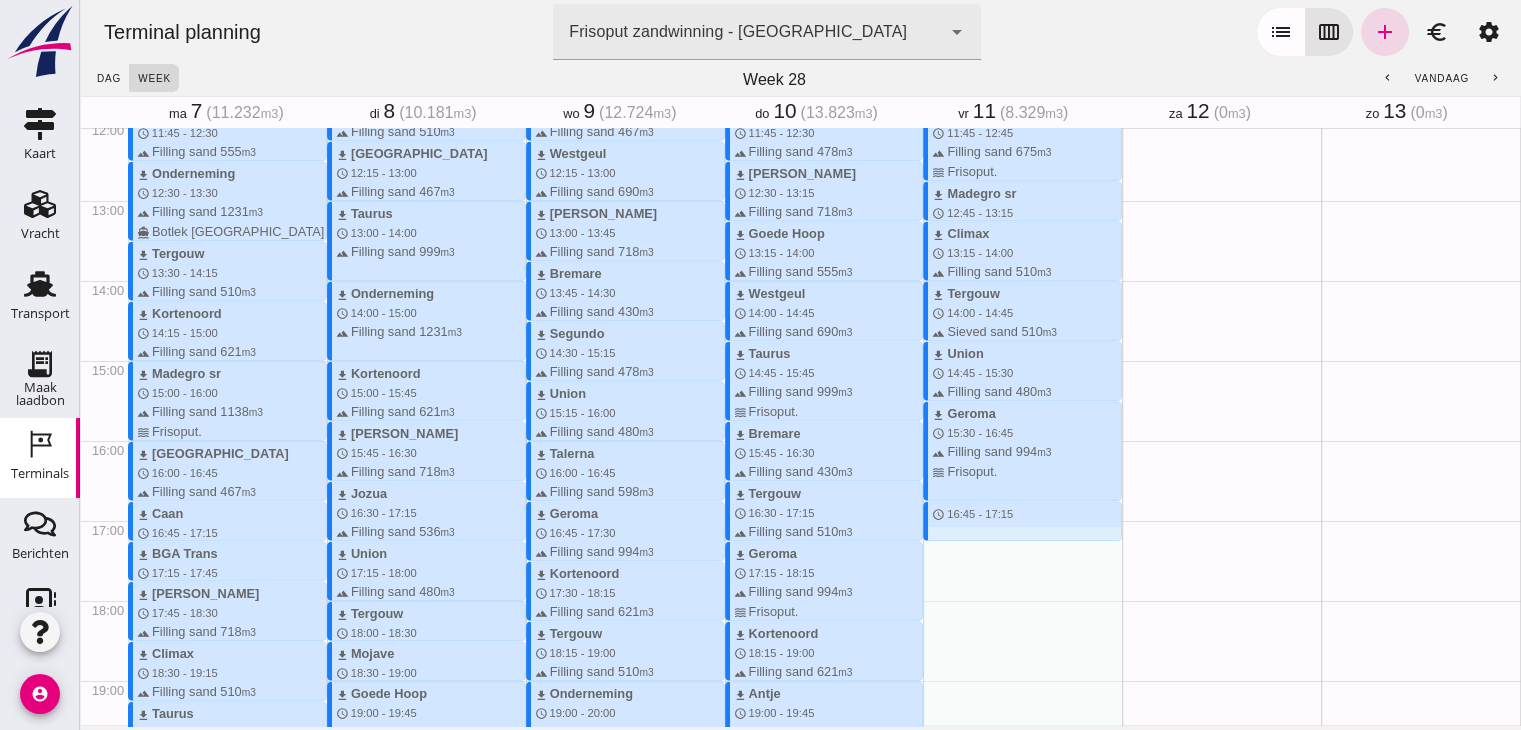 drag, startPoint x: 995, startPoint y: 504, endPoint x: 992, endPoint y: 549, distance: 45.099888 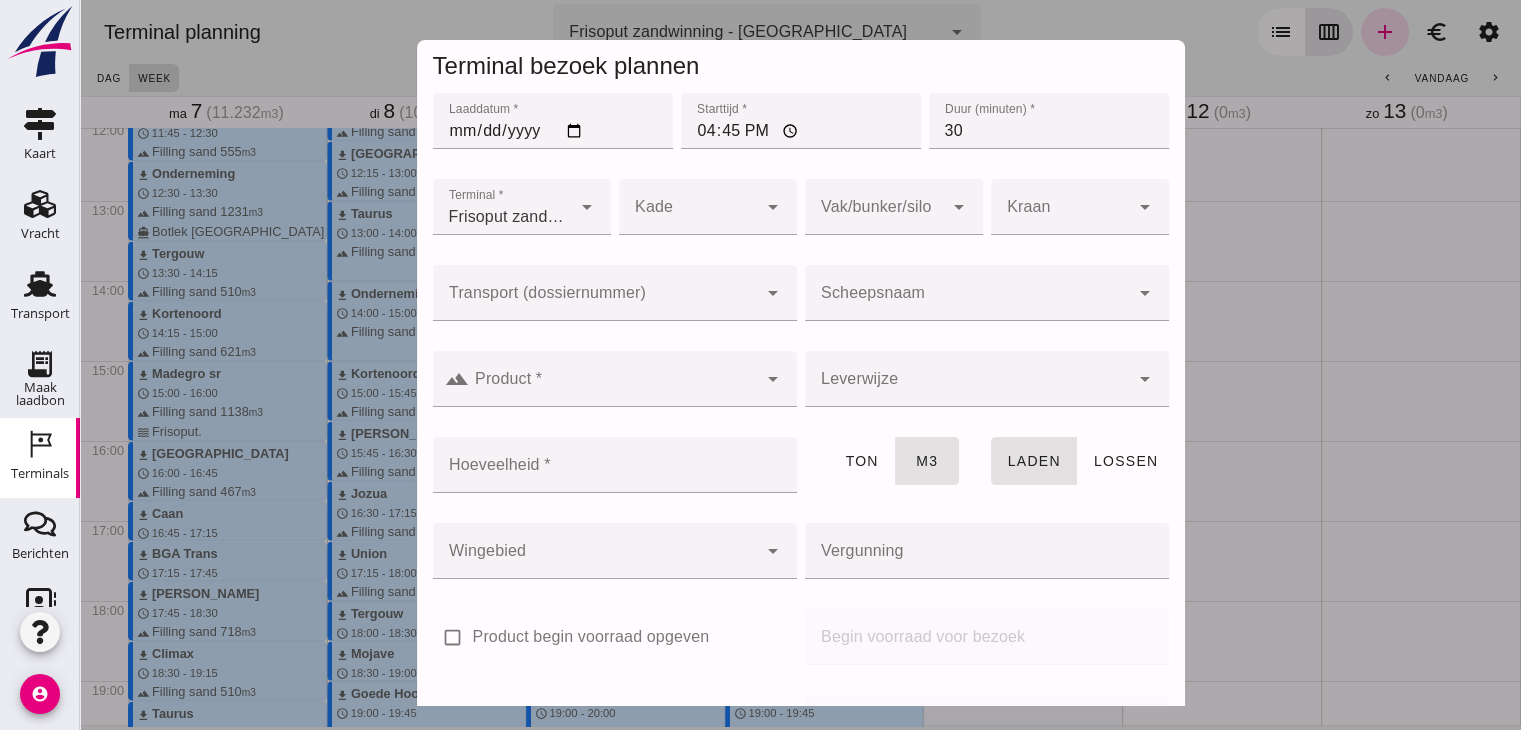 click 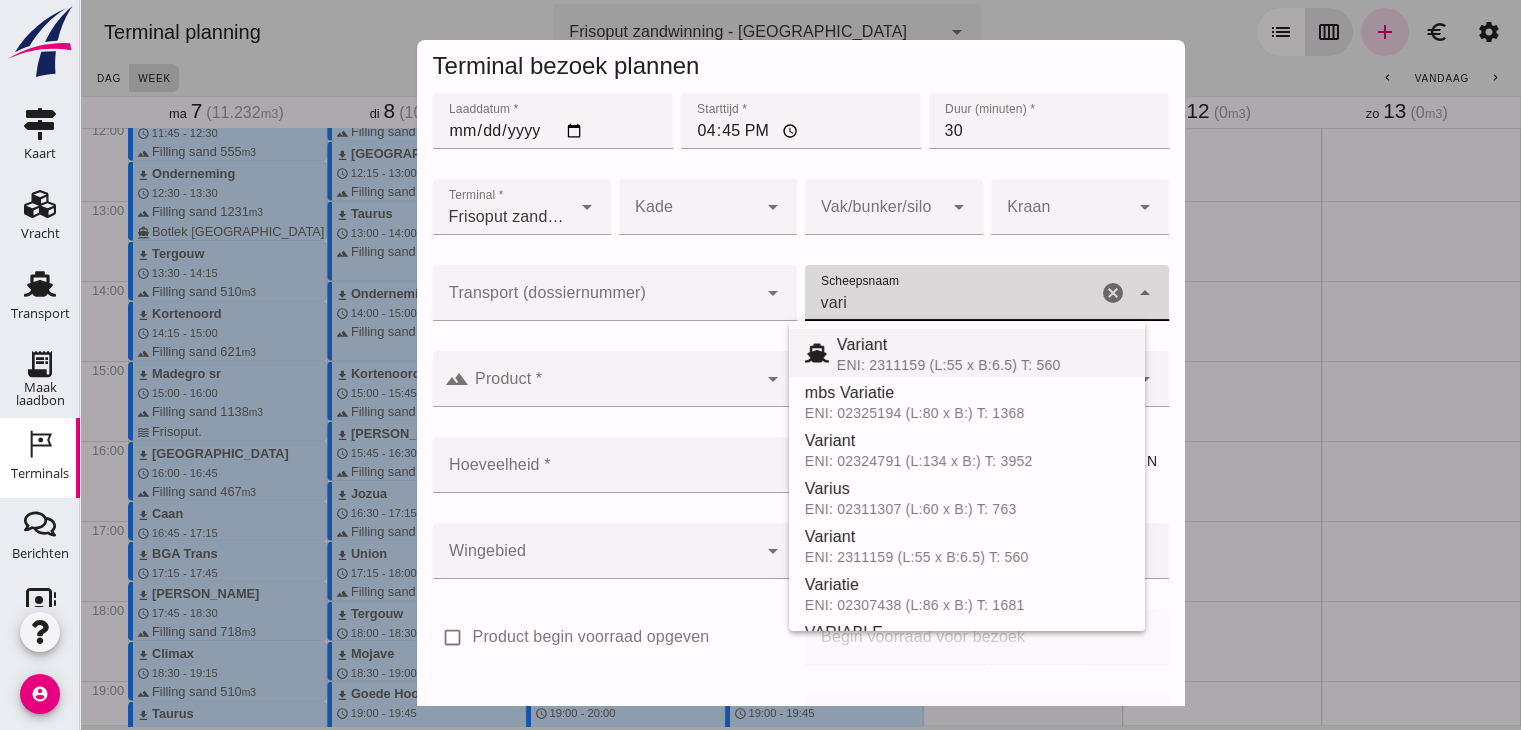 click on "Variant" at bounding box center [983, 345] 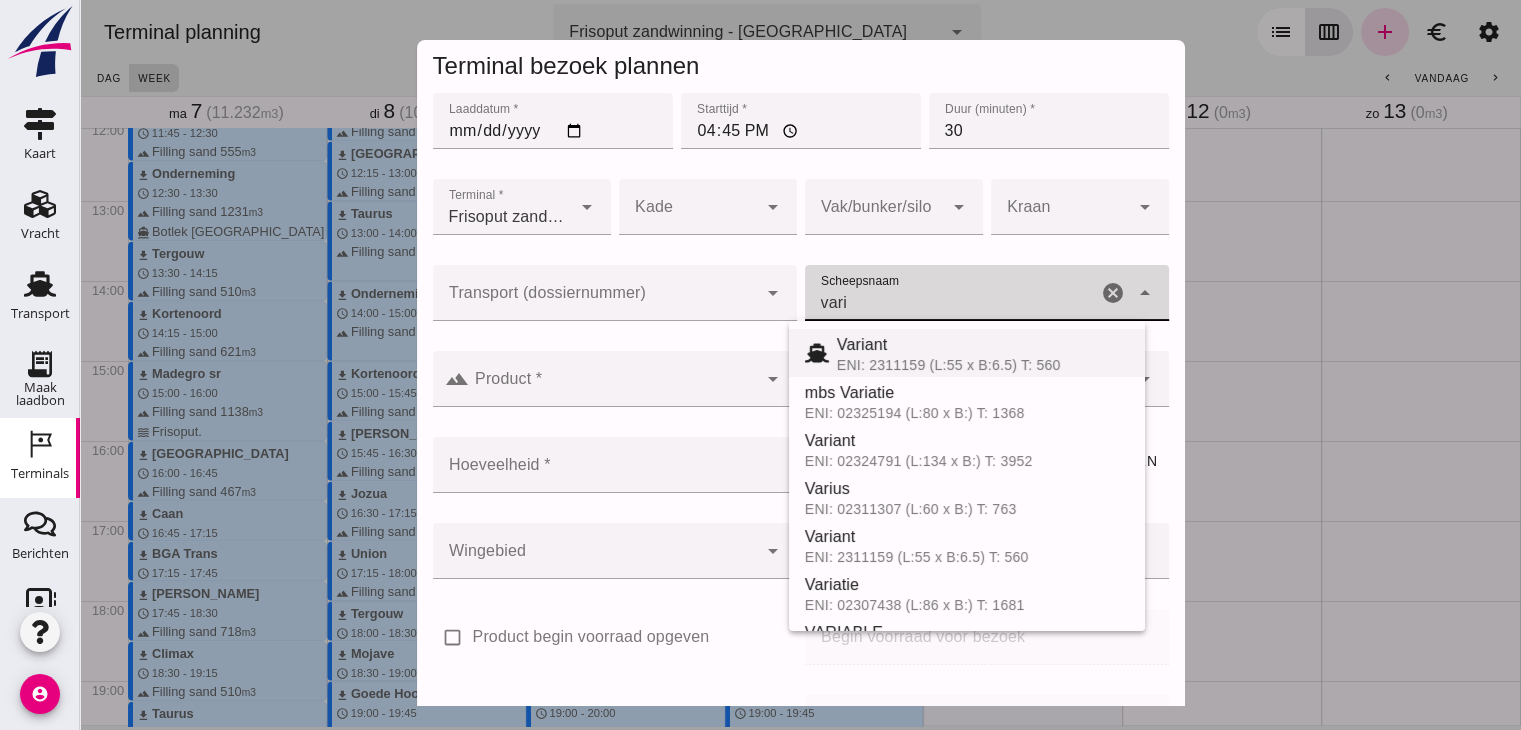 type on "Variant" 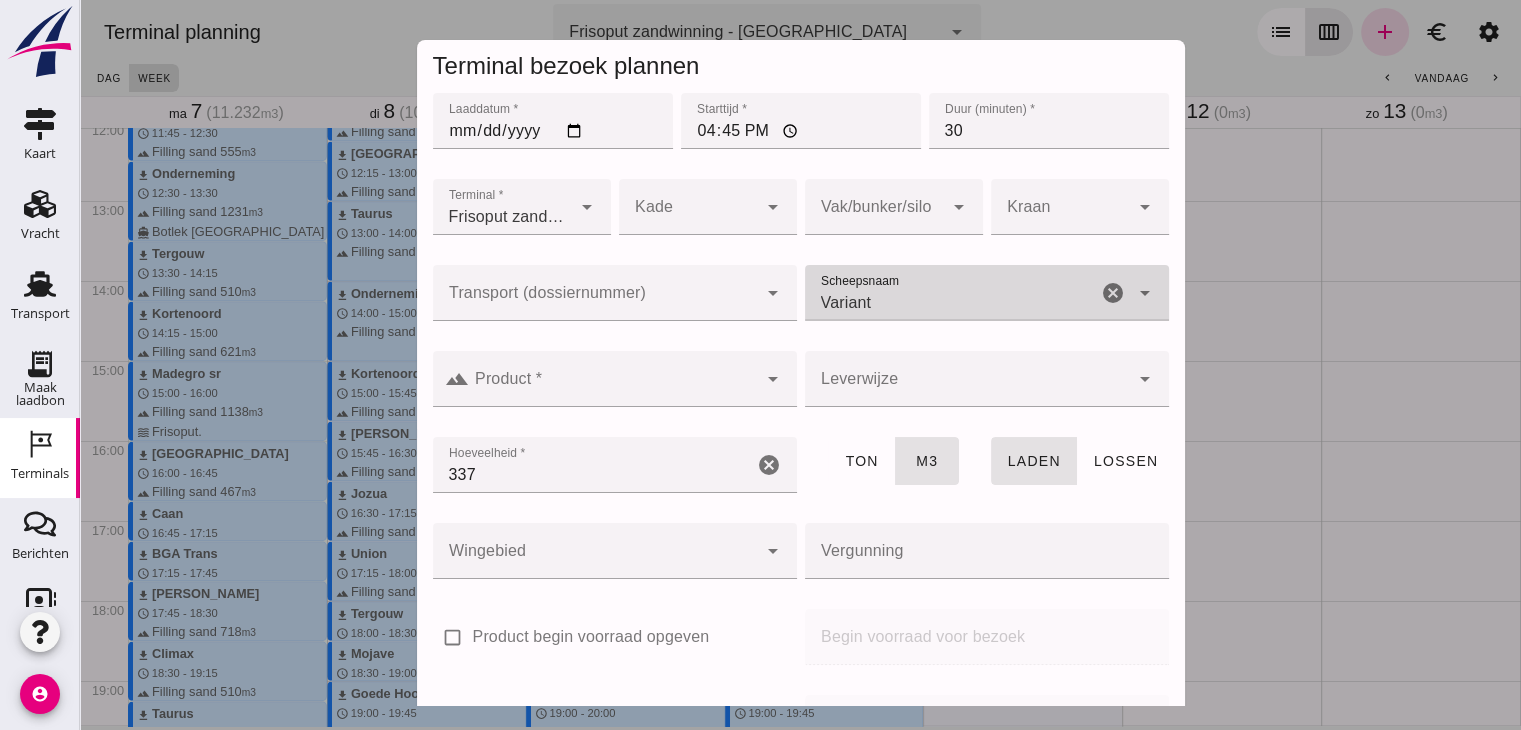 type on "Variant" 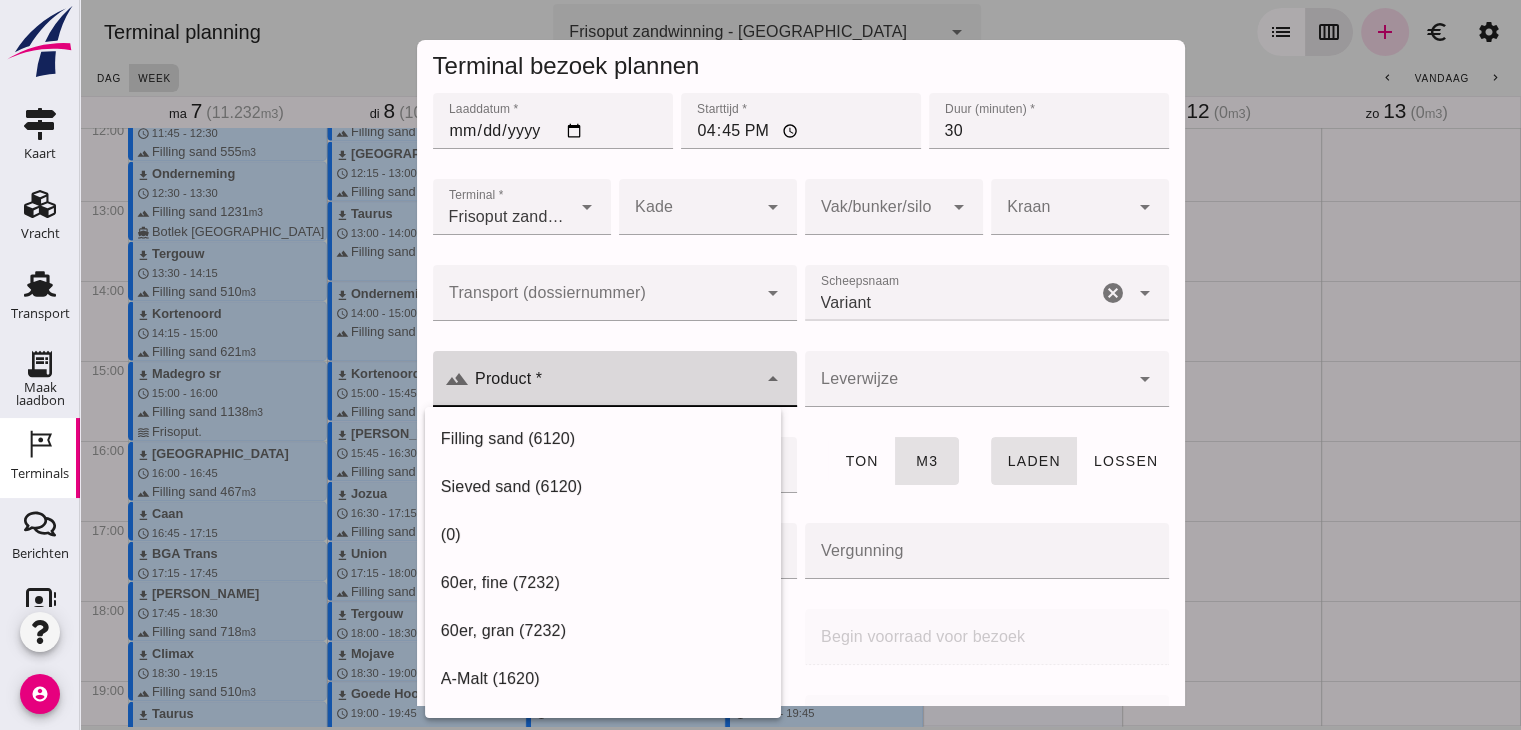 click on "Product *" 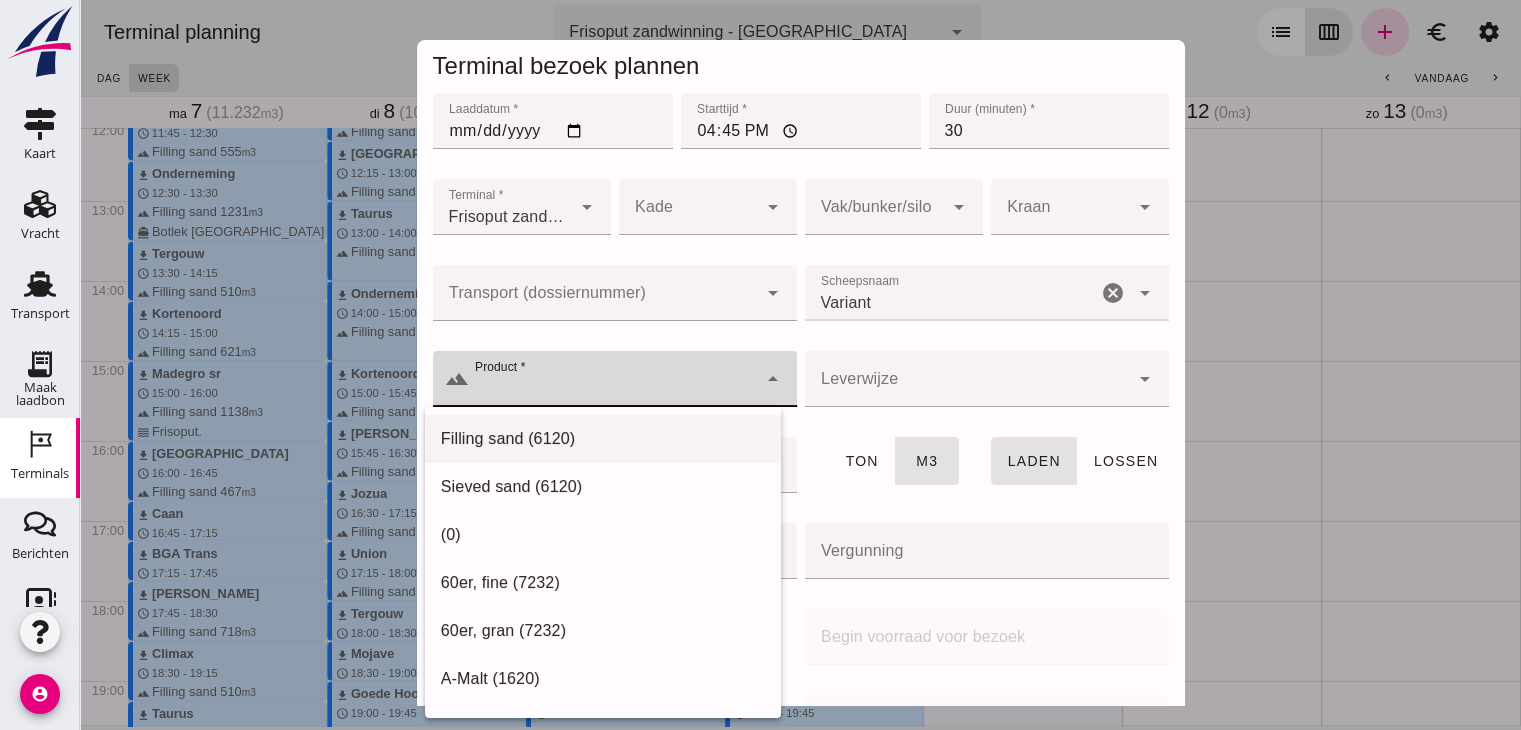 click on "Filling sand (6120)" at bounding box center (603, 439) 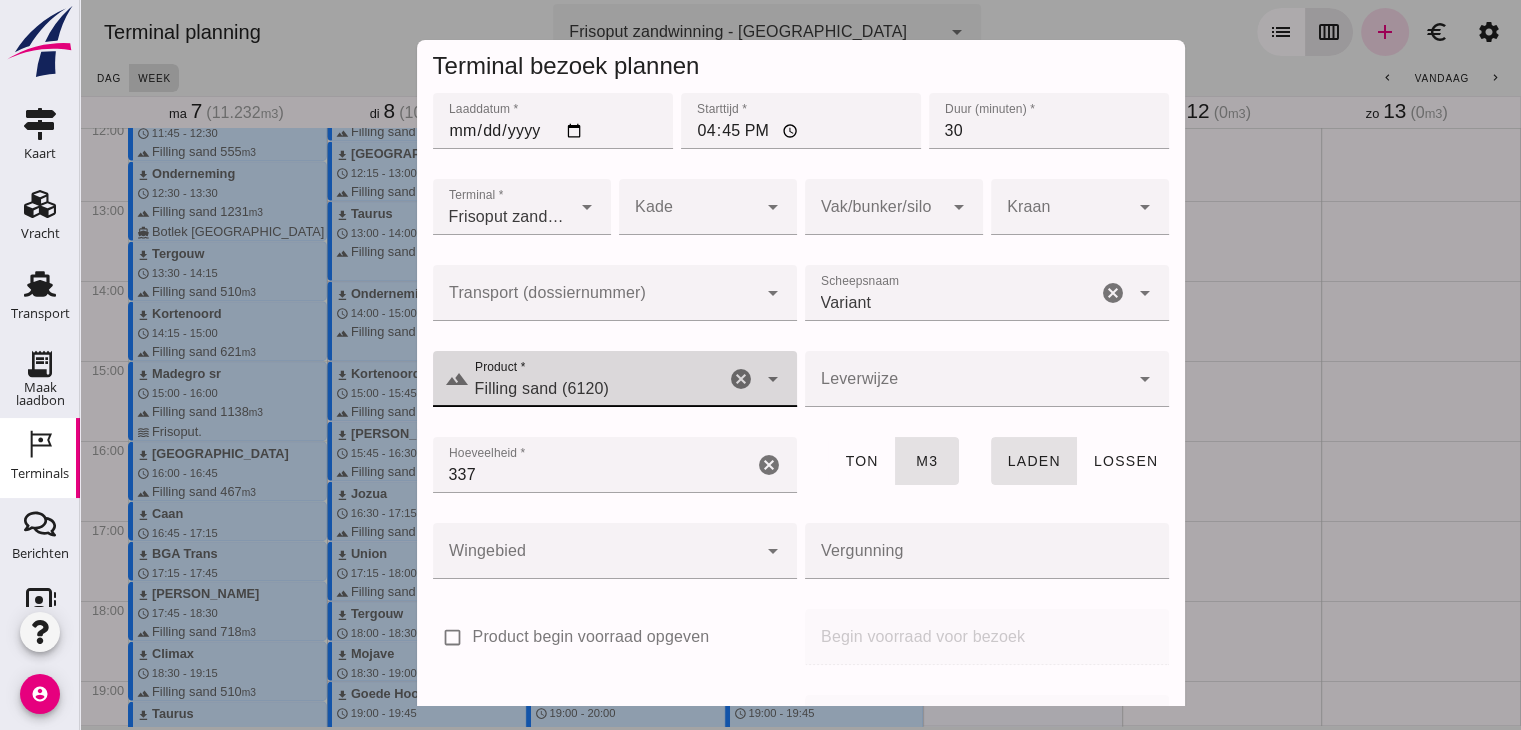 type on "Filling sand (6120)" 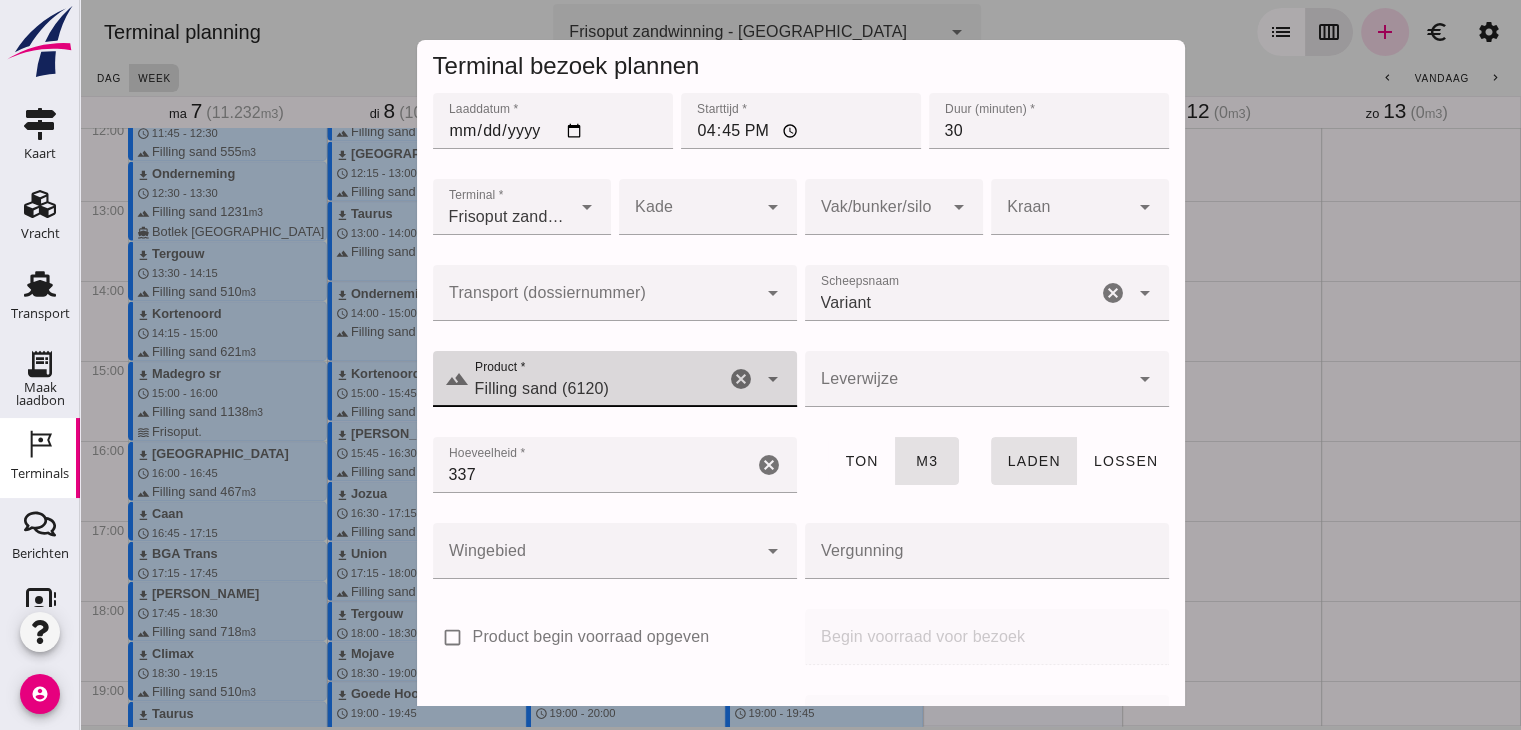 click 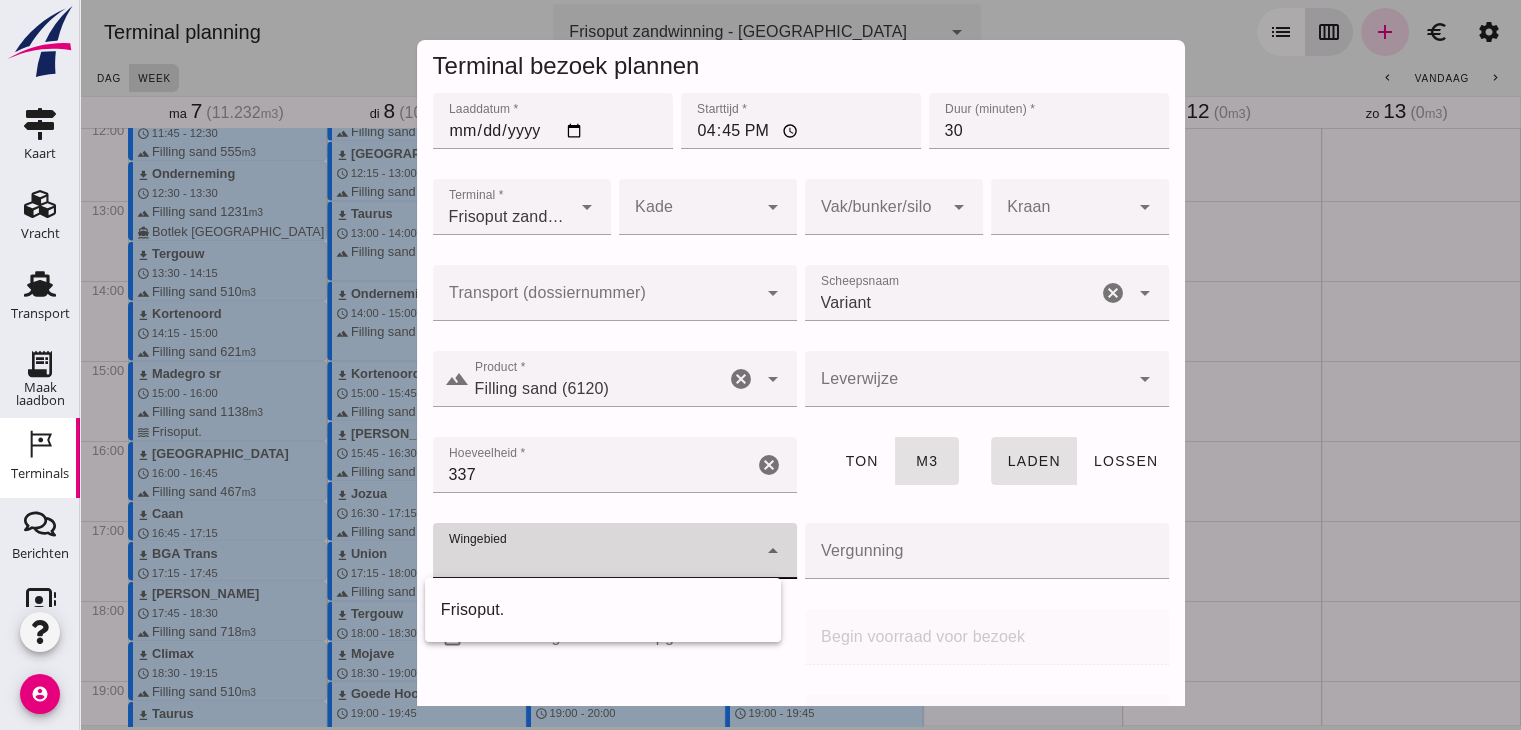 click on "Frisoput." at bounding box center (603, 610) 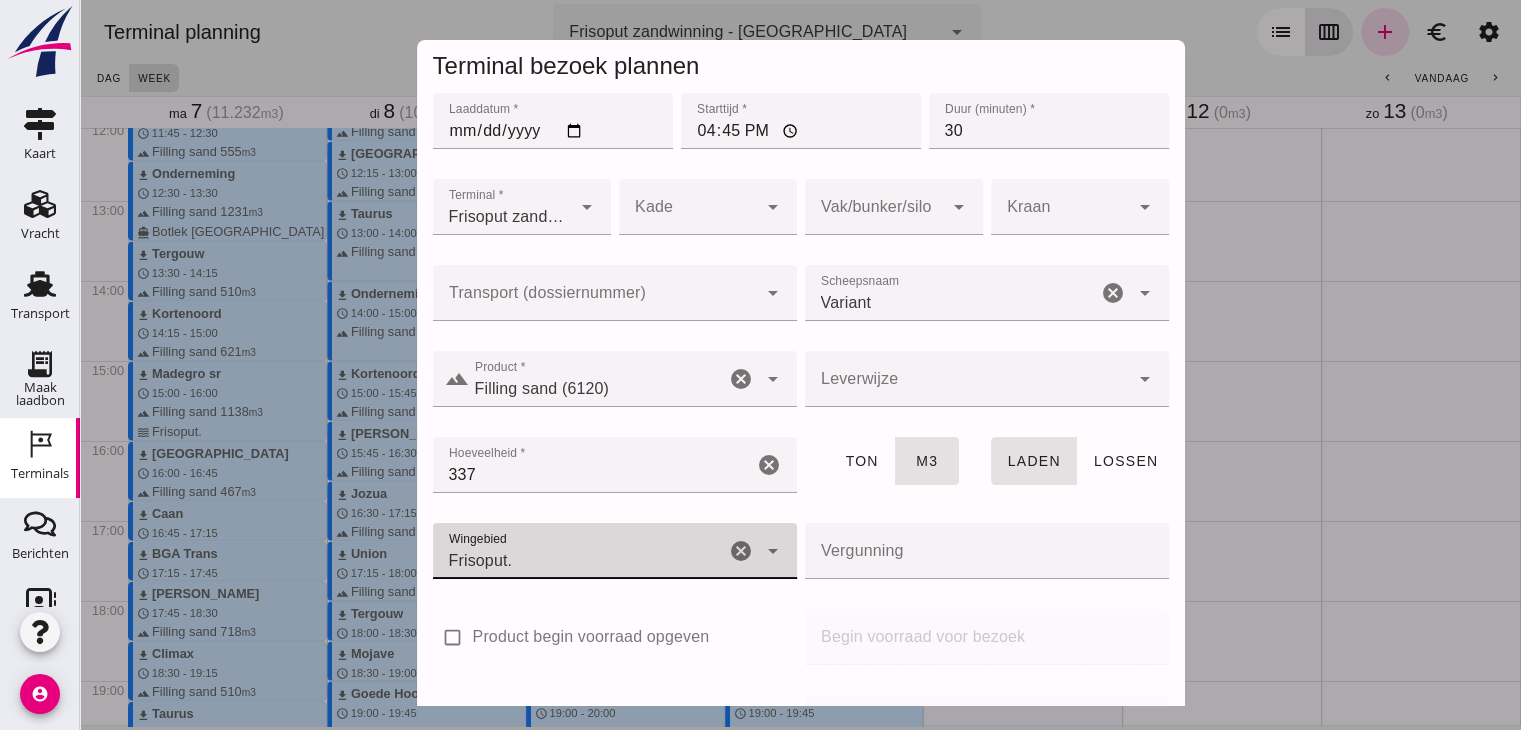 scroll, scrollTop: 237, scrollLeft: 0, axis: vertical 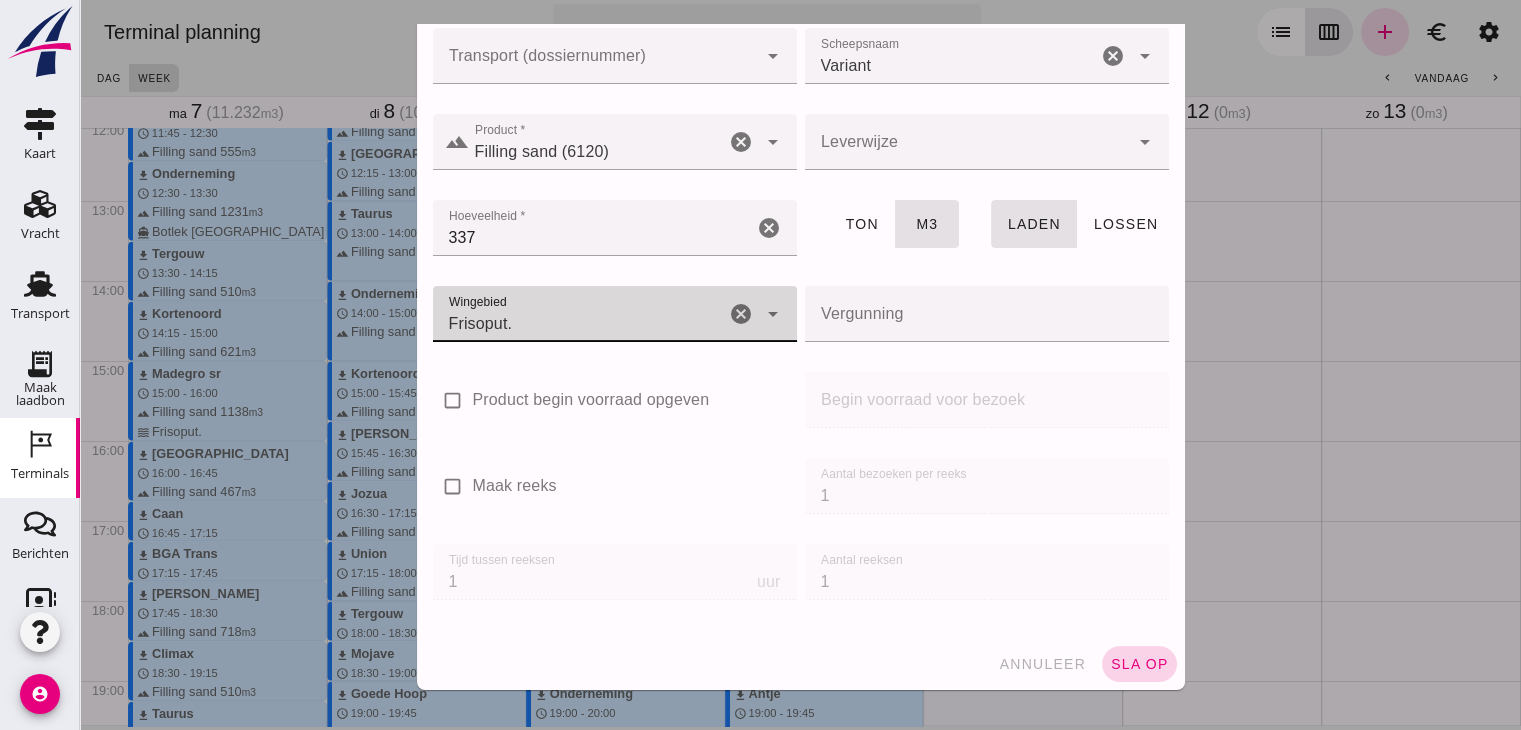 click on "sla op" 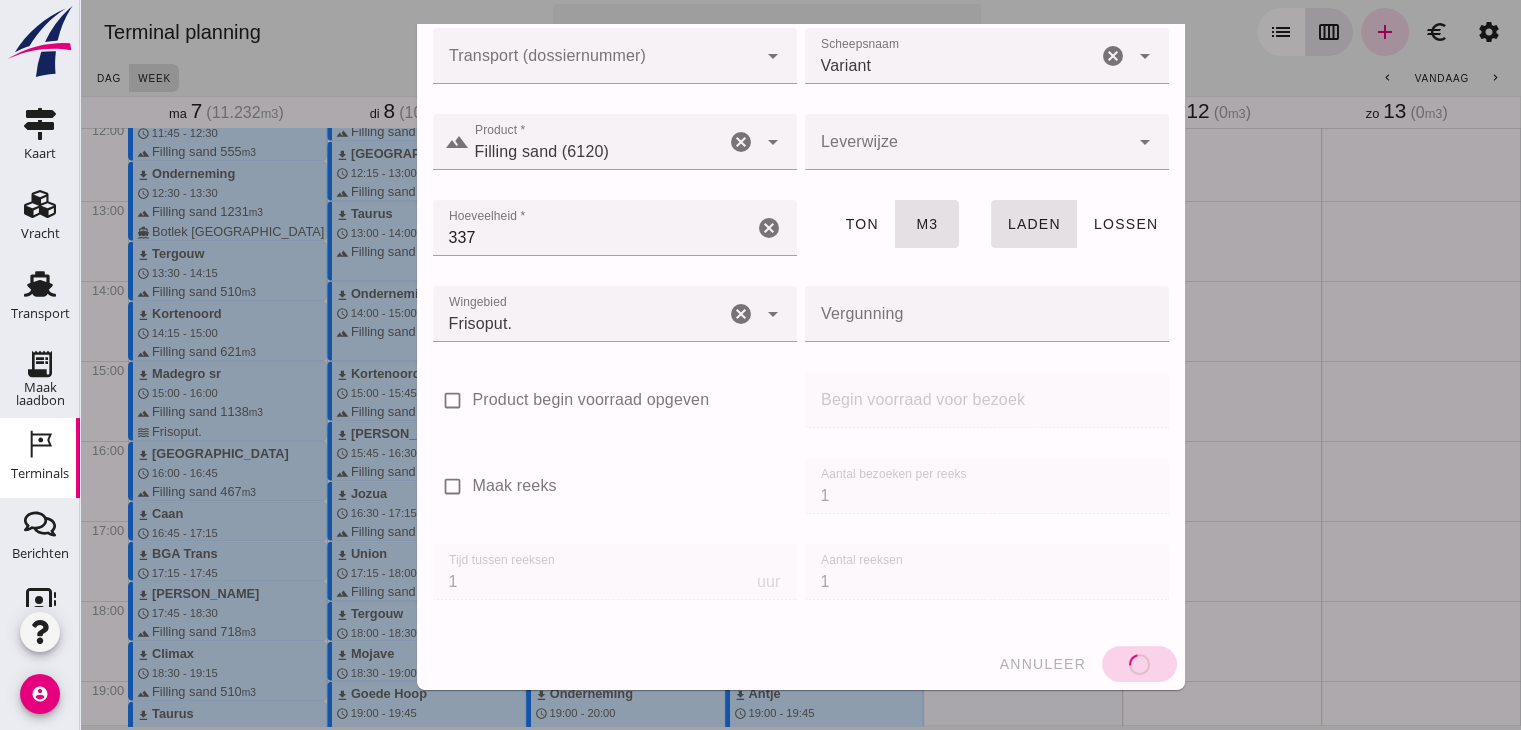 type 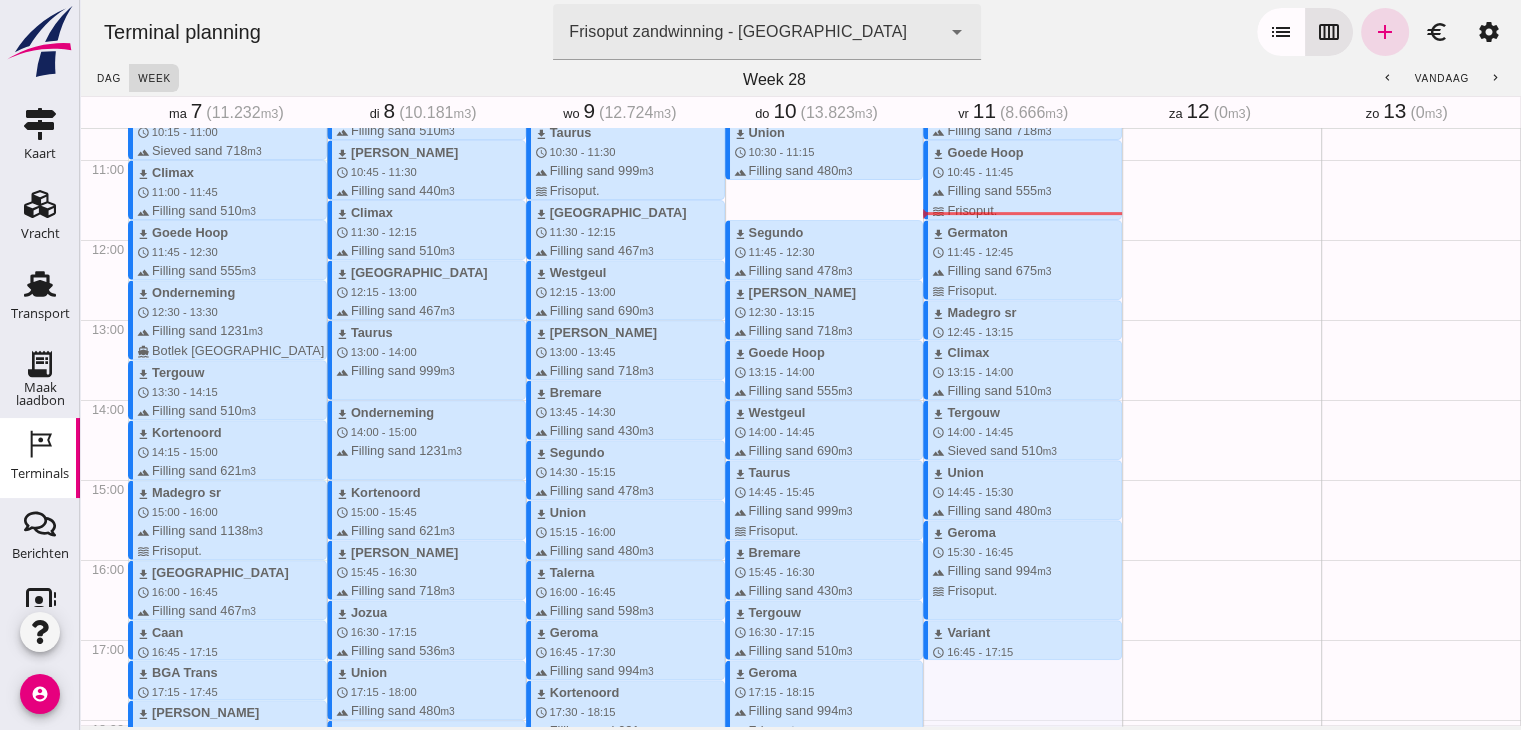 scroll, scrollTop: 887, scrollLeft: 0, axis: vertical 